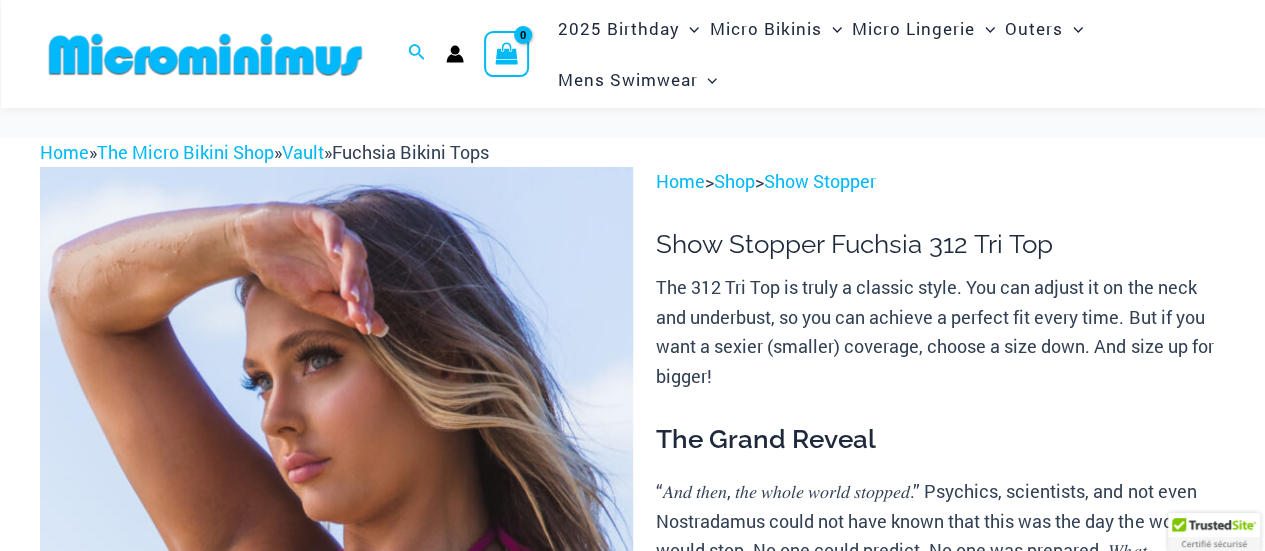 scroll, scrollTop: 100, scrollLeft: 0, axis: vertical 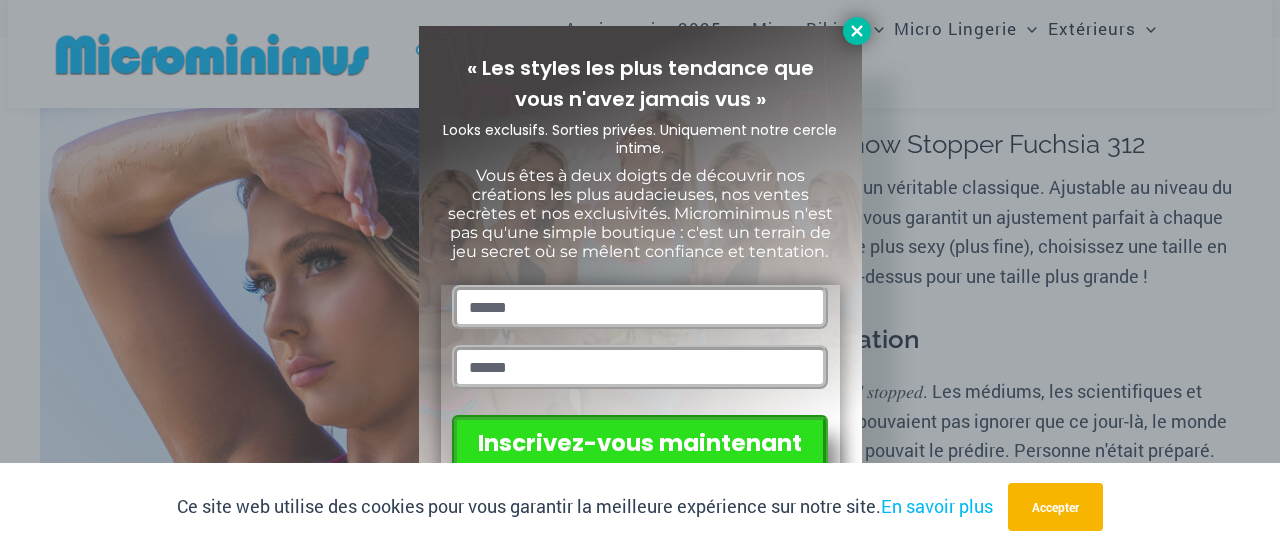 click 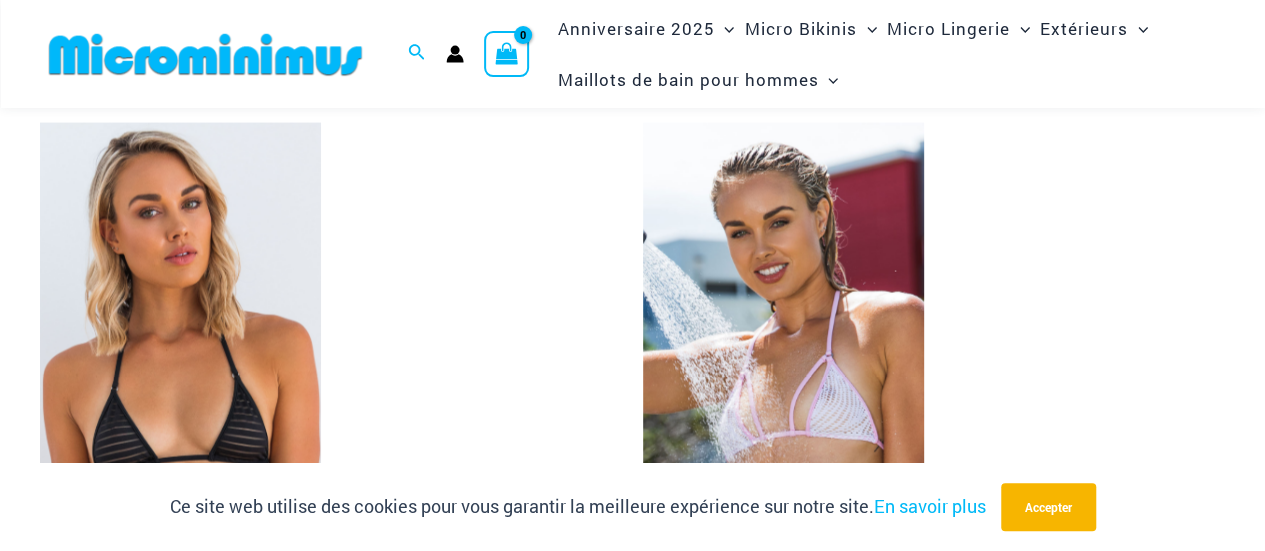 scroll, scrollTop: 5600, scrollLeft: 0, axis: vertical 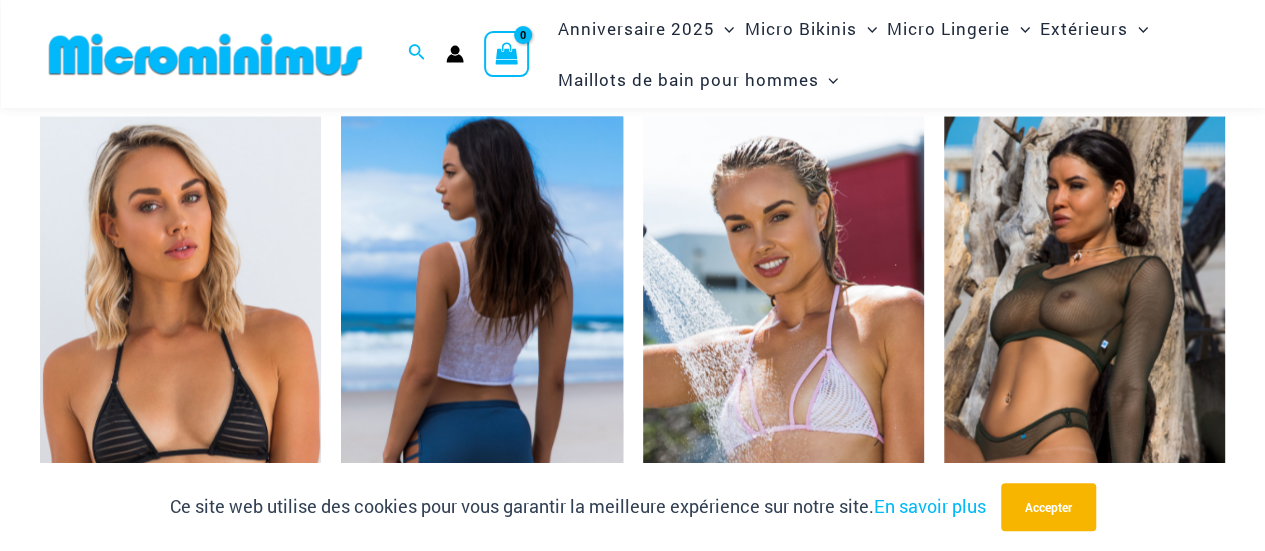 click at bounding box center (481, 327) 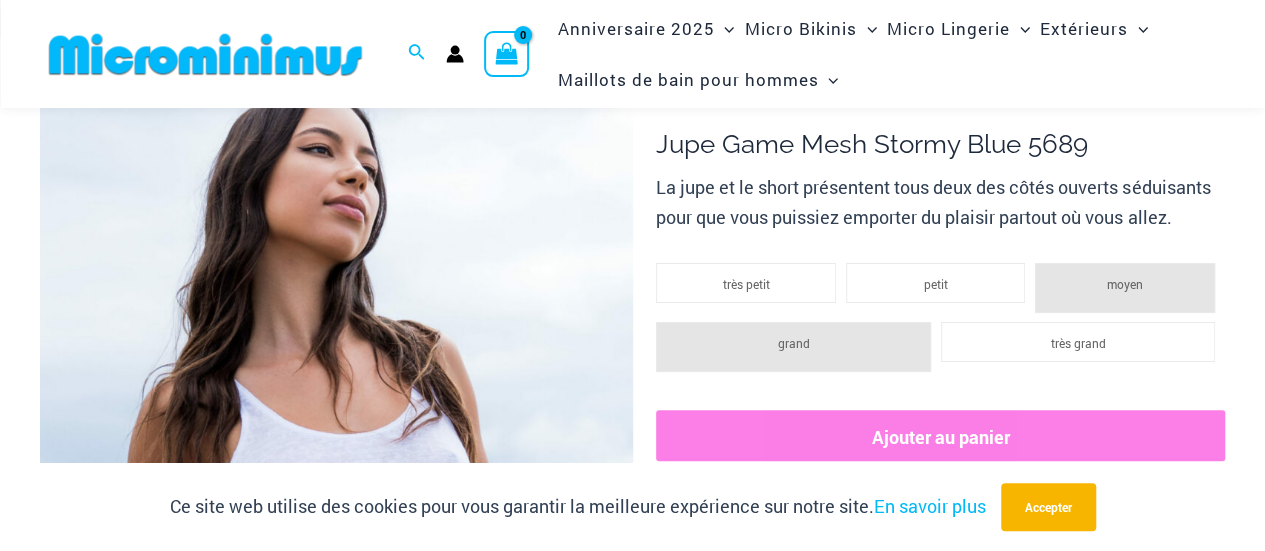 scroll, scrollTop: 0, scrollLeft: 0, axis: both 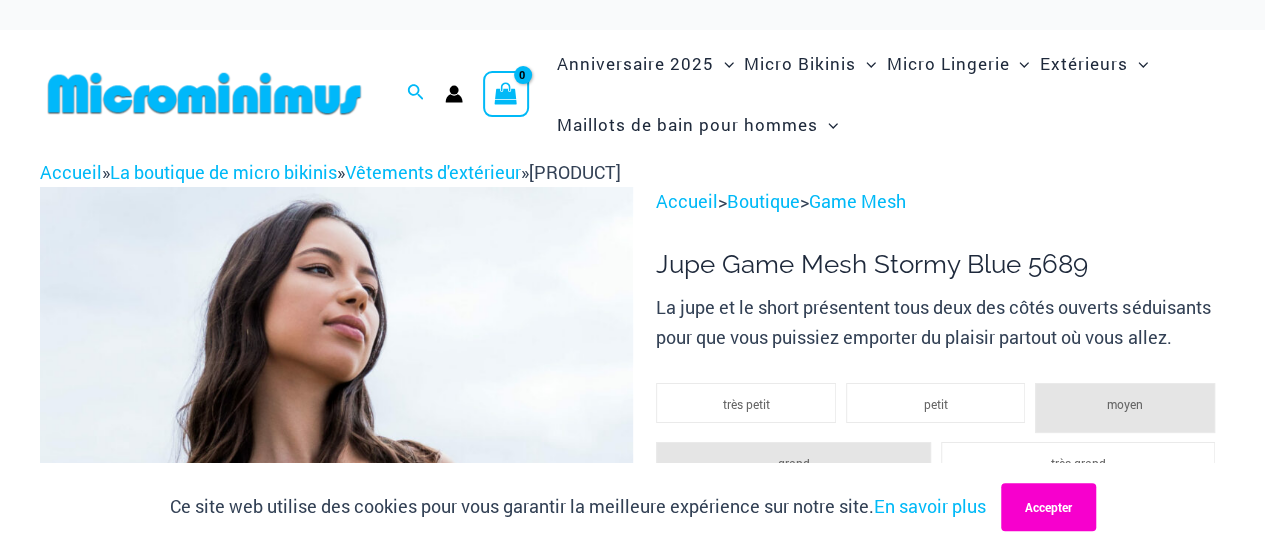 click on "Accepter" at bounding box center [1048, 507] 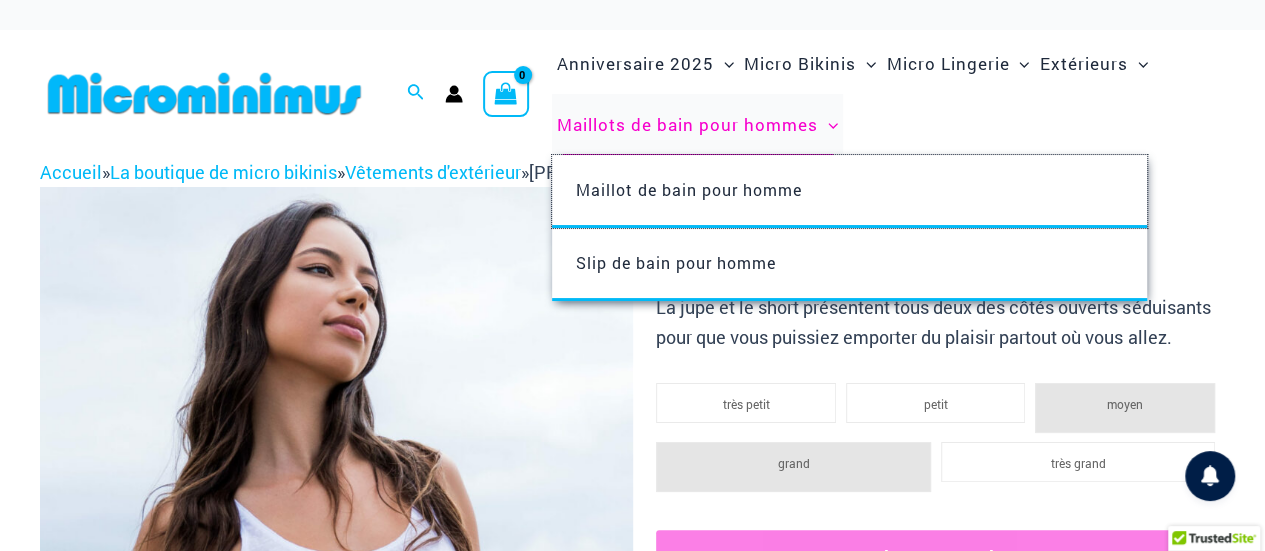 click on "Maillot de bain pour homme" at bounding box center [849, 191] 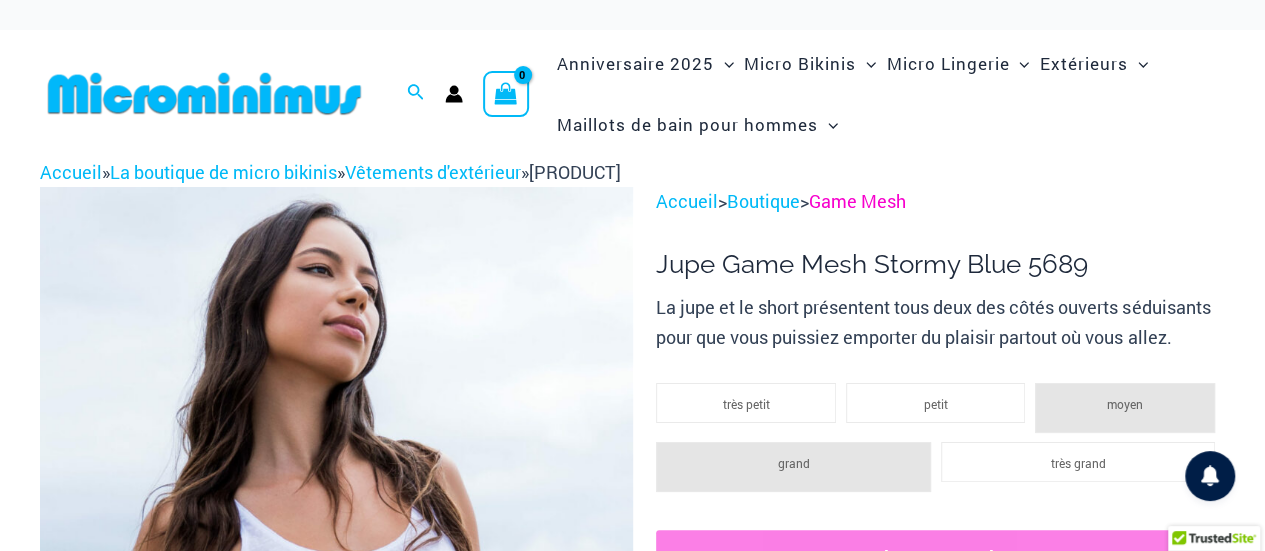 click on "Game Mesh" at bounding box center [857, 201] 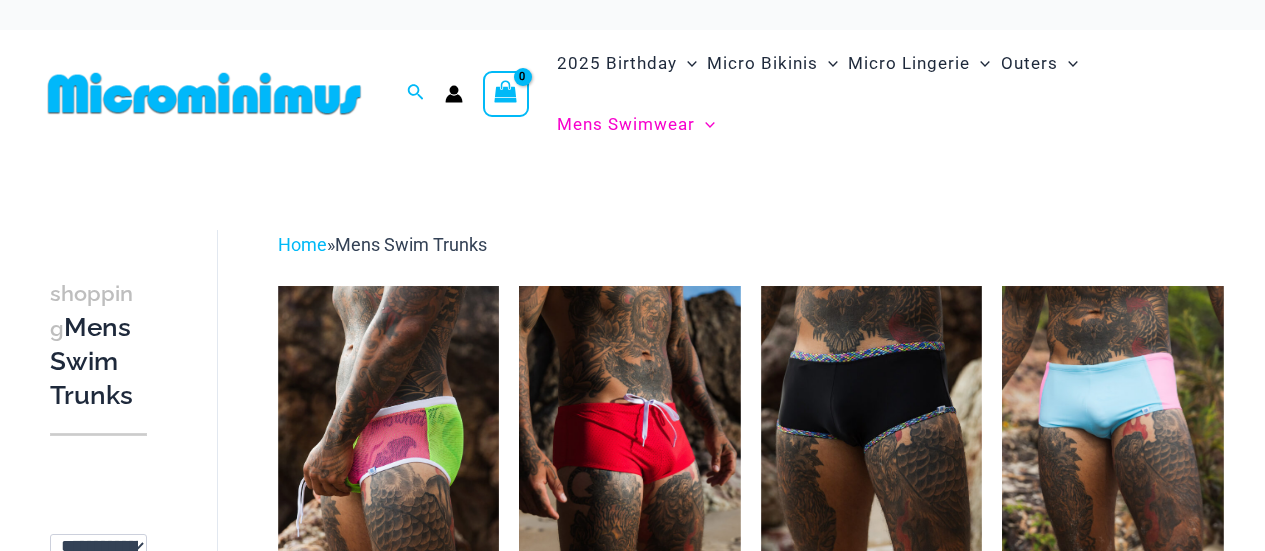scroll, scrollTop: 0, scrollLeft: 0, axis: both 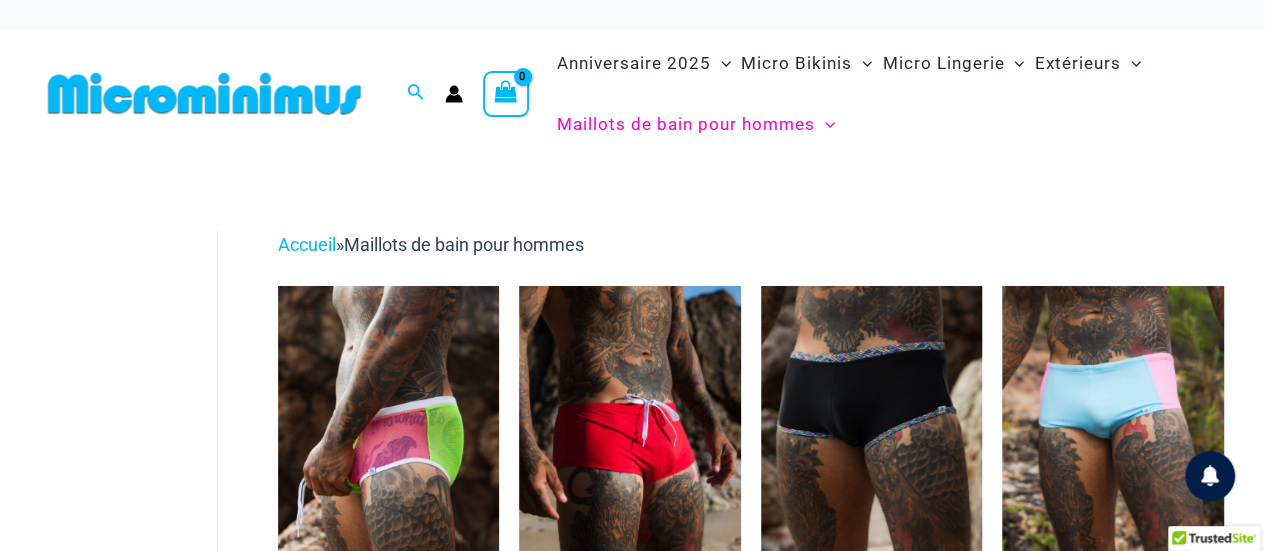 click on "**********" at bounding box center [632, 1333] 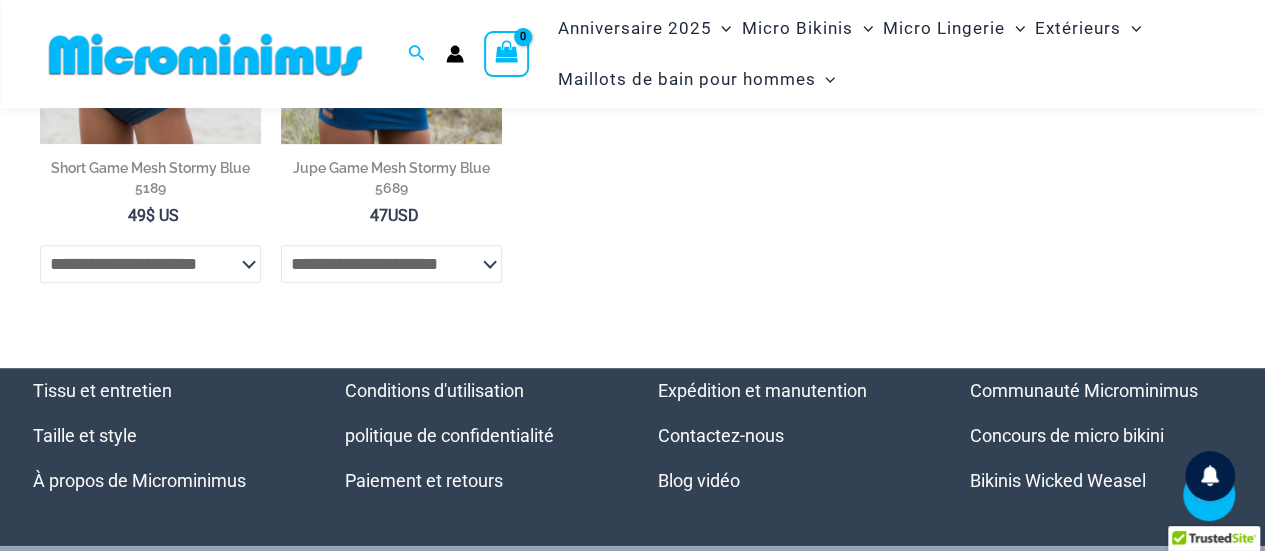 scroll, scrollTop: 600, scrollLeft: 0, axis: vertical 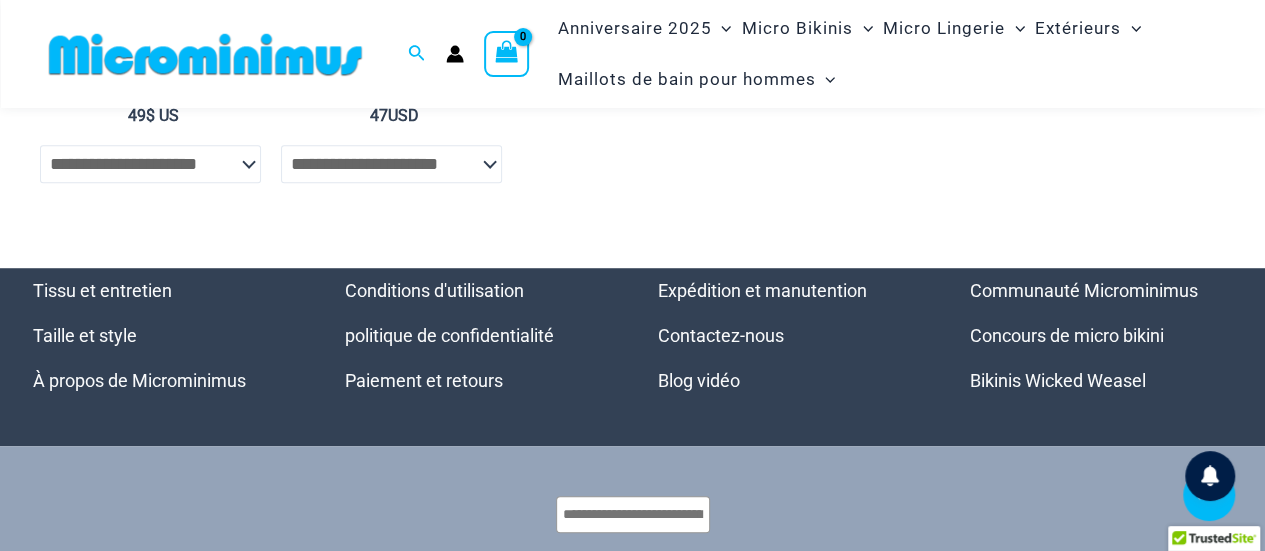 click on "Bikinis Wicked Weasel" at bounding box center (1058, 380) 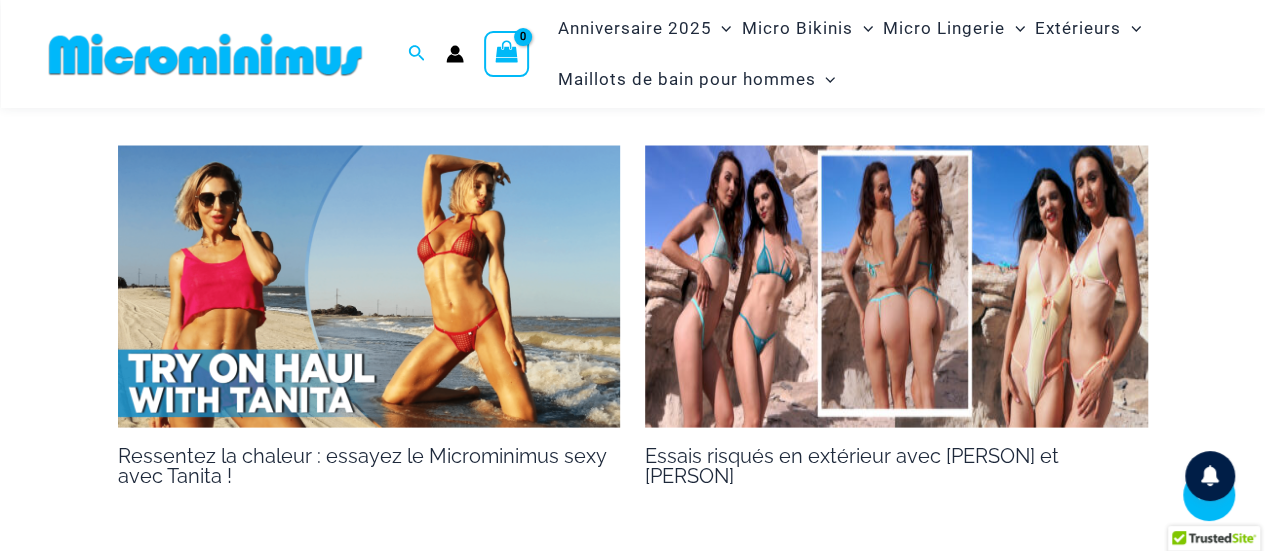 scroll, scrollTop: 1786, scrollLeft: 0, axis: vertical 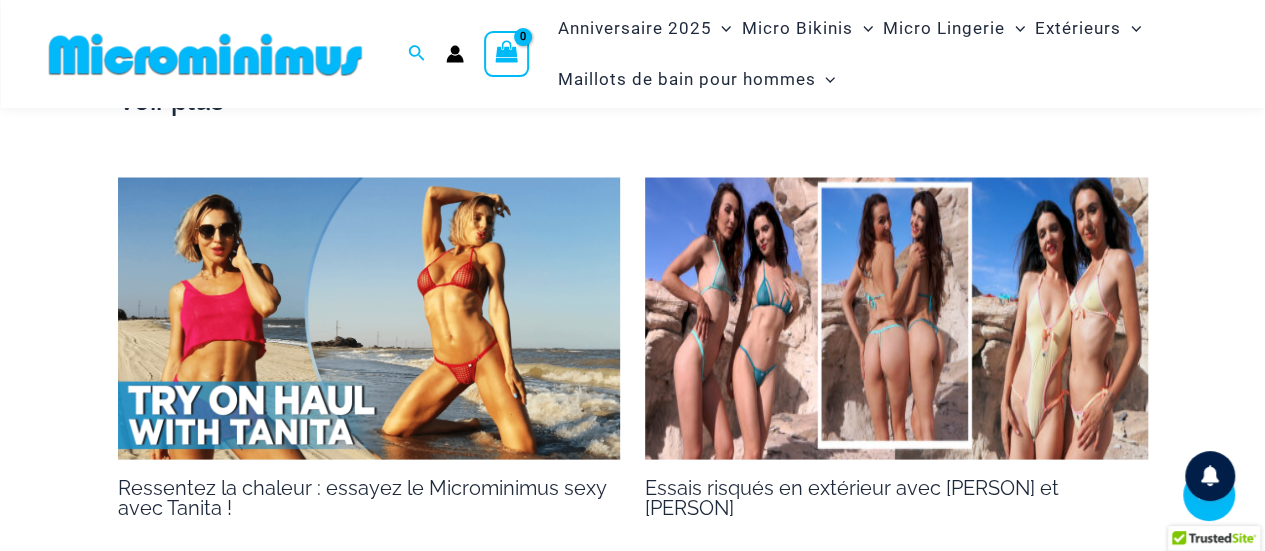 click at bounding box center (369, 318) 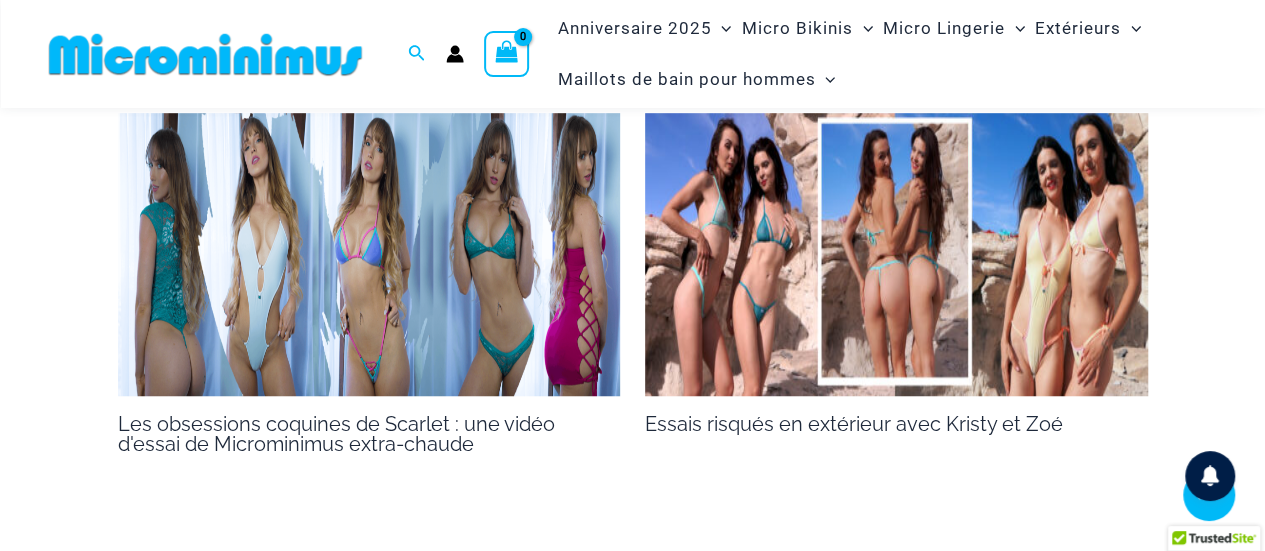 scroll, scrollTop: 4383, scrollLeft: 0, axis: vertical 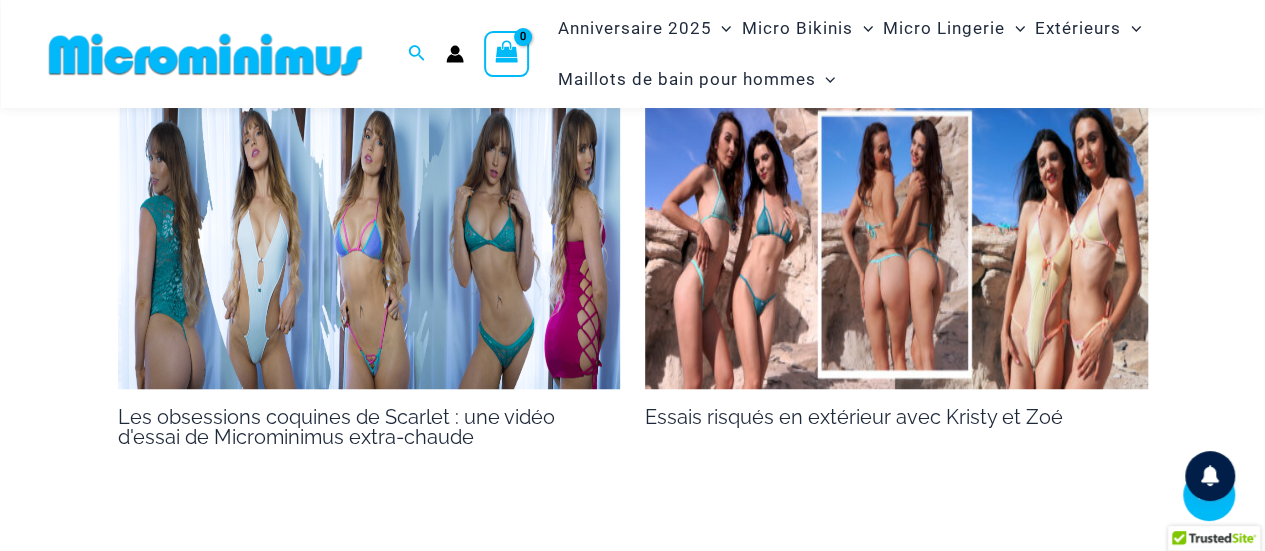 click at bounding box center (896, 247) 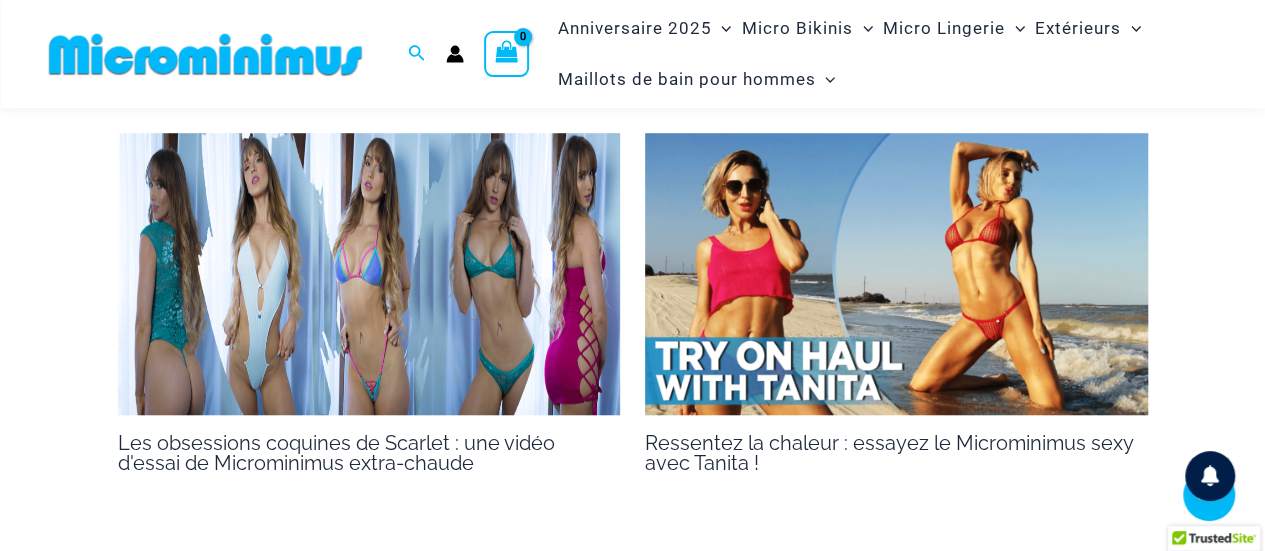 scroll, scrollTop: 4487, scrollLeft: 0, axis: vertical 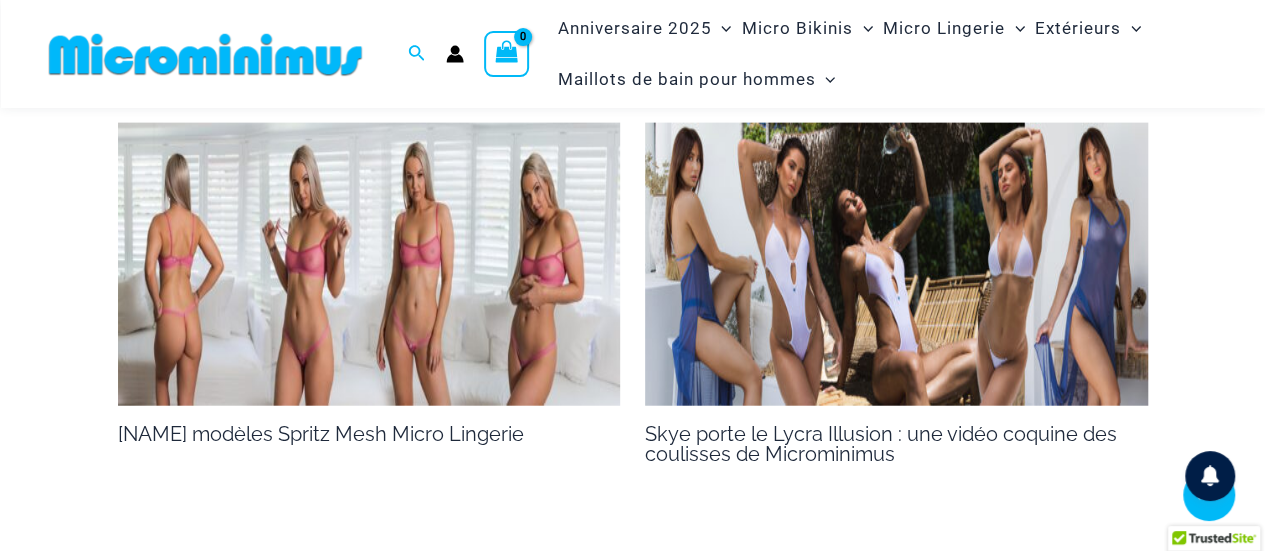 click at bounding box center (896, 264) 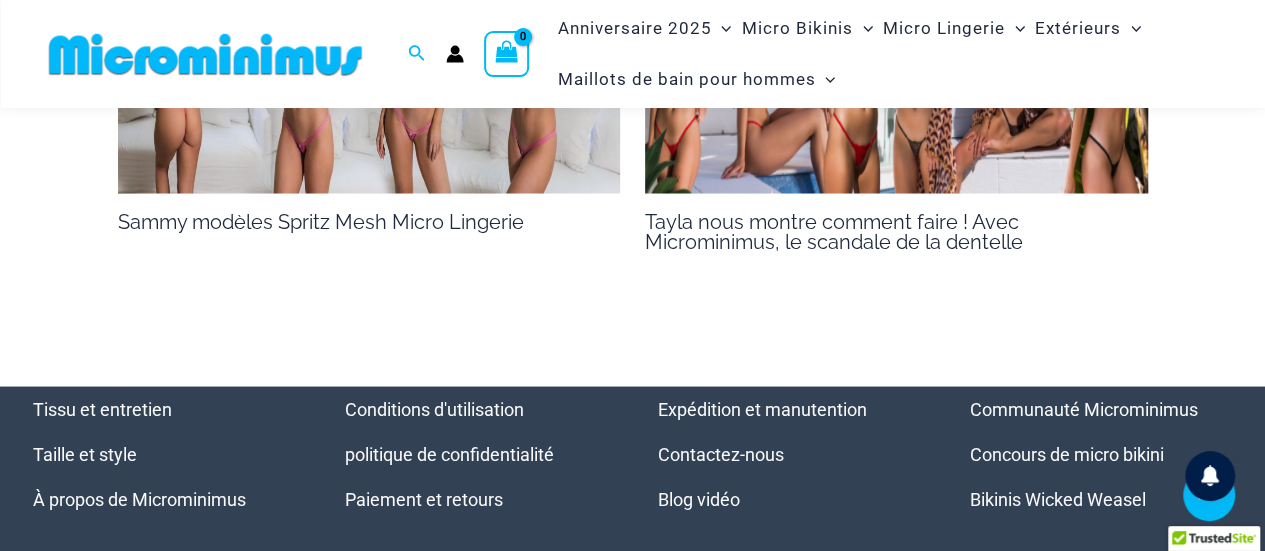 scroll, scrollTop: 1483, scrollLeft: 0, axis: vertical 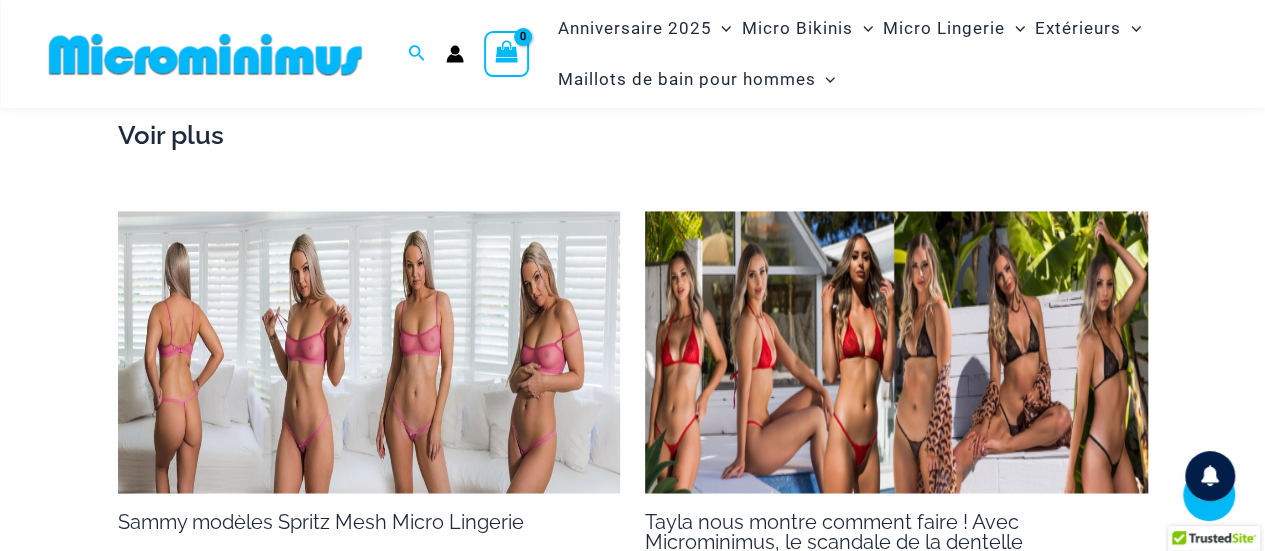 click at bounding box center [369, 352] 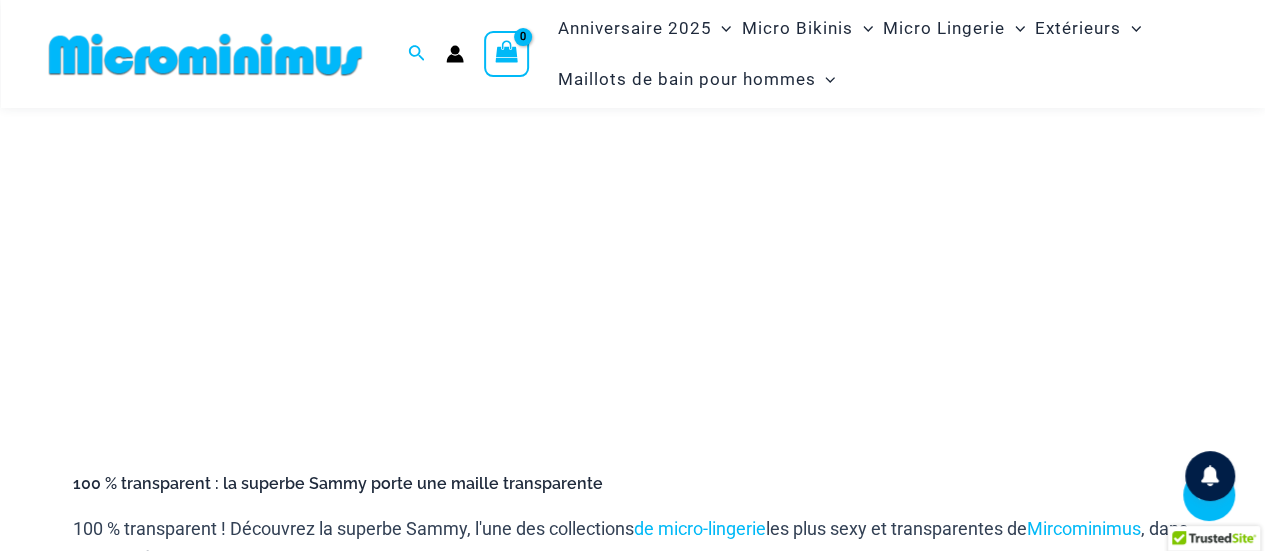 scroll, scrollTop: 487, scrollLeft: 0, axis: vertical 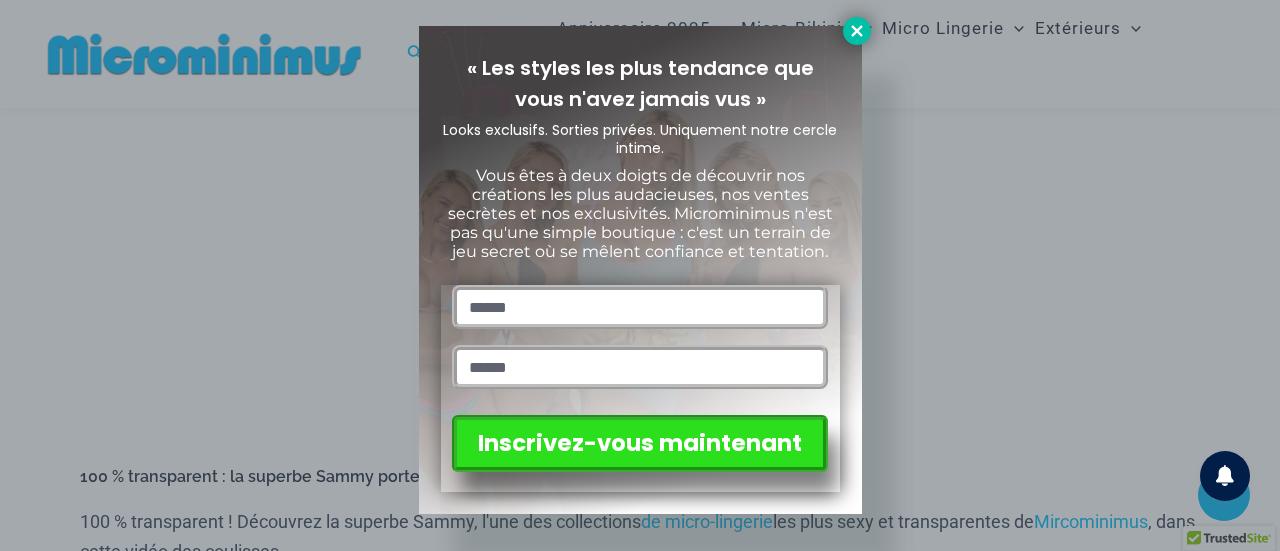 click 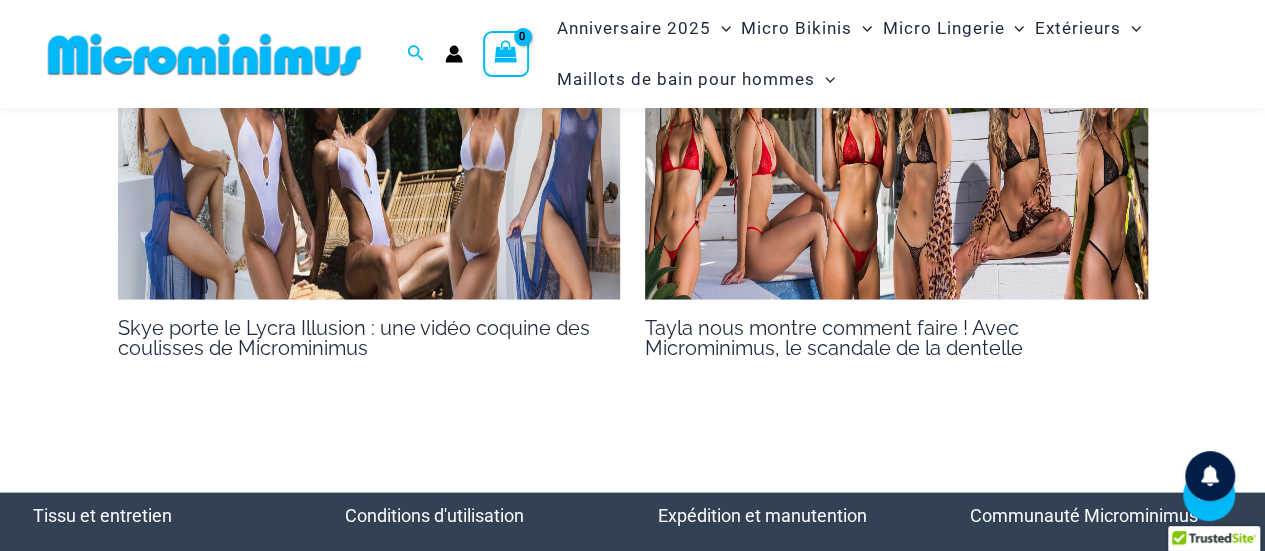 scroll, scrollTop: 1587, scrollLeft: 0, axis: vertical 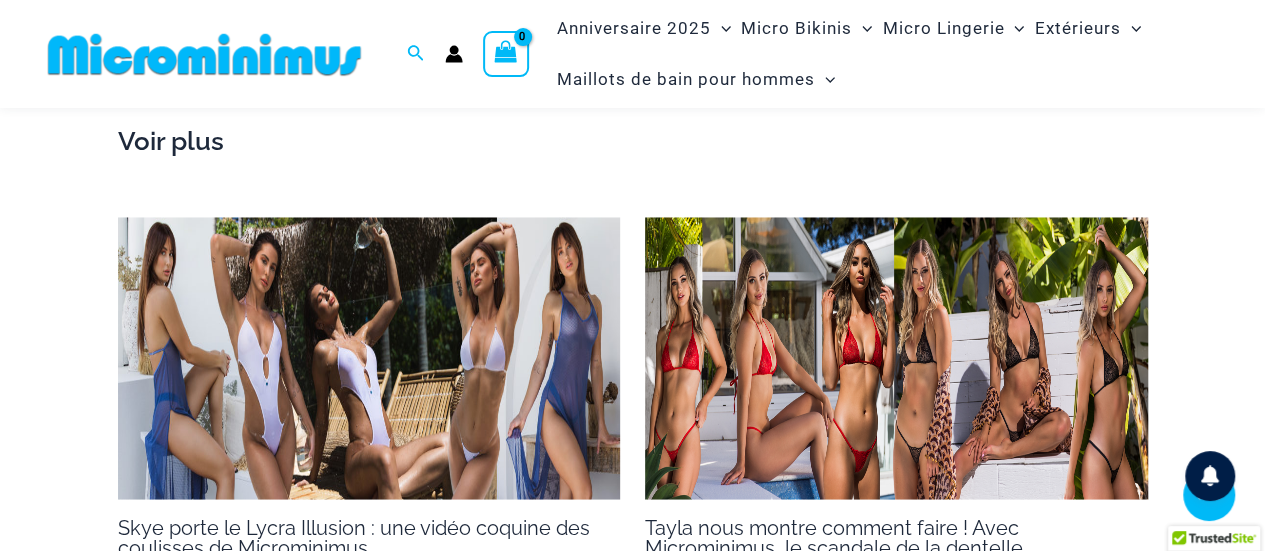 click at bounding box center (896, 358) 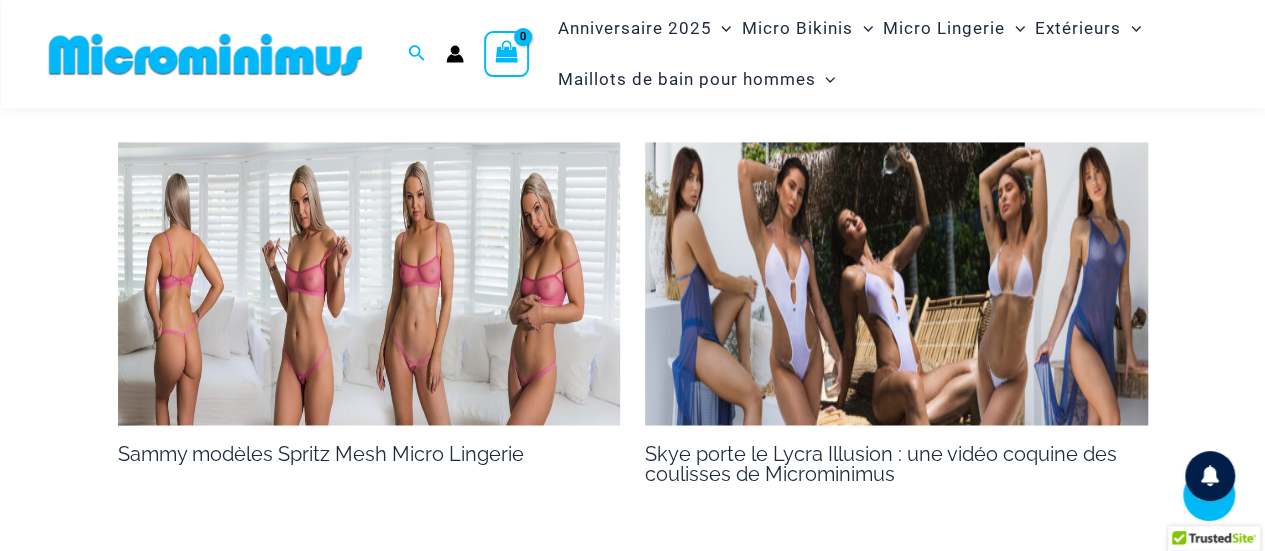 scroll, scrollTop: 1482, scrollLeft: 0, axis: vertical 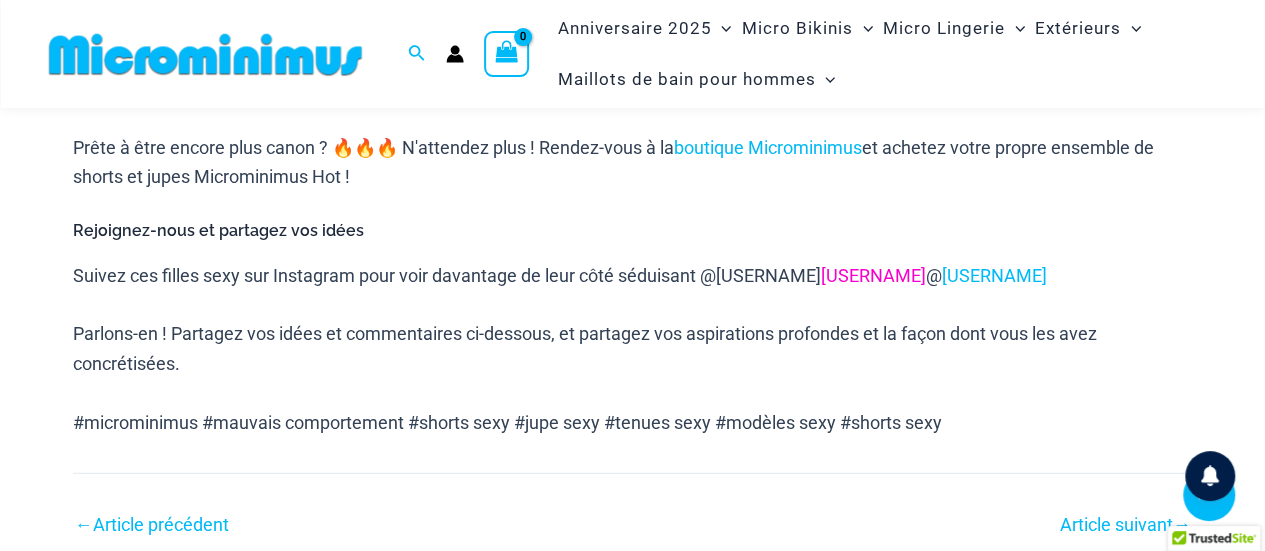 click on "[USERNAME]" at bounding box center [873, 275] 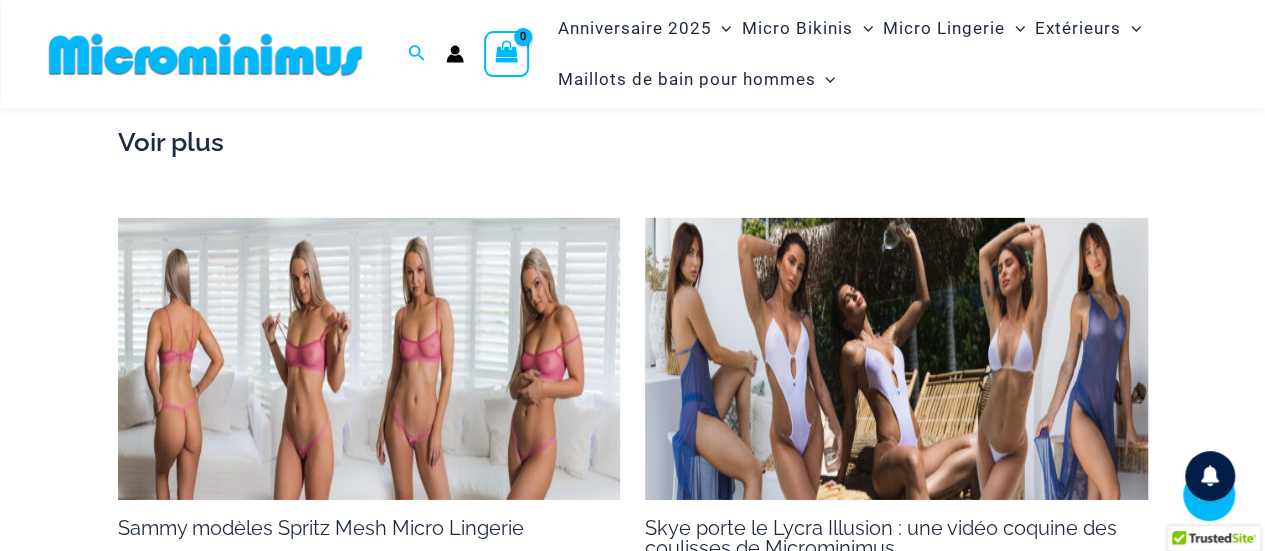 scroll, scrollTop: 2600, scrollLeft: 0, axis: vertical 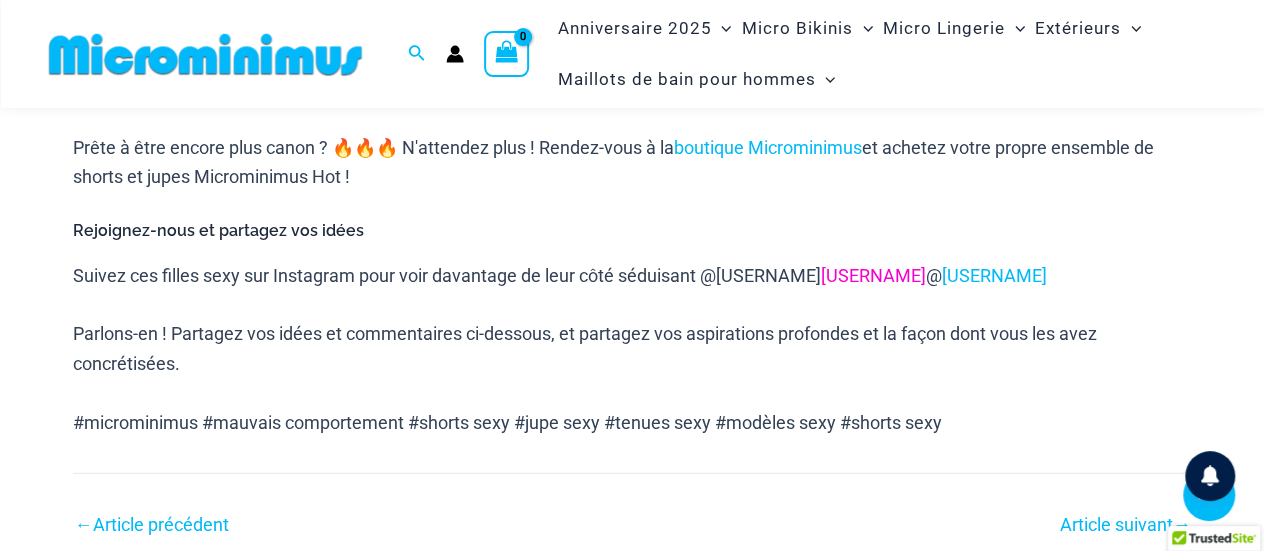 click on "[USERNAME]" at bounding box center [873, 275] 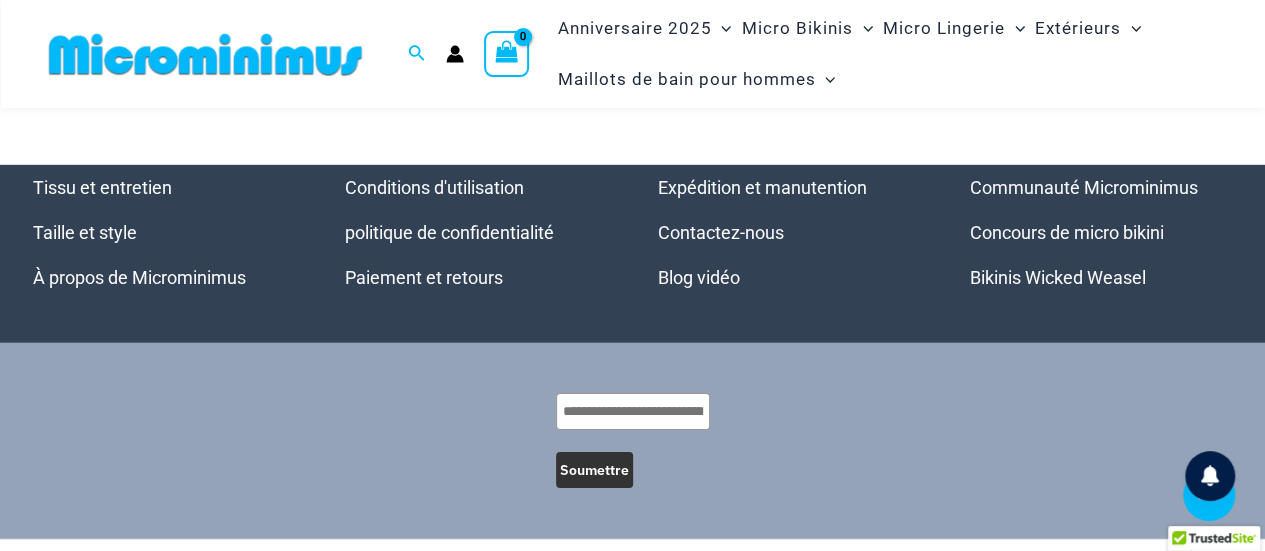 scroll, scrollTop: 3068, scrollLeft: 0, axis: vertical 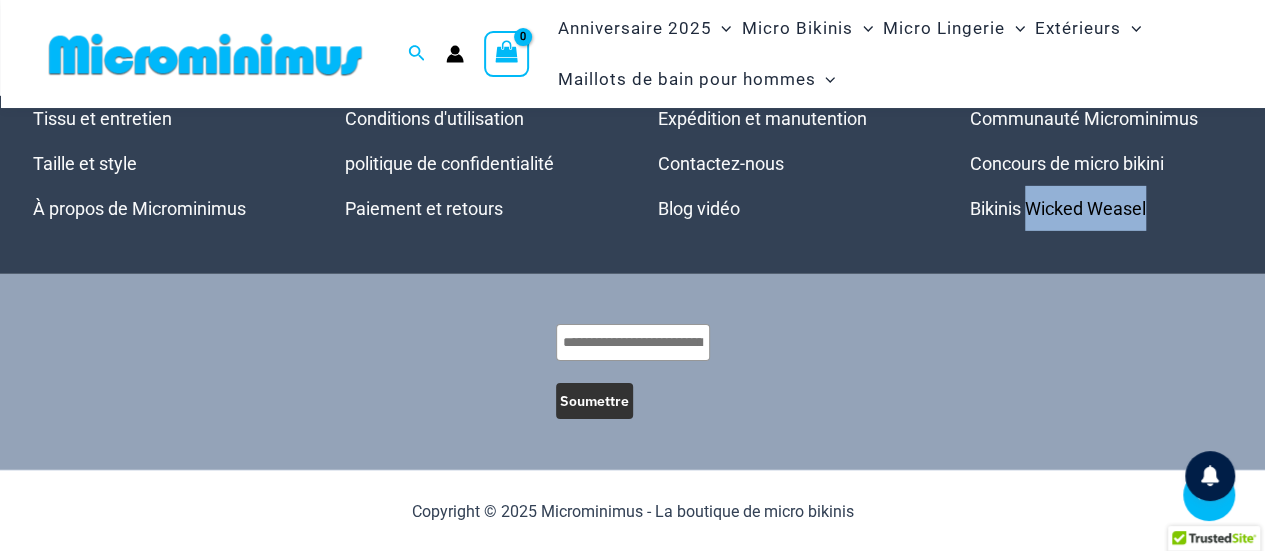 drag, startPoint x: 1181, startPoint y: 199, endPoint x: 1030, endPoint y: 206, distance: 151.16217 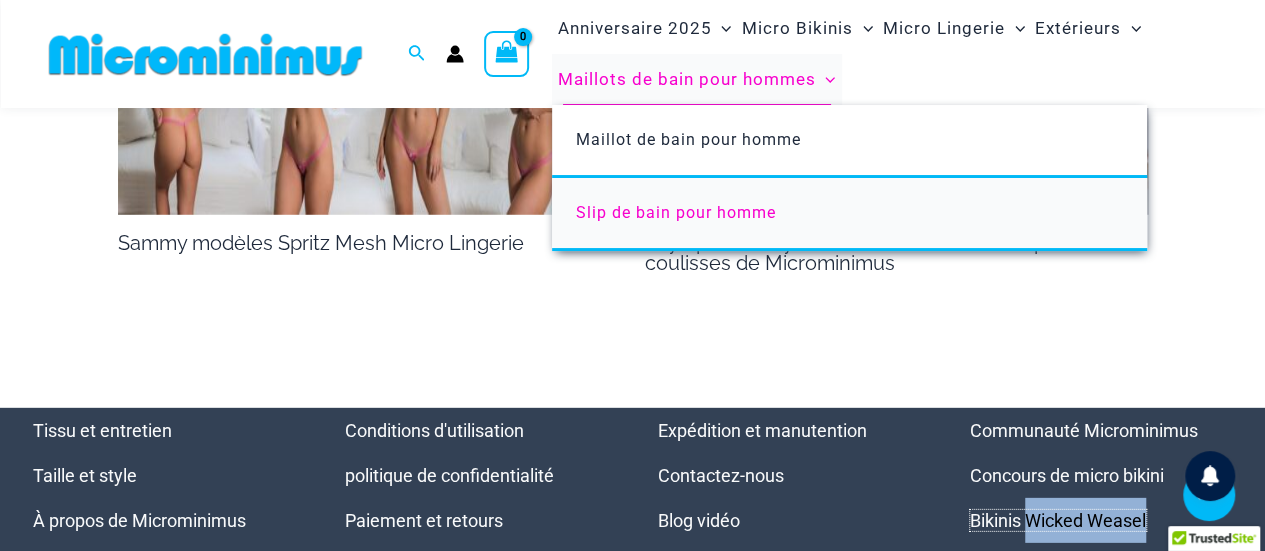 scroll, scrollTop: 2768, scrollLeft: 0, axis: vertical 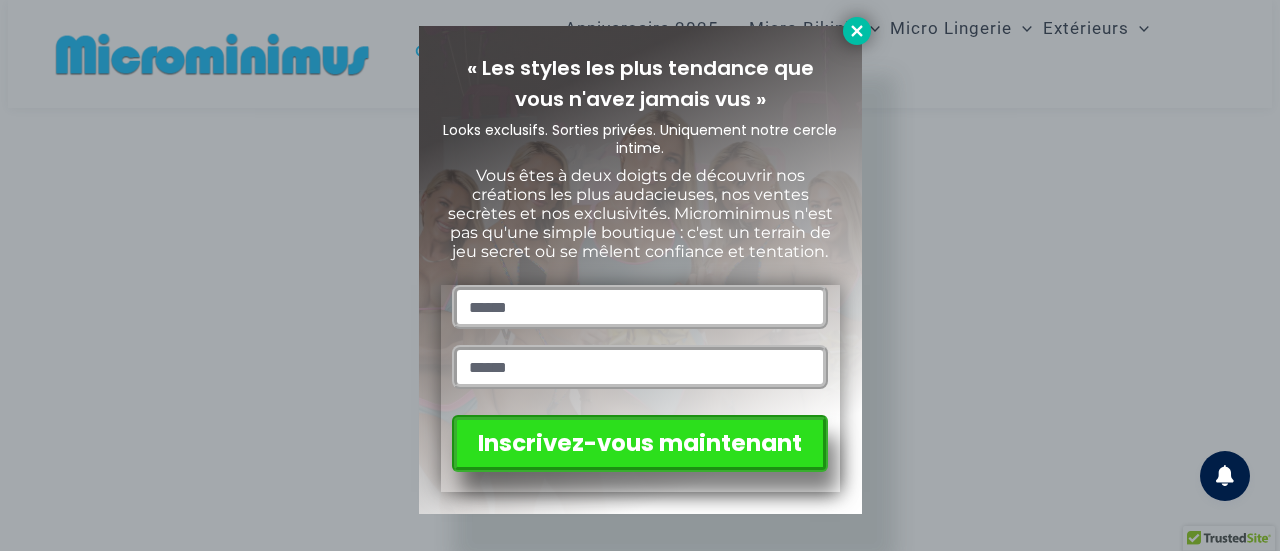 click 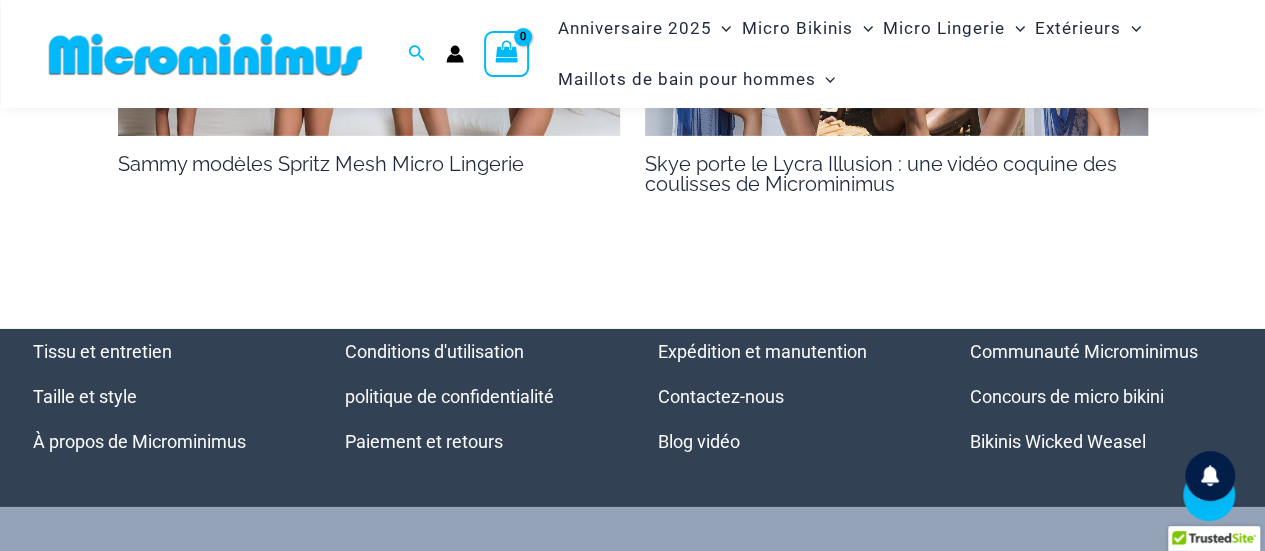 scroll, scrollTop: 3173, scrollLeft: 0, axis: vertical 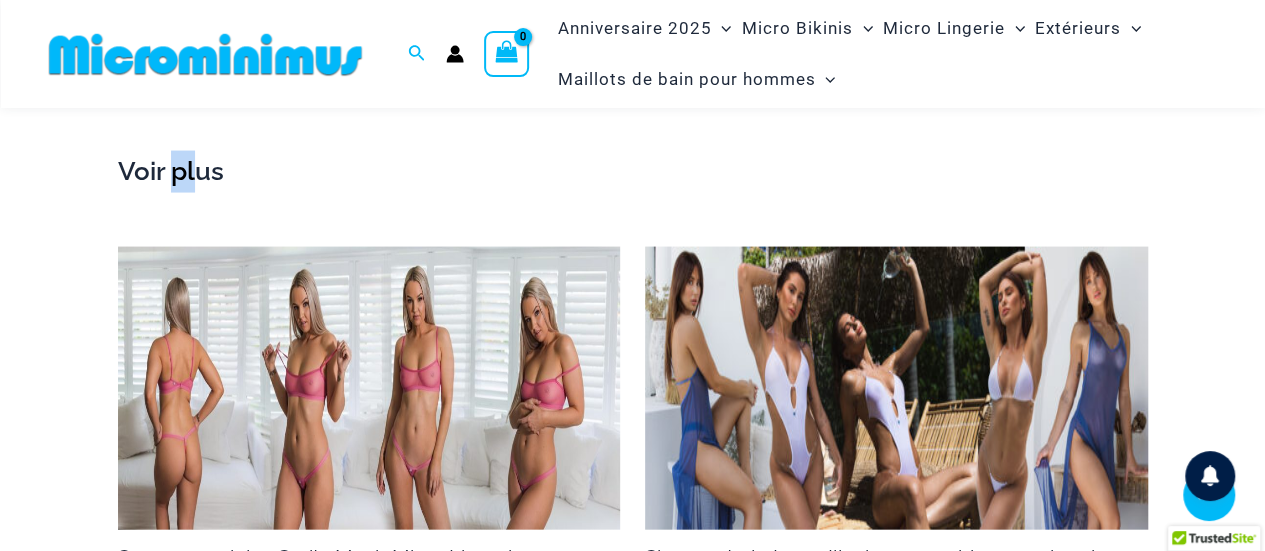 drag, startPoint x: 200, startPoint y: 163, endPoint x: 164, endPoint y: 163, distance: 36 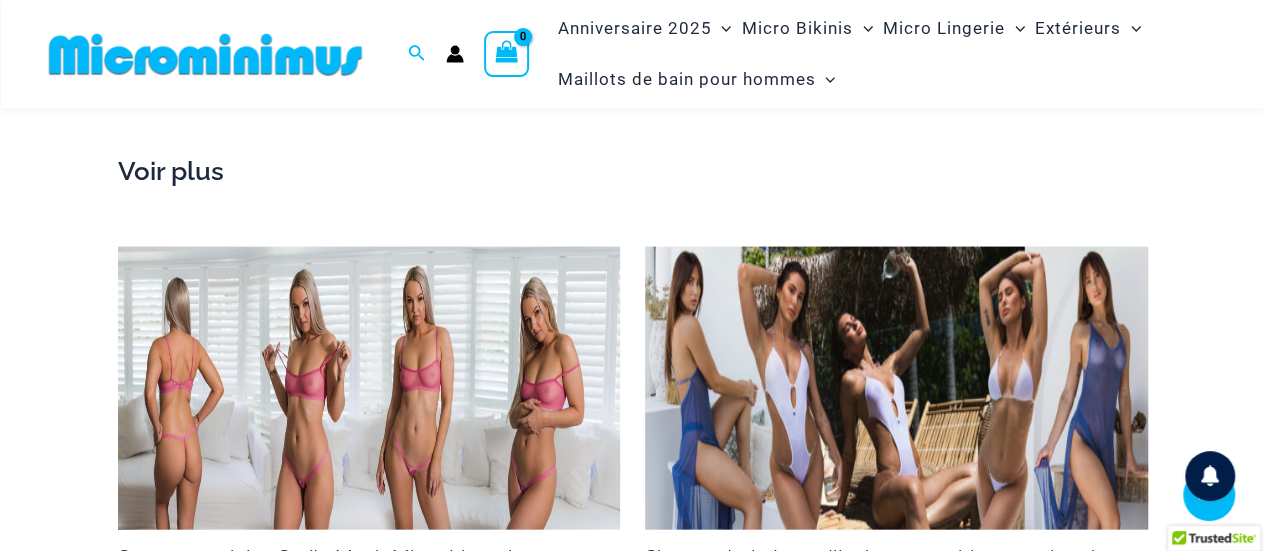 click on "Voir plus" at bounding box center [633, 172] 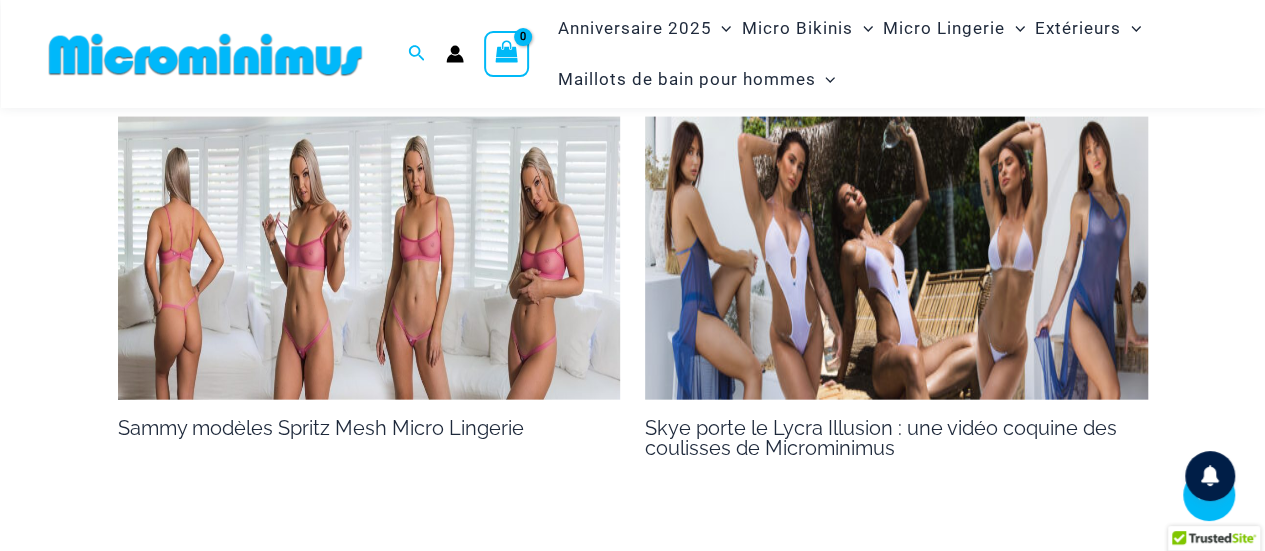 scroll, scrollTop: 2086, scrollLeft: 0, axis: vertical 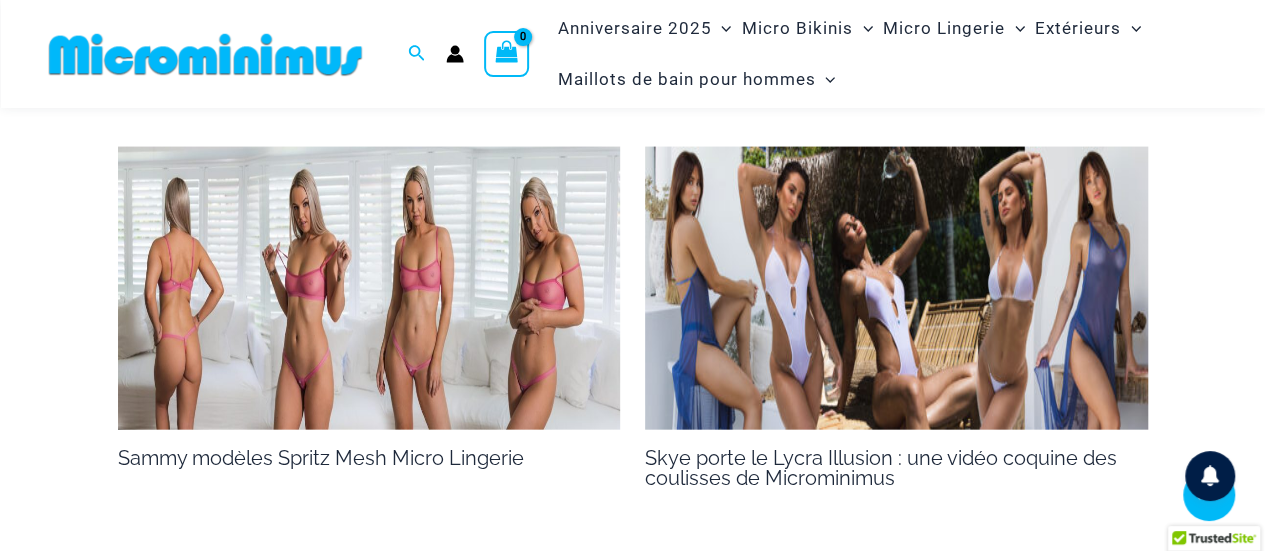 click on "Le secret brûlant de Tayla : un fantasme de micro bikini transparent 🔥 Par
Roselle
/  19 juin 2024
Micro bikini transparent rouge épicé 🥵
Vous êtes-vous déjà demandé à quoi ressemble une déesse avant d’émerger de l’écume de la mer ?
Admirez la plage baignée de soleil, l'eau cristalline et  Tayla  , absolument époustouflante dans un  micro bikini rouge transparent" at bounding box center (632, -663) 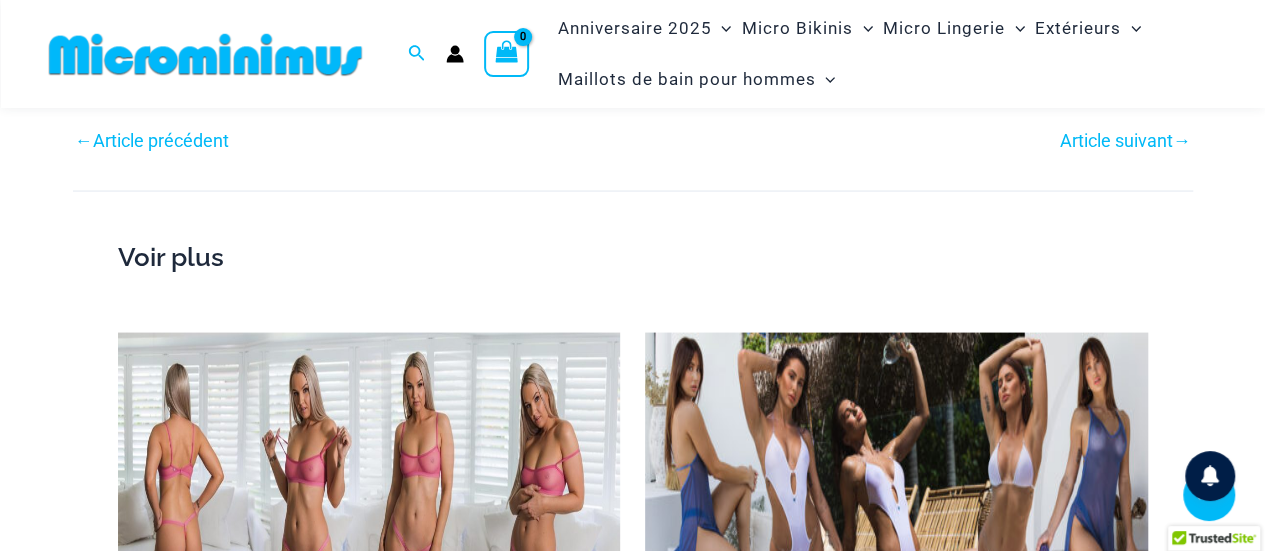 scroll, scrollTop: 1904, scrollLeft: 0, axis: vertical 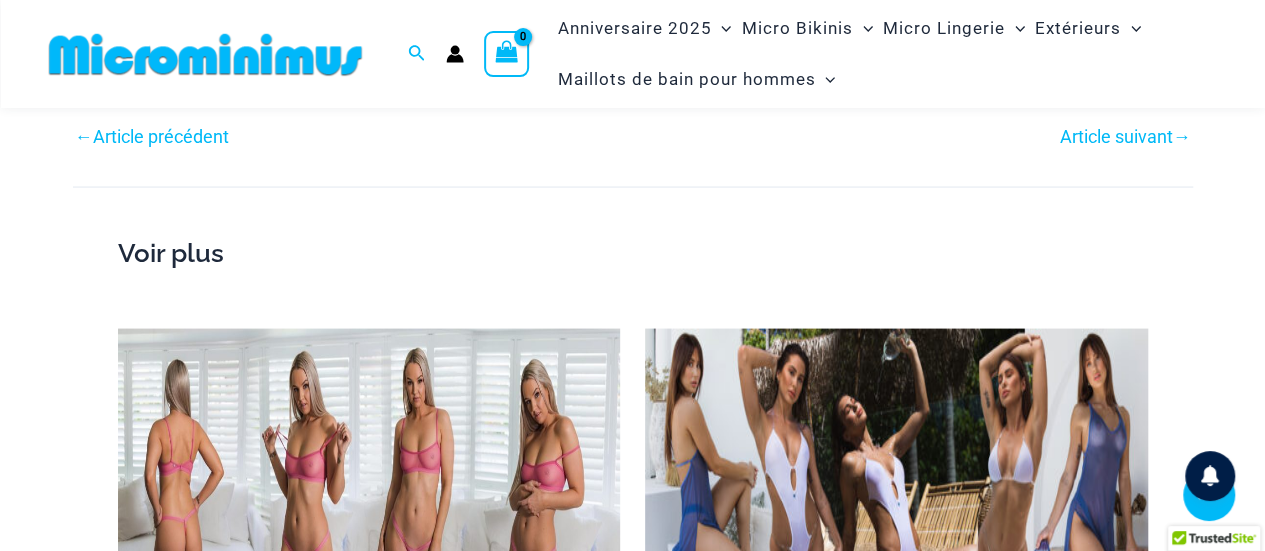 click on "Article suivant" at bounding box center [1116, 136] 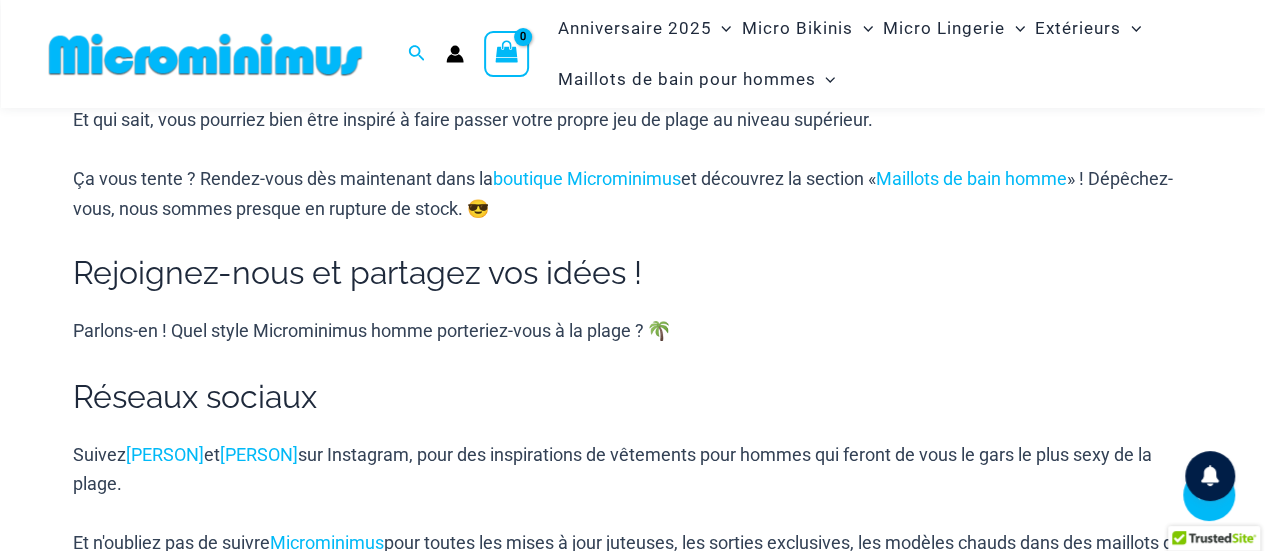 scroll, scrollTop: 1884, scrollLeft: 0, axis: vertical 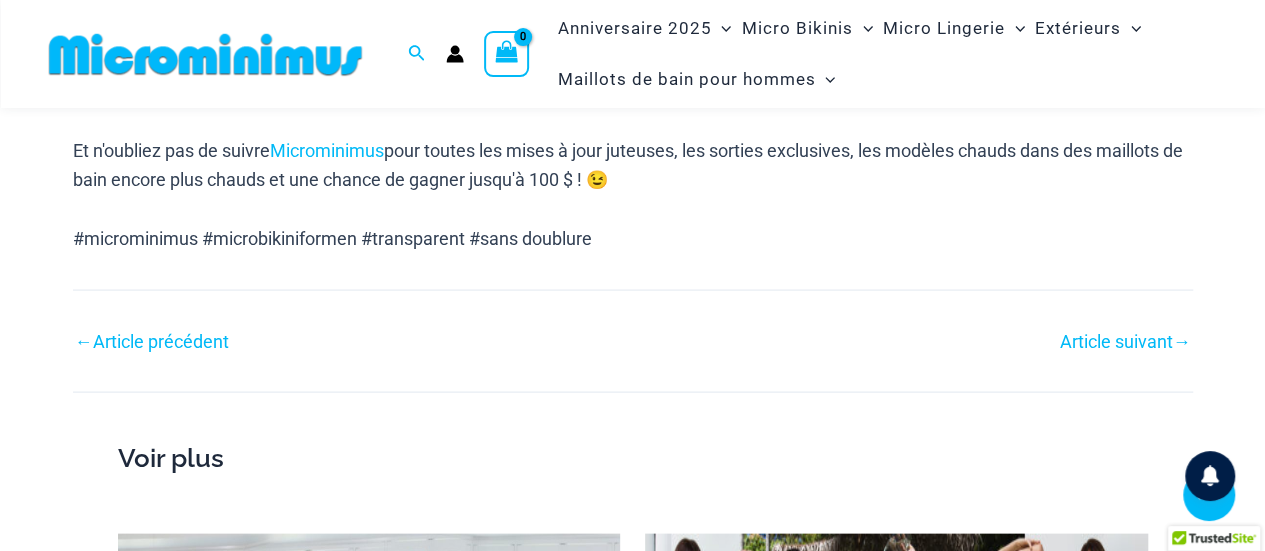 click on "Article suivant" at bounding box center [1116, 340] 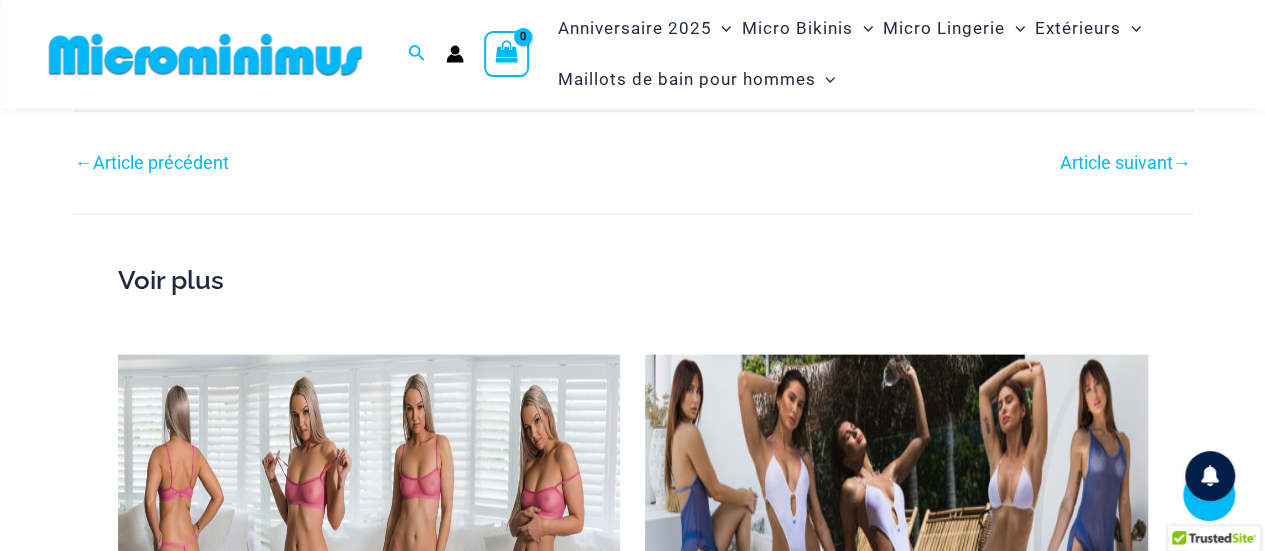 scroll, scrollTop: 1992, scrollLeft: 0, axis: vertical 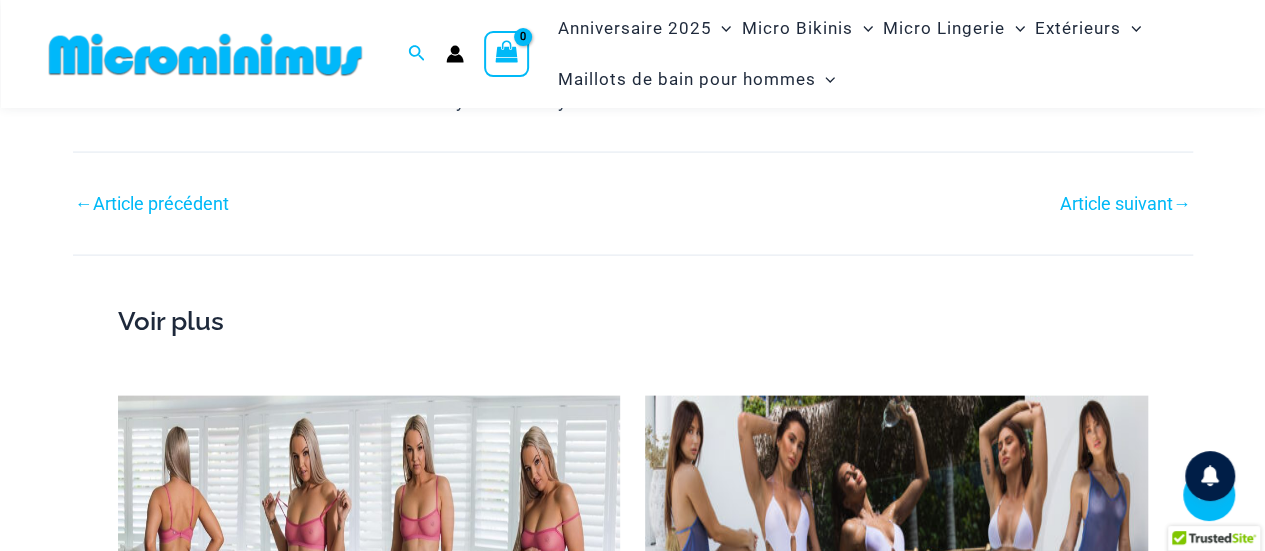 click on "Article suivant" at bounding box center (1116, 203) 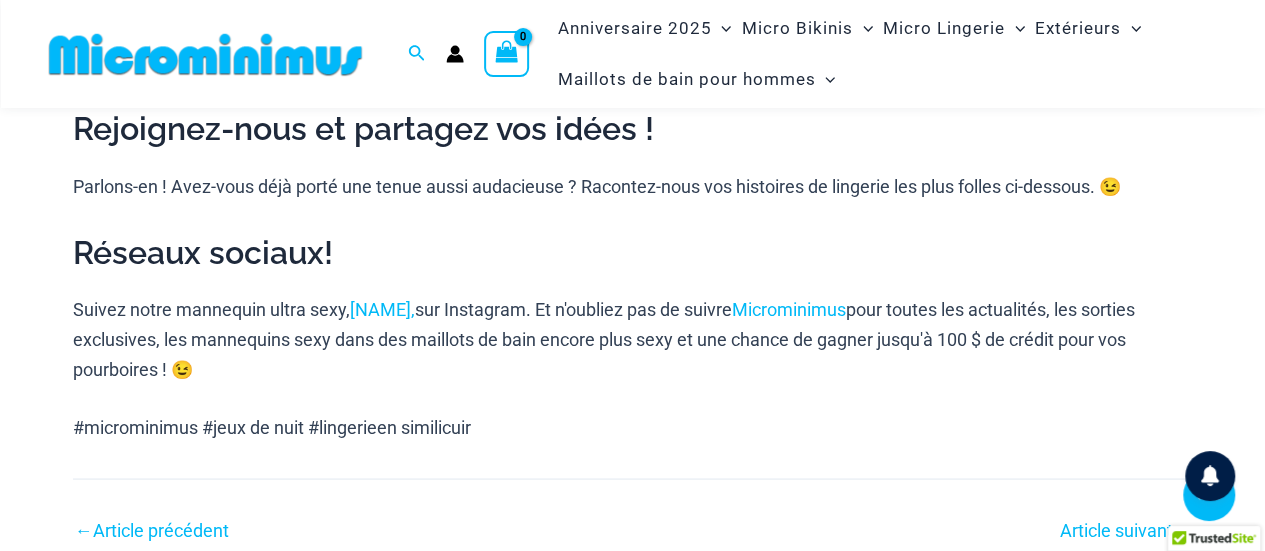 scroll, scrollTop: 1885, scrollLeft: 0, axis: vertical 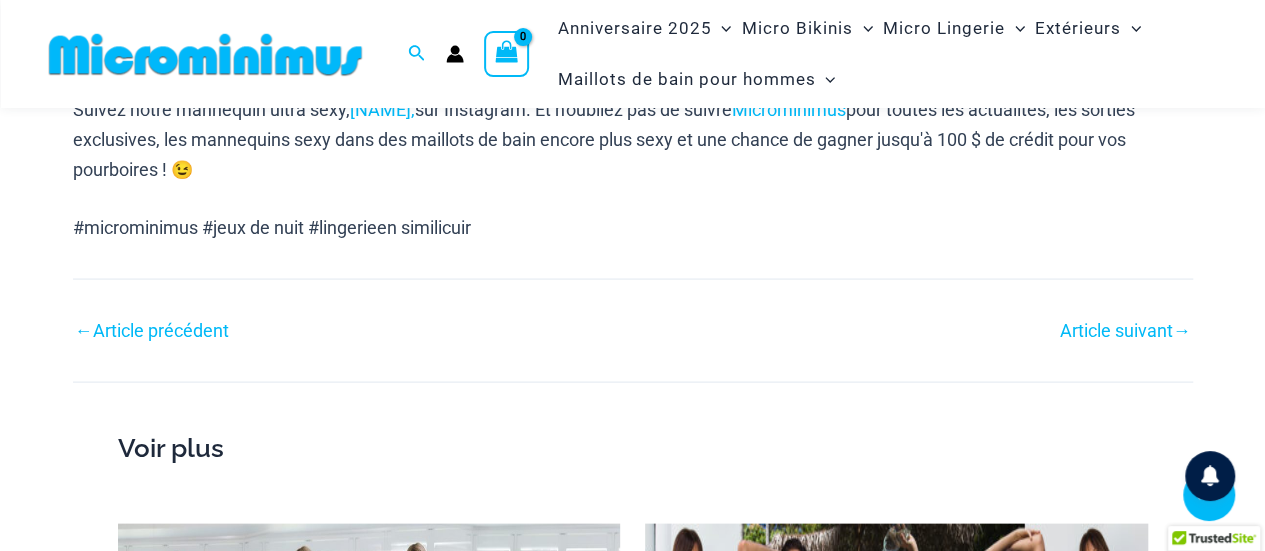 click on "Article suivant" at bounding box center [1116, 329] 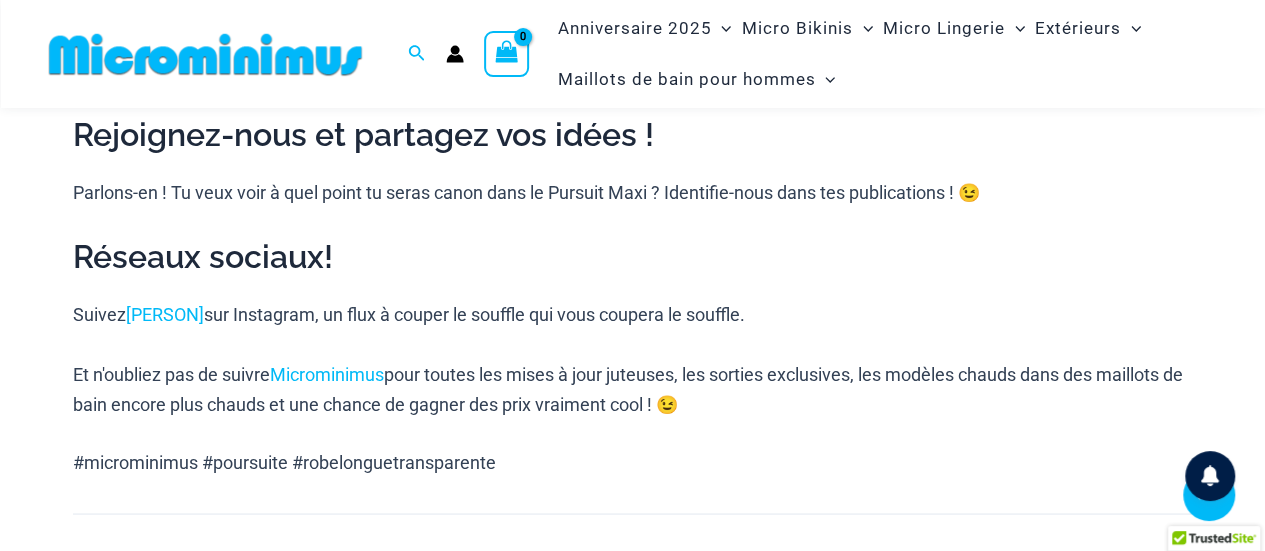 scroll, scrollTop: 1885, scrollLeft: 0, axis: vertical 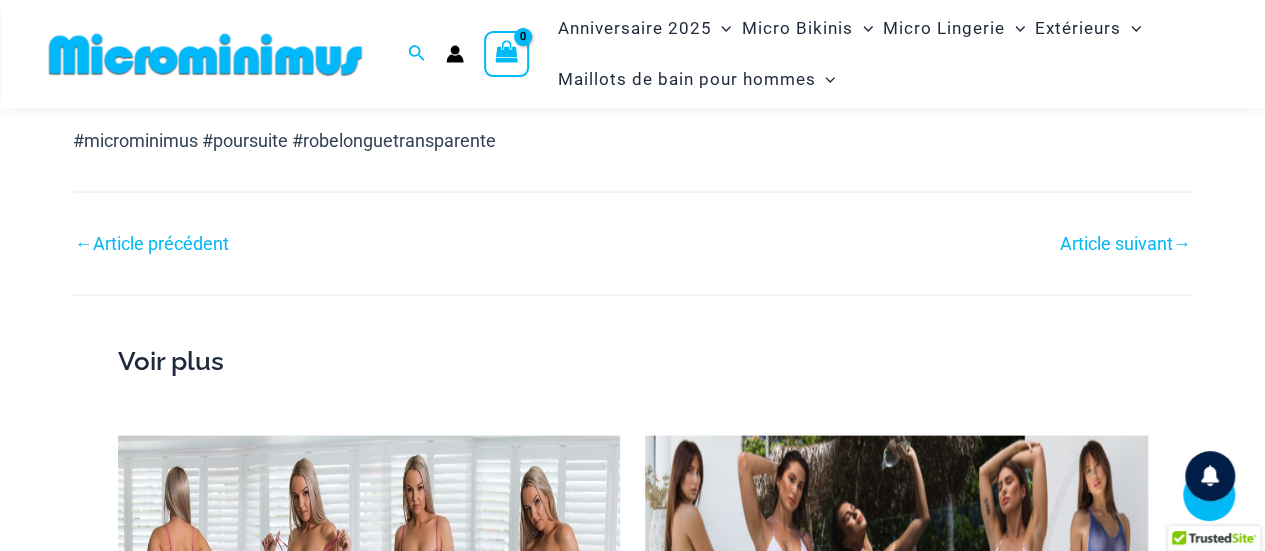 click on "Article suivant" at bounding box center (1116, 242) 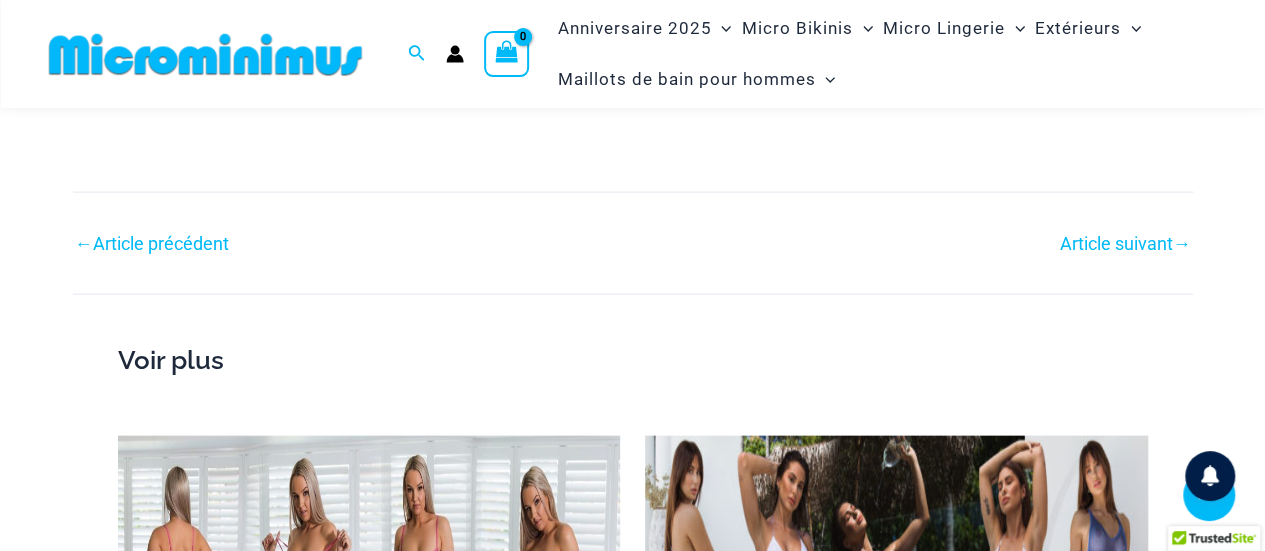 scroll, scrollTop: 1984, scrollLeft: 0, axis: vertical 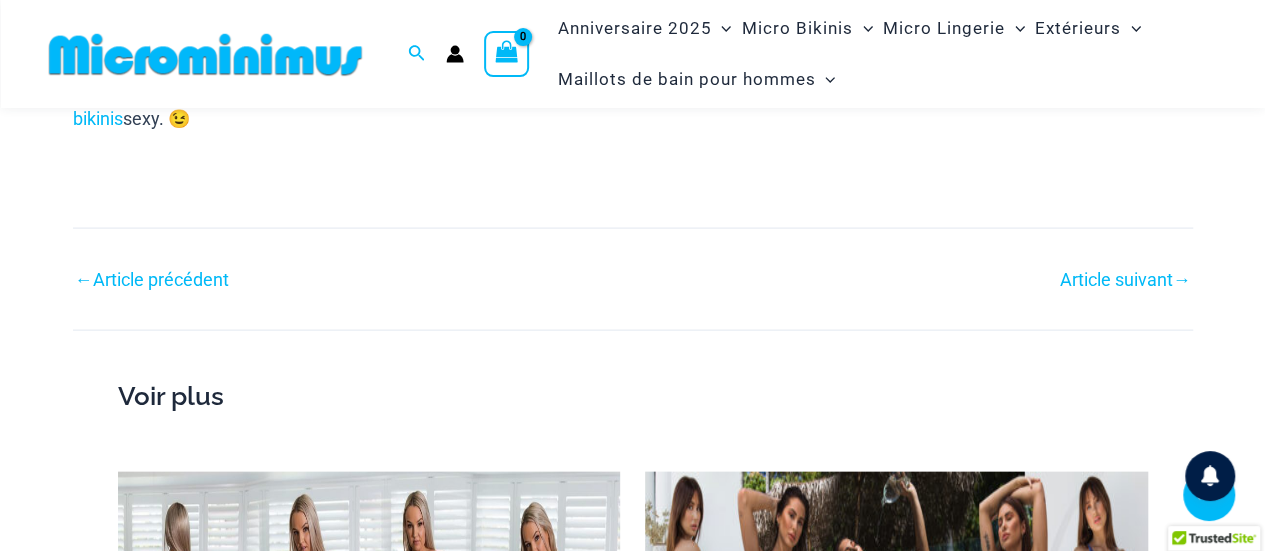 click on "Article suivant" at bounding box center (1116, 279) 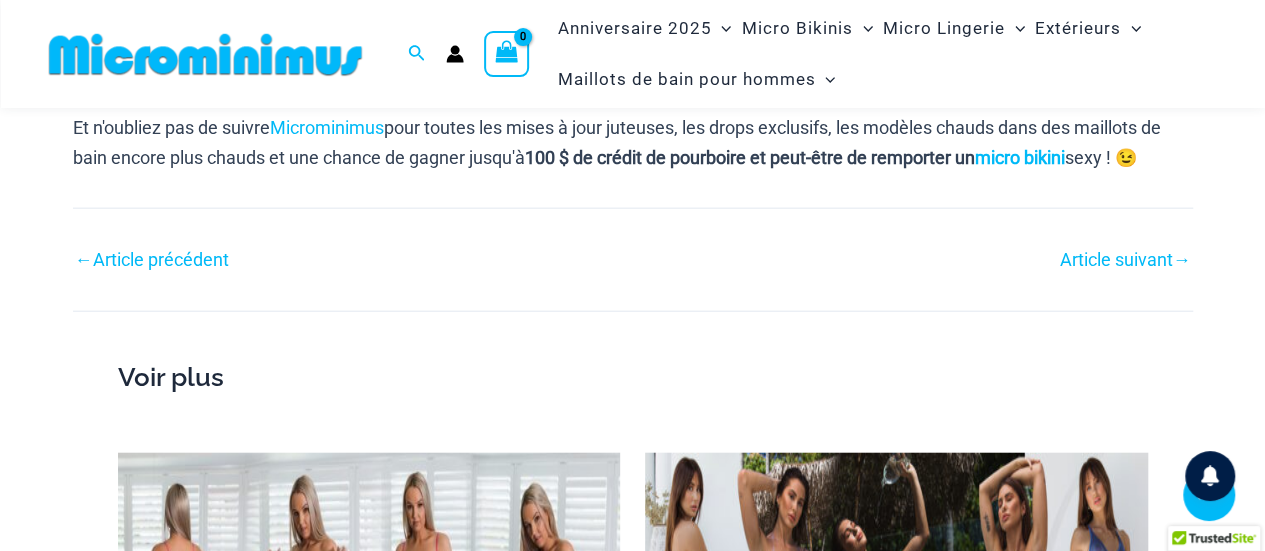 scroll, scrollTop: 2284, scrollLeft: 0, axis: vertical 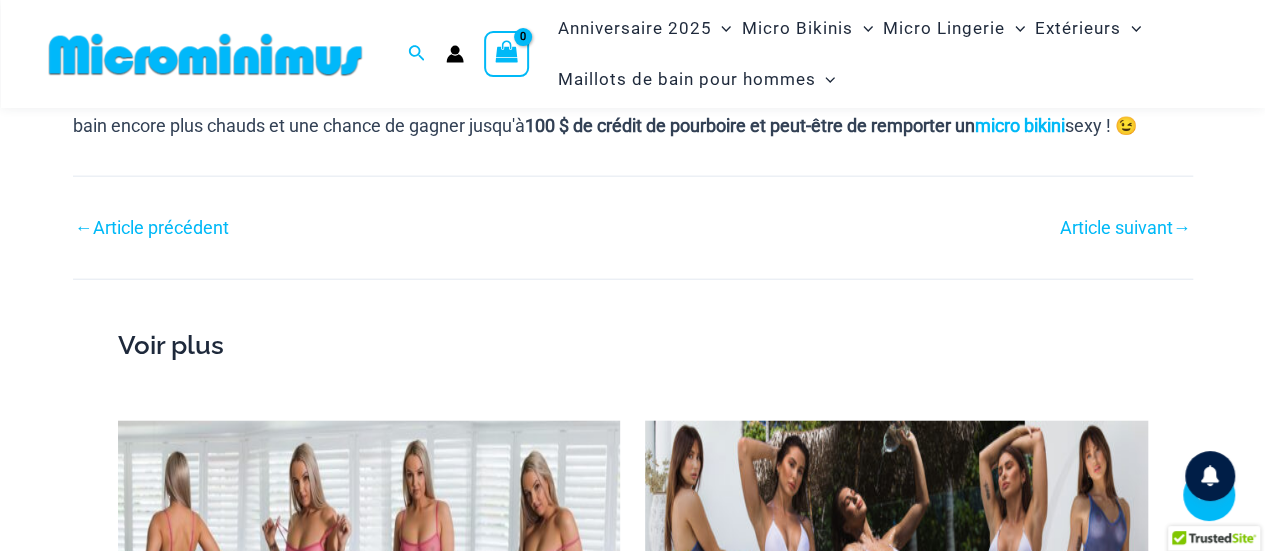 click on "Article suivant" at bounding box center [1116, 227] 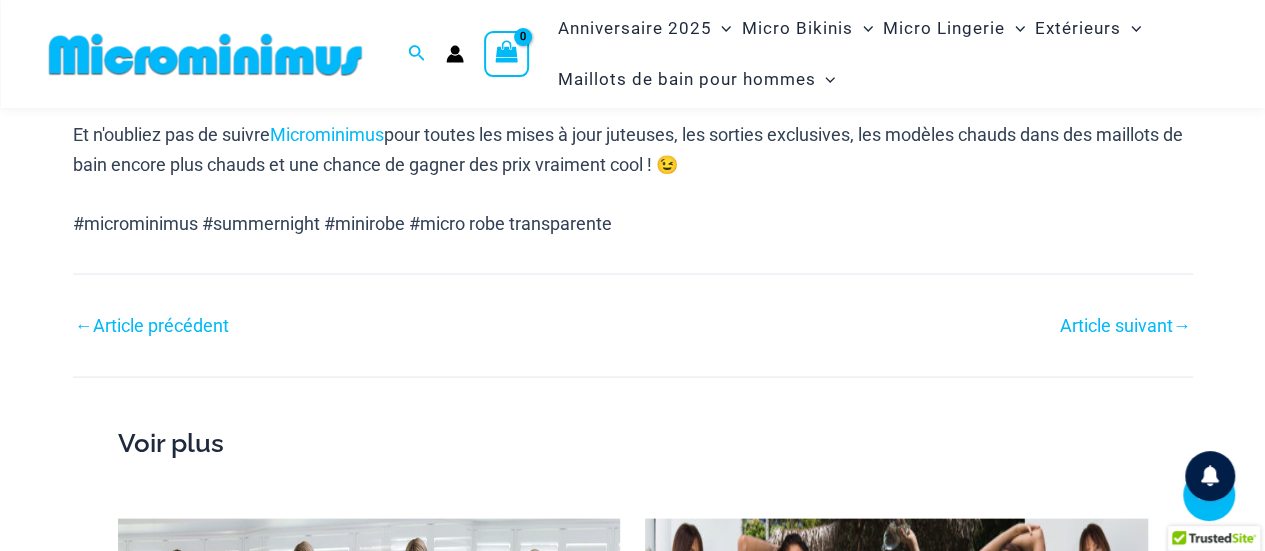 scroll, scrollTop: 1886, scrollLeft: 0, axis: vertical 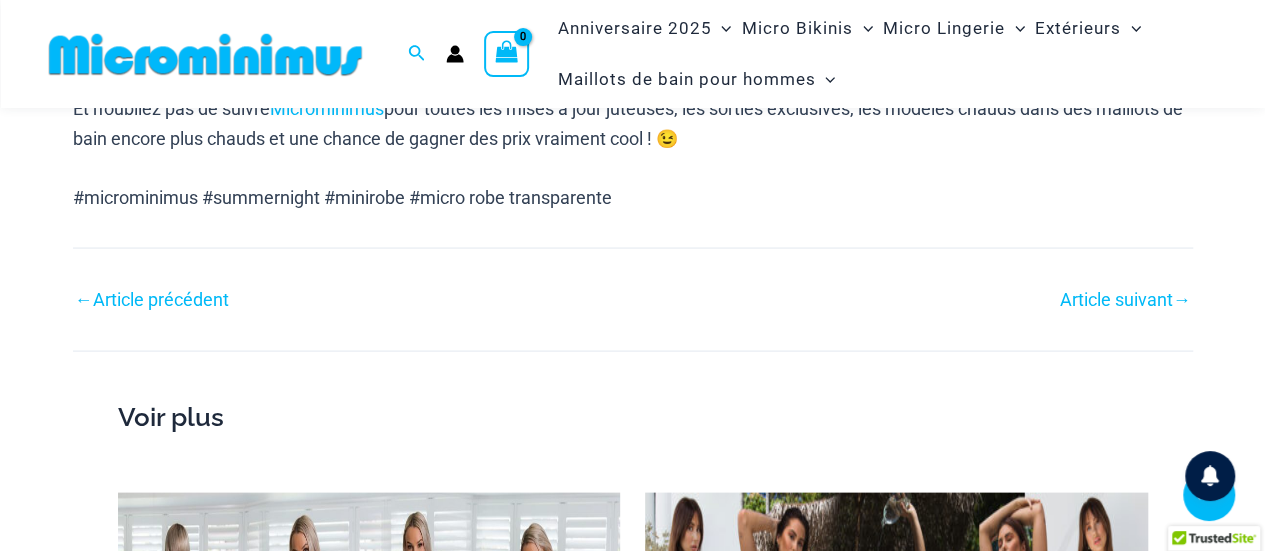 click on "Article suivant" at bounding box center [1116, 298] 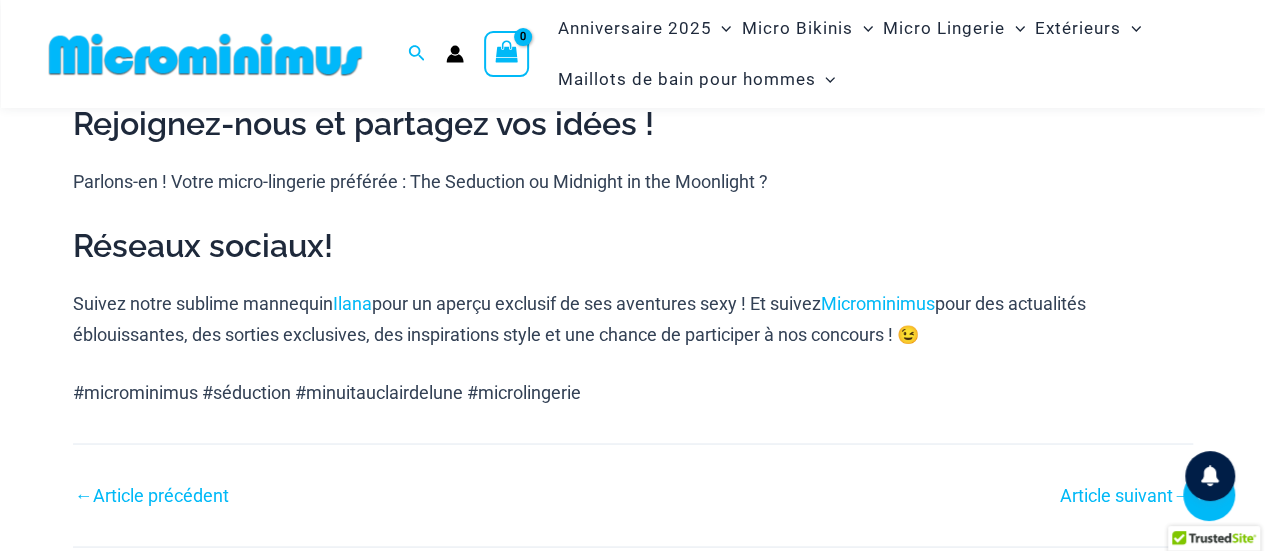 scroll, scrollTop: 1683, scrollLeft: 0, axis: vertical 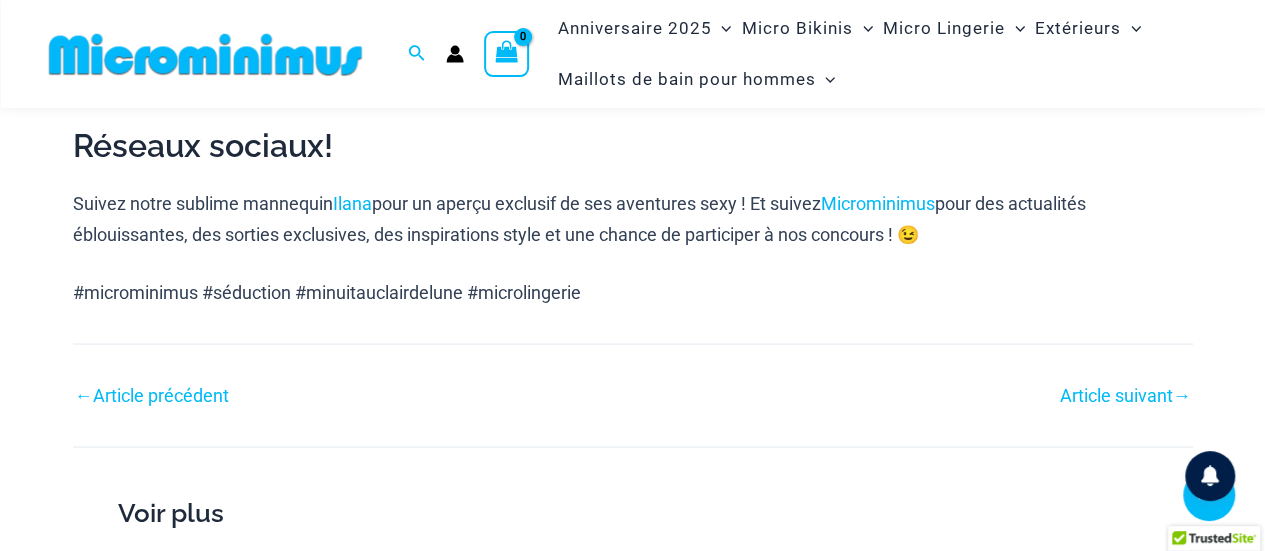 click on "Article suivant" at bounding box center (1116, 394) 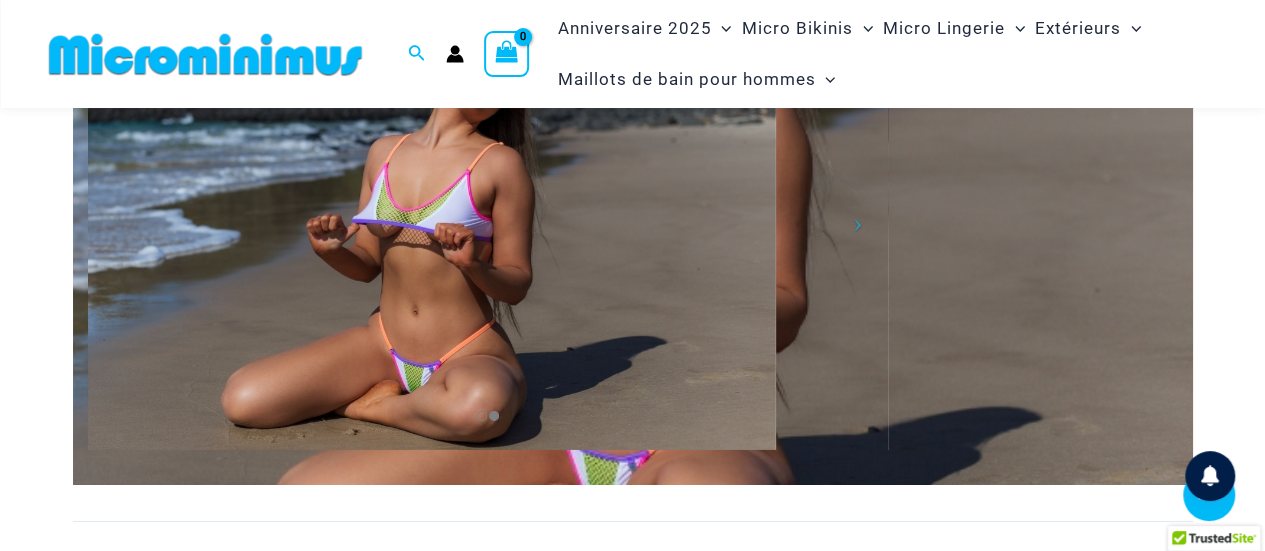 scroll, scrollTop: 2985, scrollLeft: 0, axis: vertical 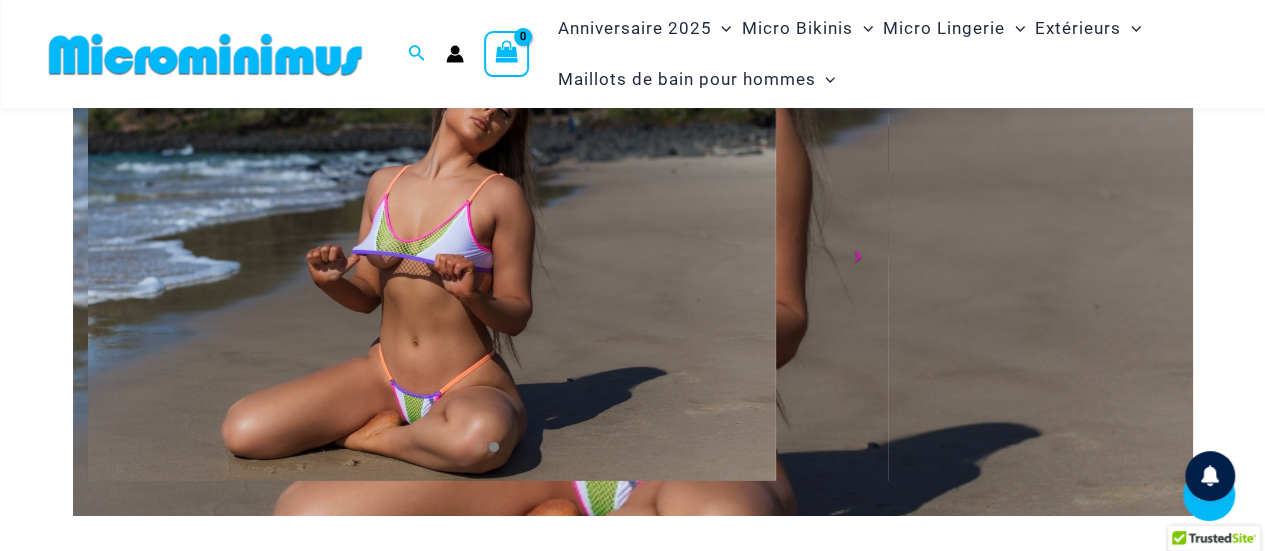 click at bounding box center [858, 263] 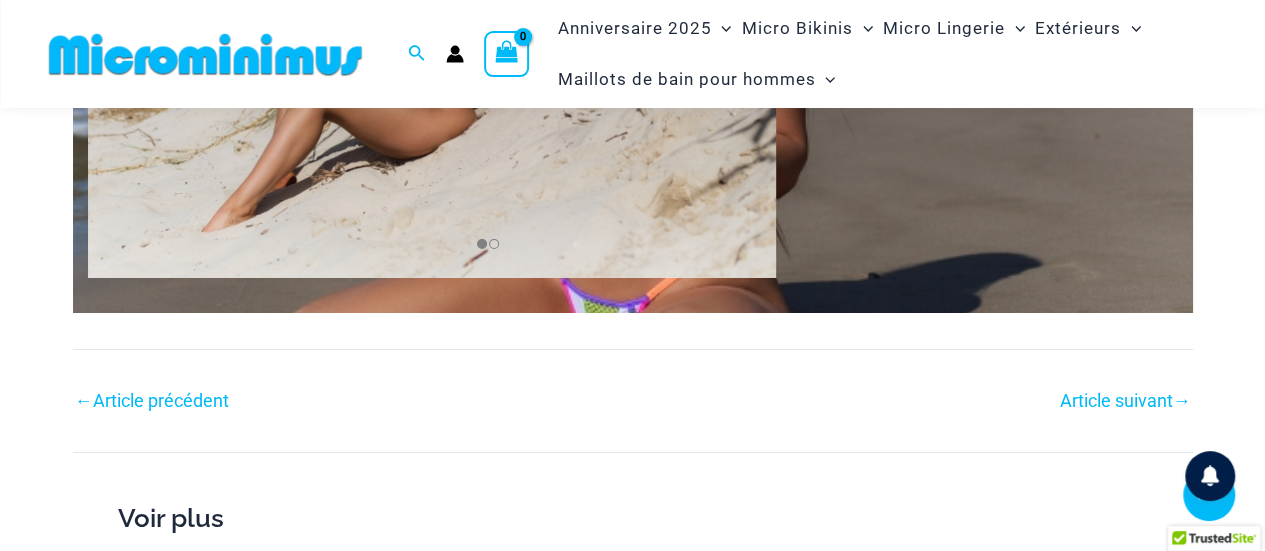 scroll, scrollTop: 3248, scrollLeft: 0, axis: vertical 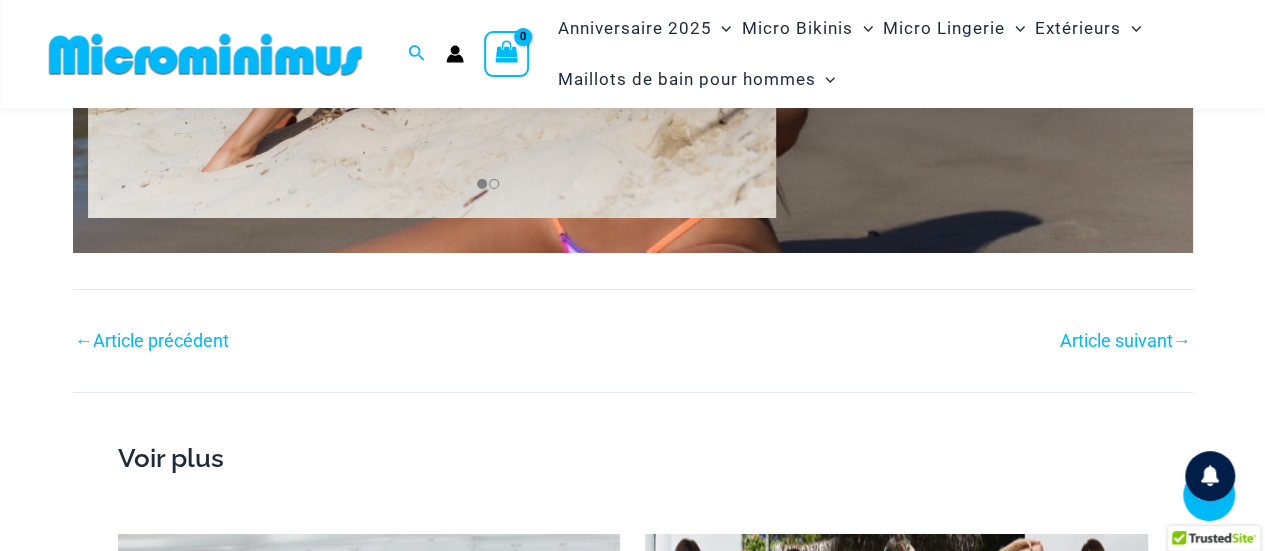click on "Article suivant" at bounding box center [1116, 340] 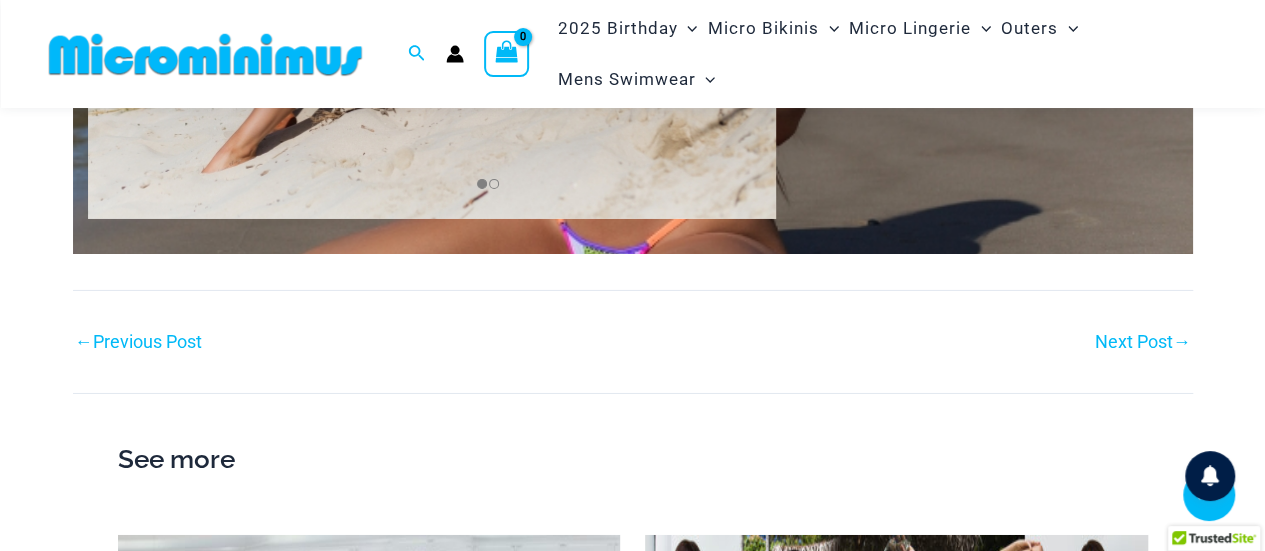 scroll, scrollTop: 3248, scrollLeft: 0, axis: vertical 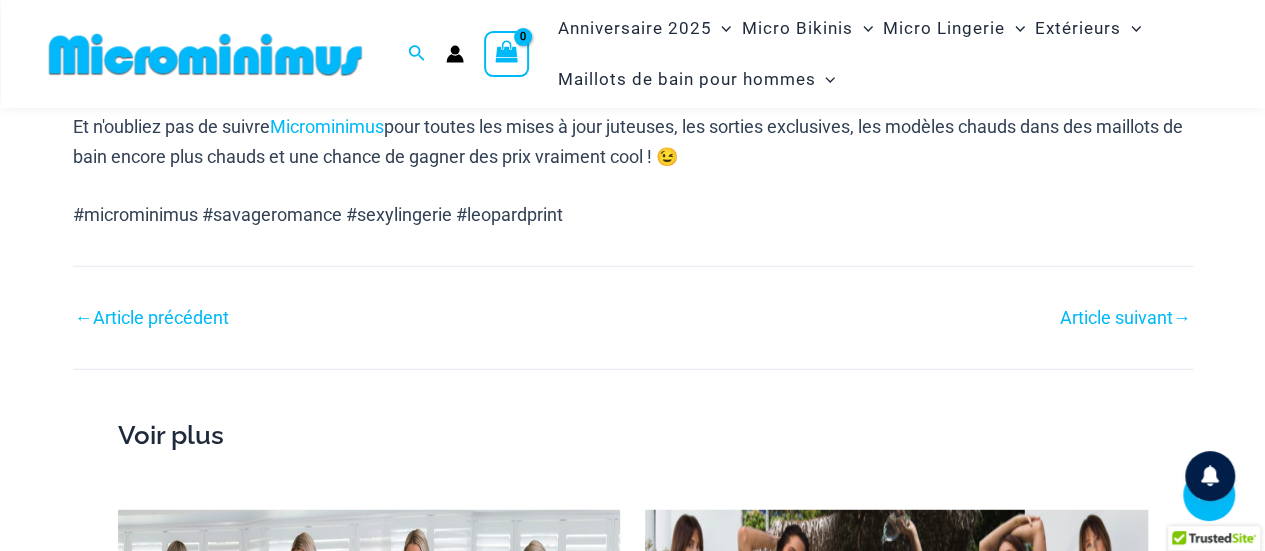 click on "Article suivant" at bounding box center (1116, 317) 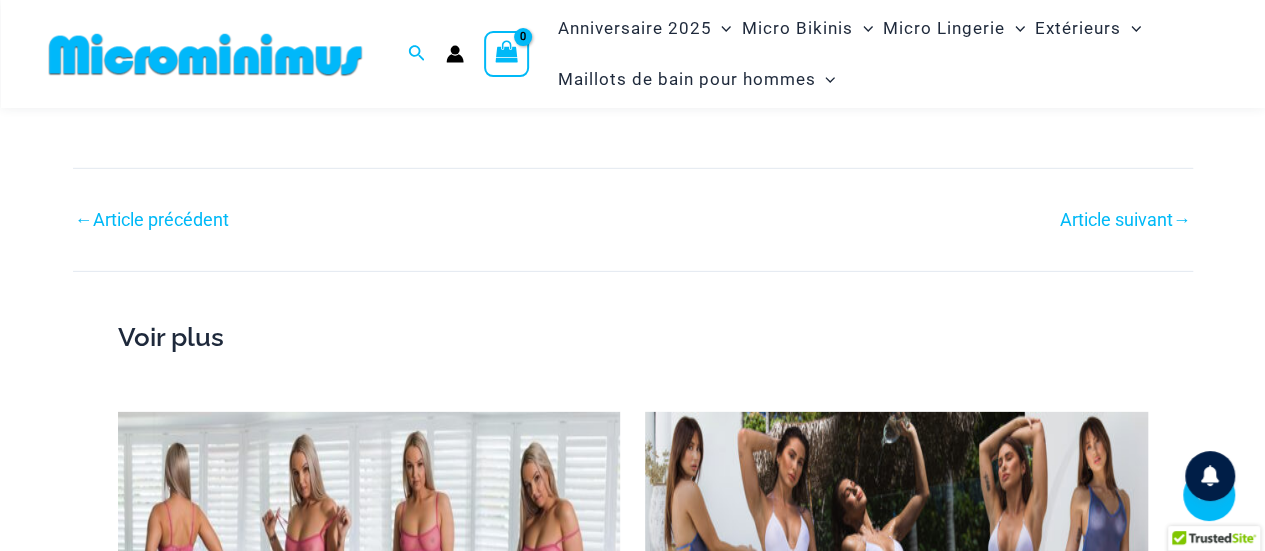 scroll, scrollTop: 2884, scrollLeft: 0, axis: vertical 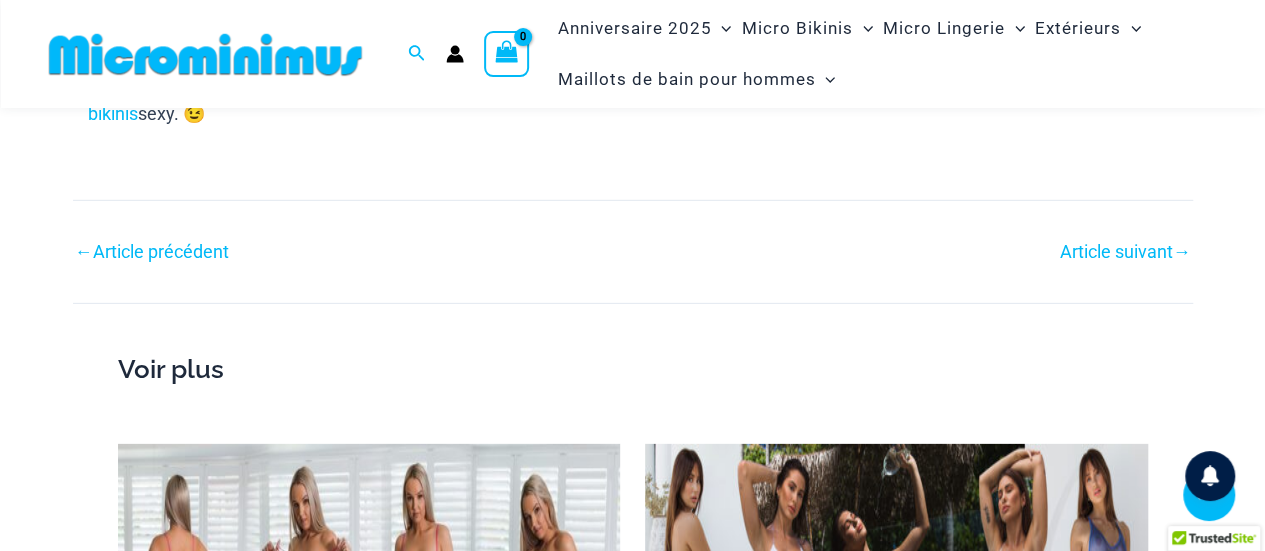 click on "Article suivant" at bounding box center [1116, 251] 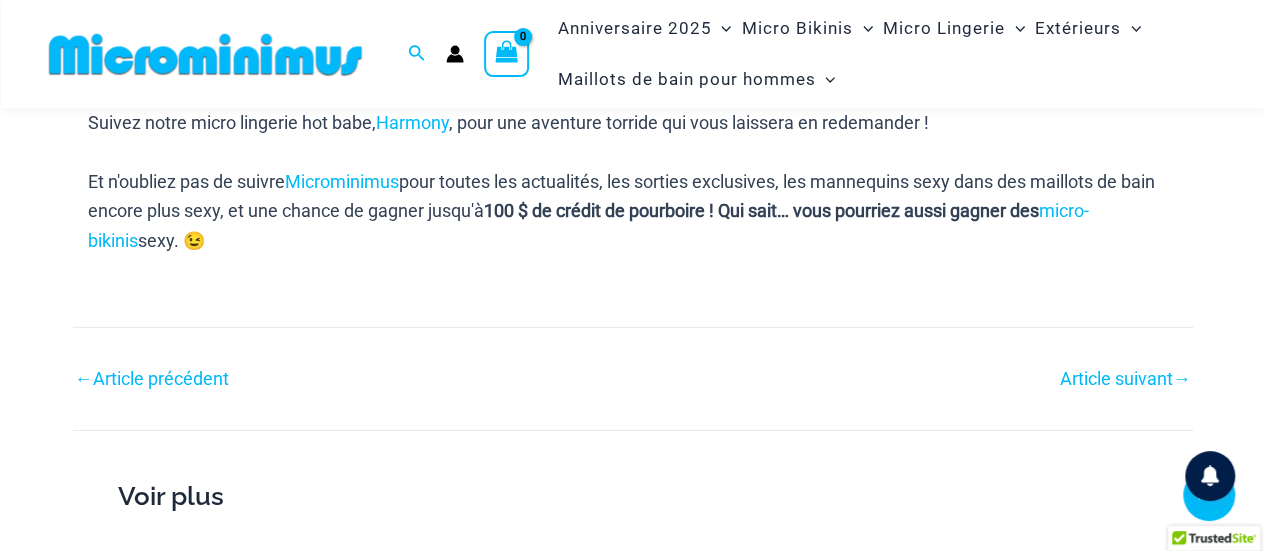 scroll, scrollTop: 2884, scrollLeft: 0, axis: vertical 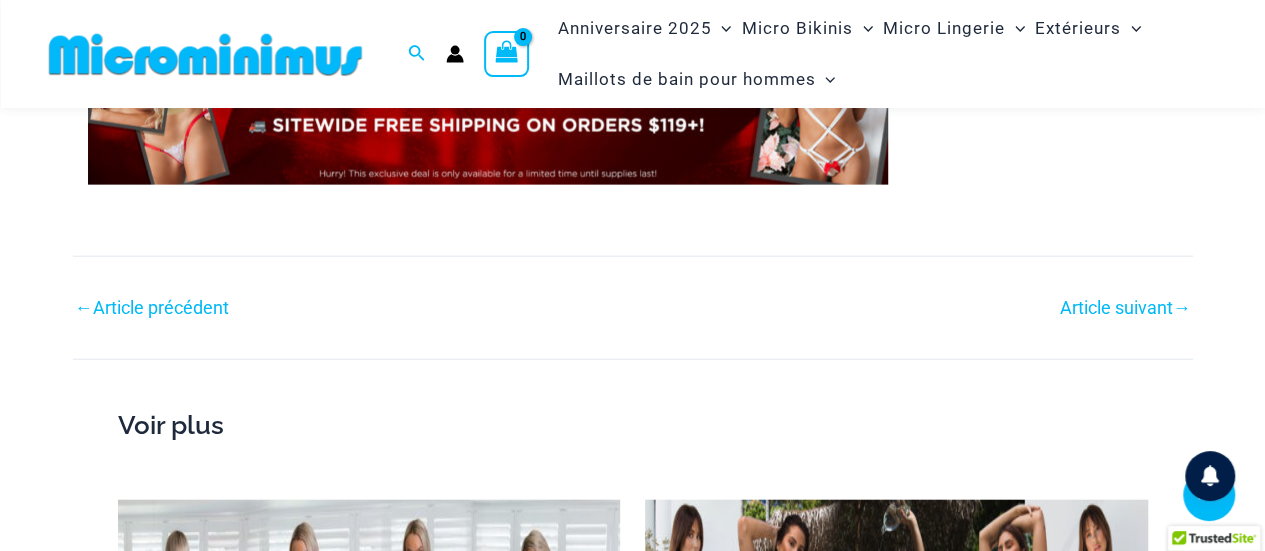 click on "Article suivant" at bounding box center (1116, 307) 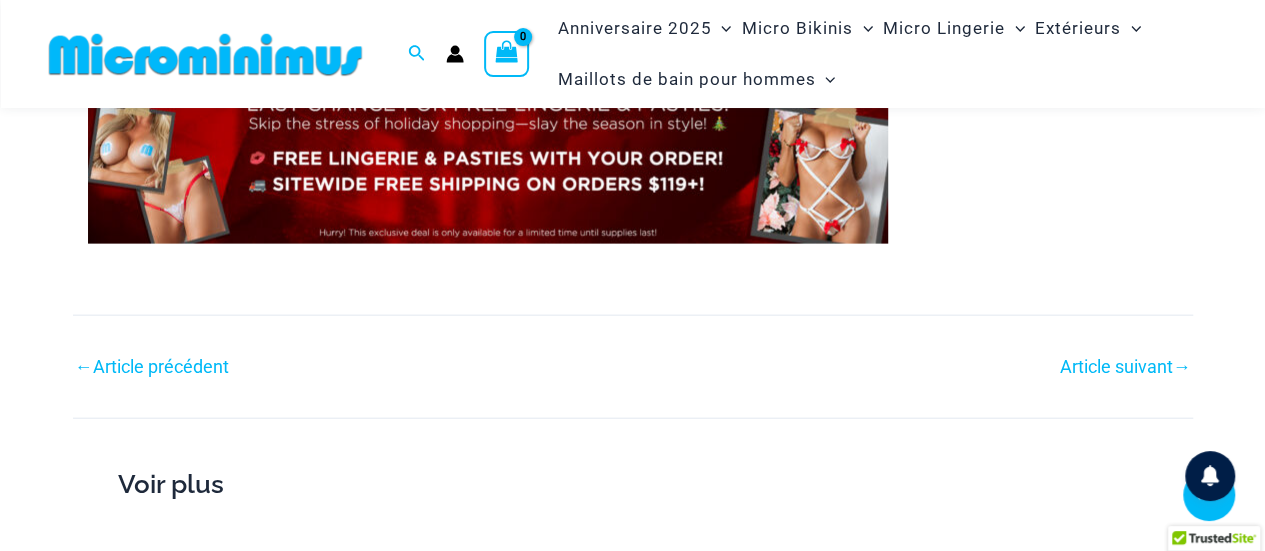 scroll, scrollTop: 2185, scrollLeft: 0, axis: vertical 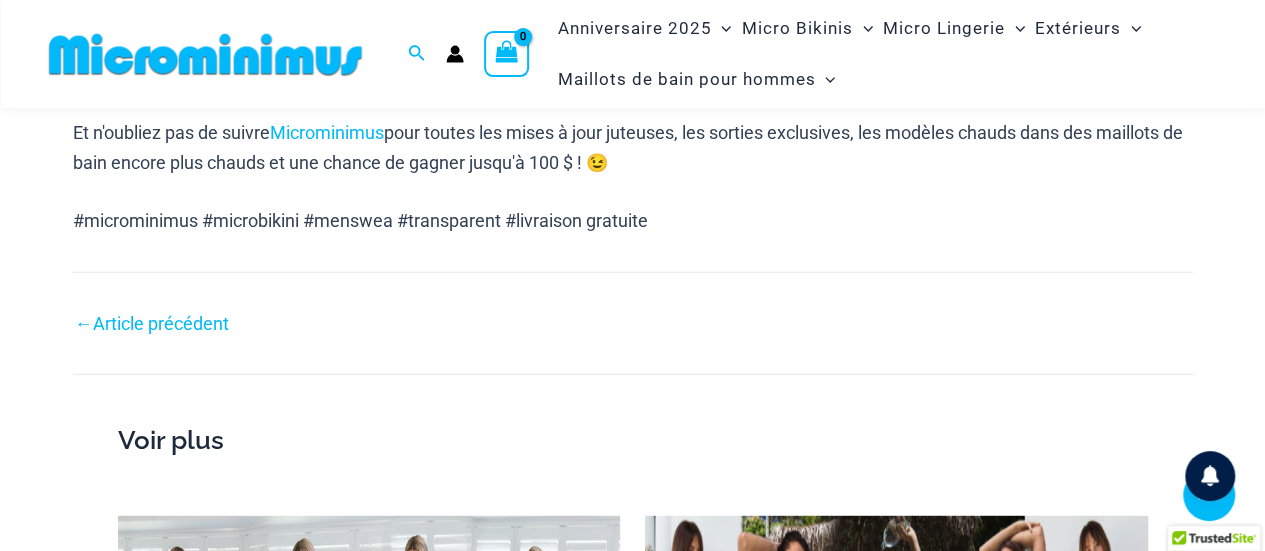 click on "Article précédent" at bounding box center (161, 323) 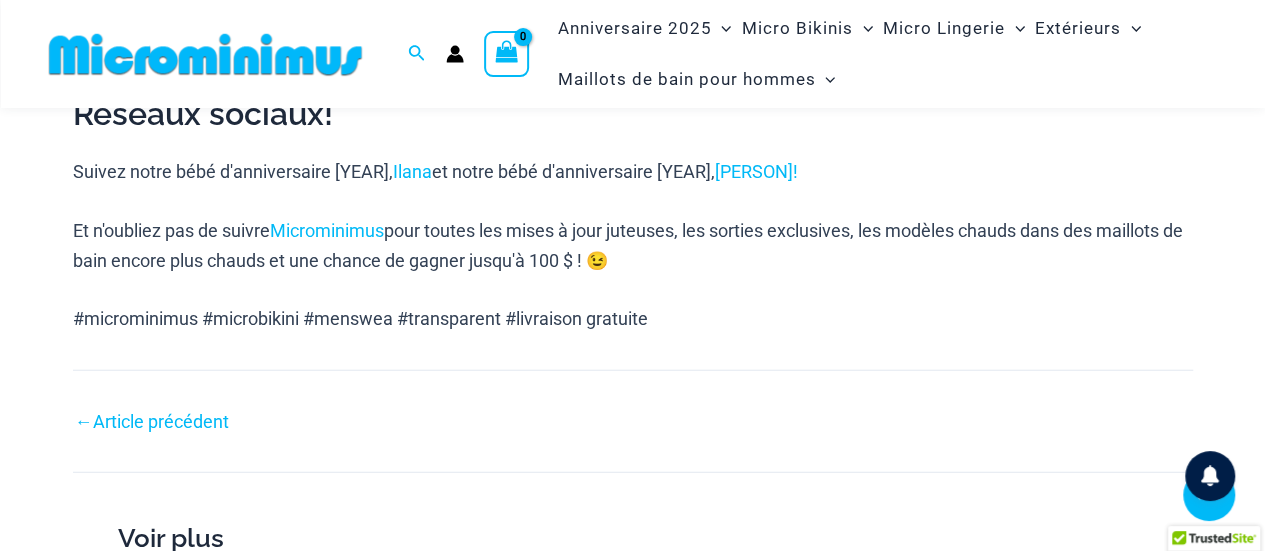 scroll, scrollTop: 2485, scrollLeft: 0, axis: vertical 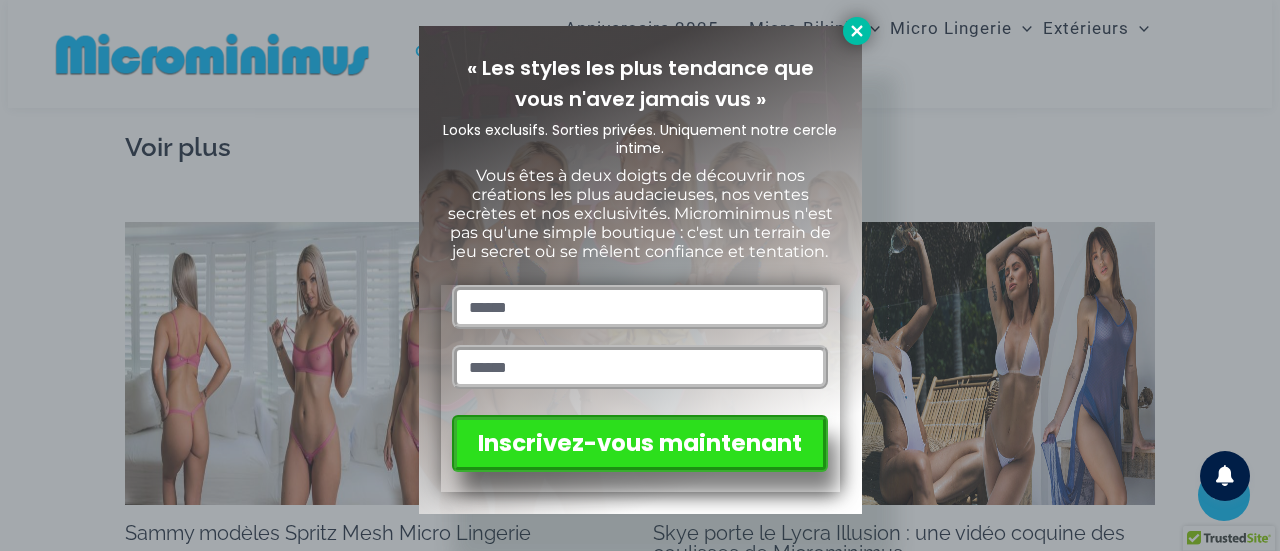 click 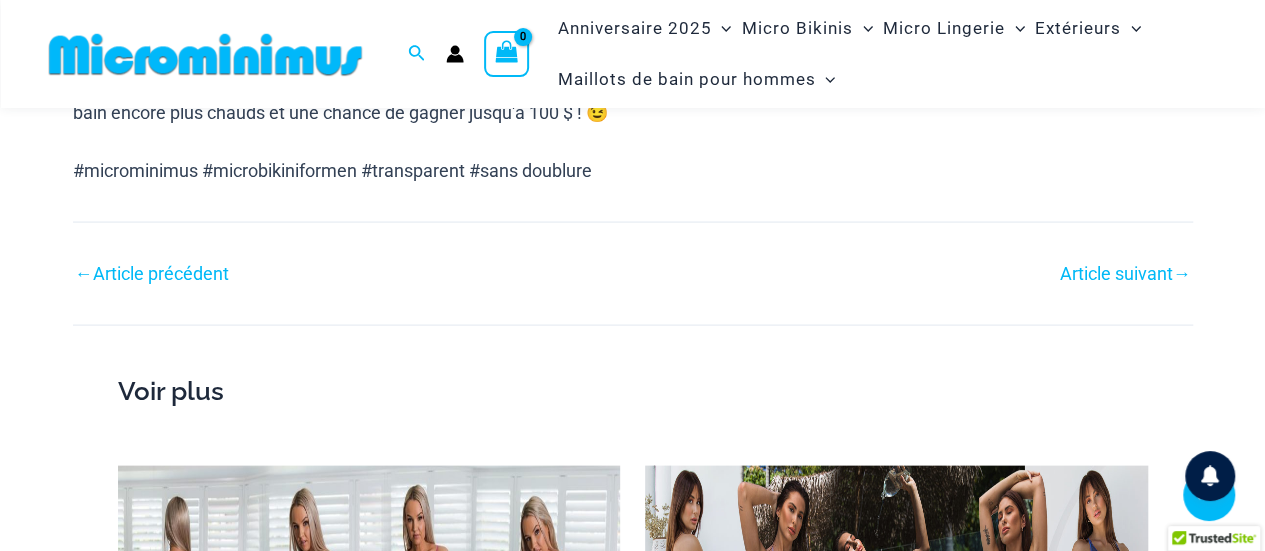 scroll, scrollTop: 1865, scrollLeft: 0, axis: vertical 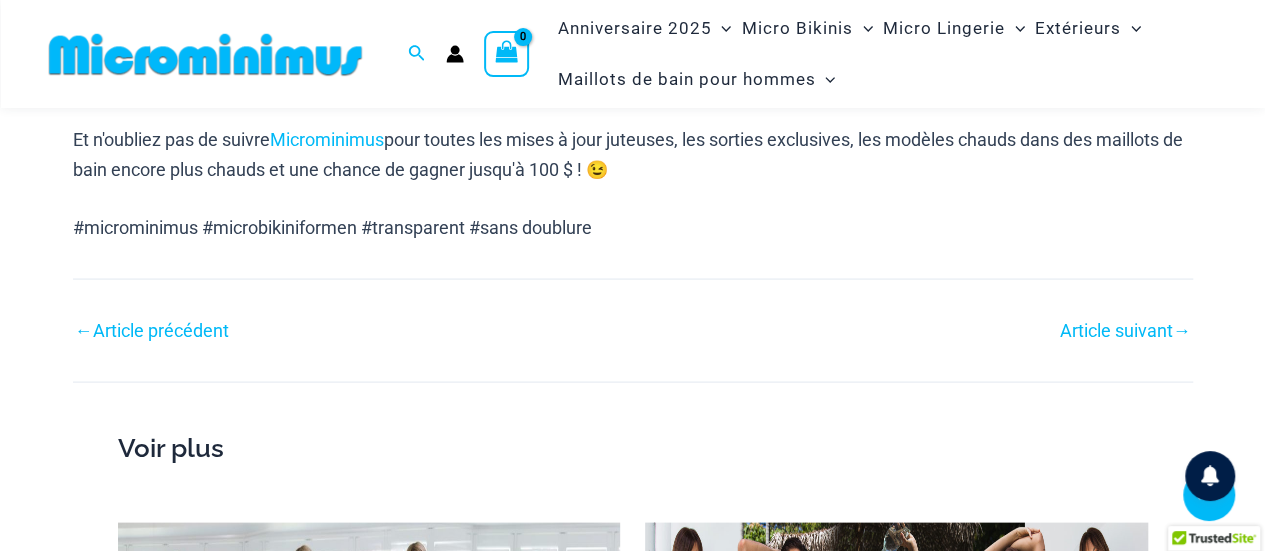 click on "Article précédent" at bounding box center [161, 329] 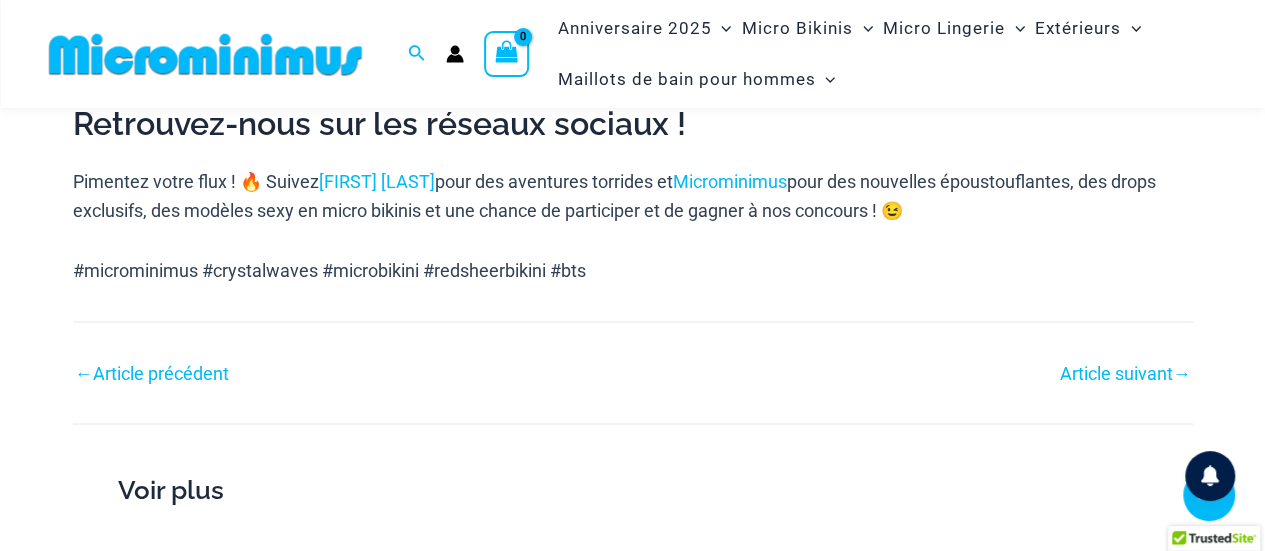 scroll, scrollTop: 1683, scrollLeft: 0, axis: vertical 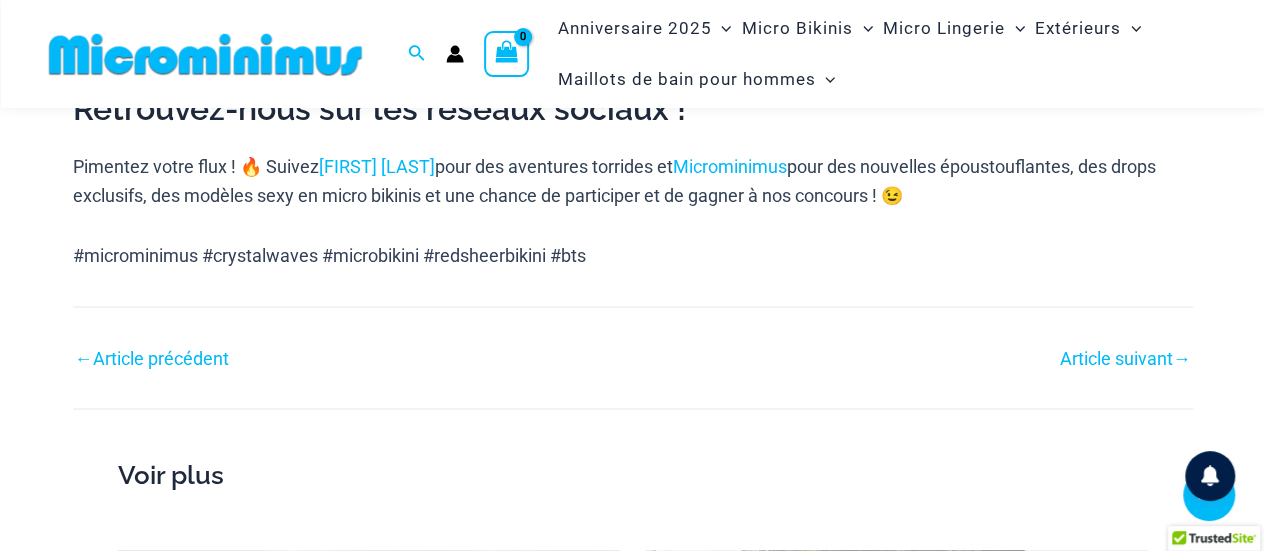click on "Article précédent" at bounding box center (161, 357) 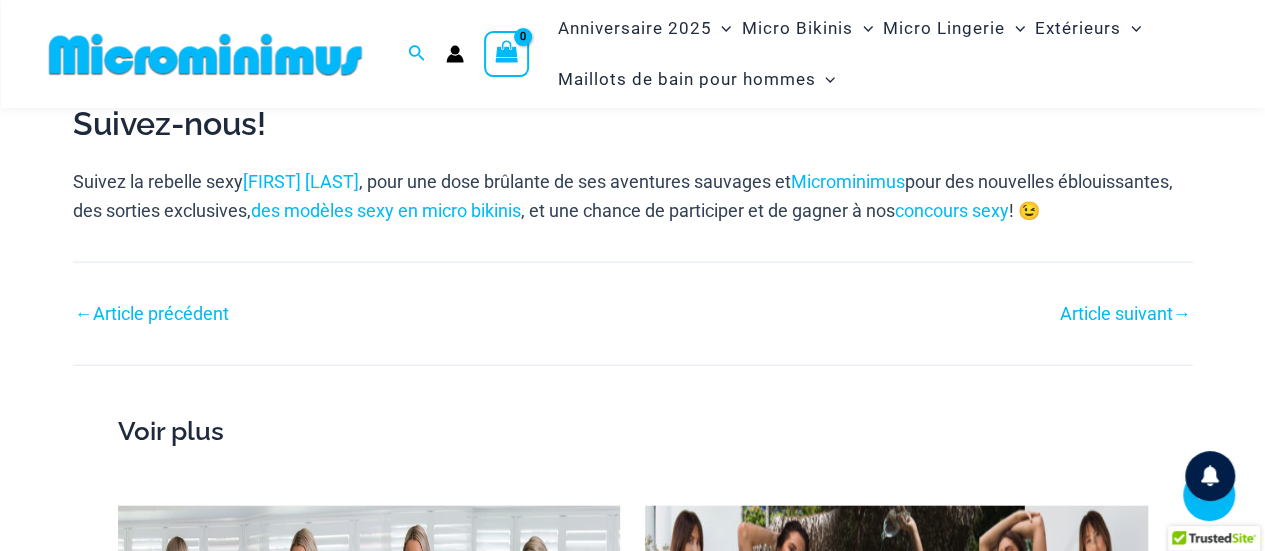 scroll, scrollTop: 2185, scrollLeft: 0, axis: vertical 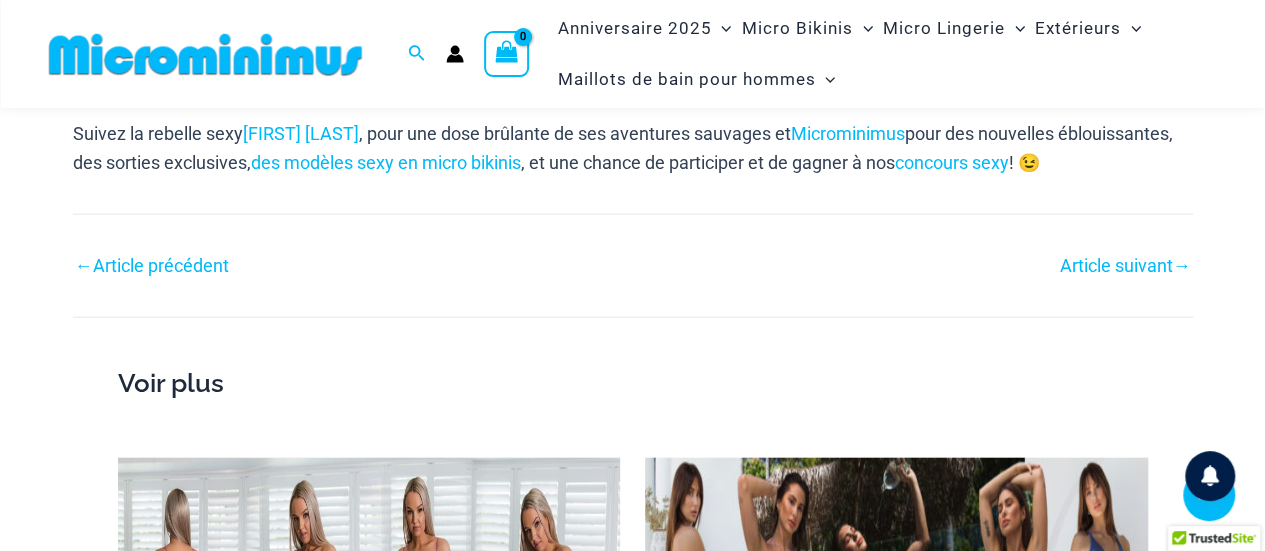 click on "Article précédent" at bounding box center (161, 265) 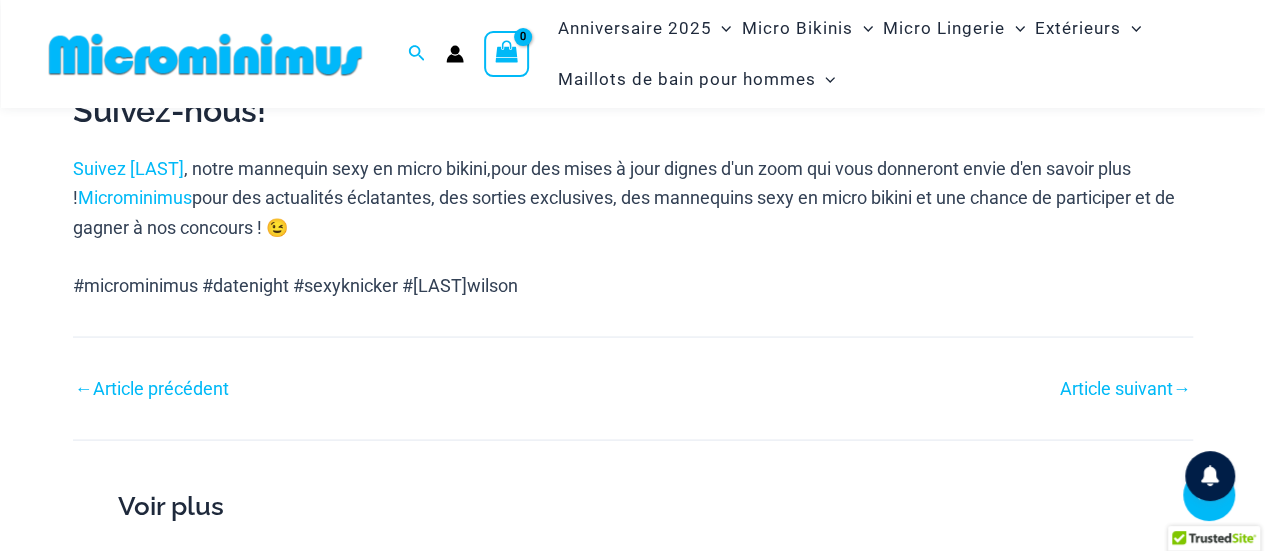 scroll, scrollTop: 1787, scrollLeft: 0, axis: vertical 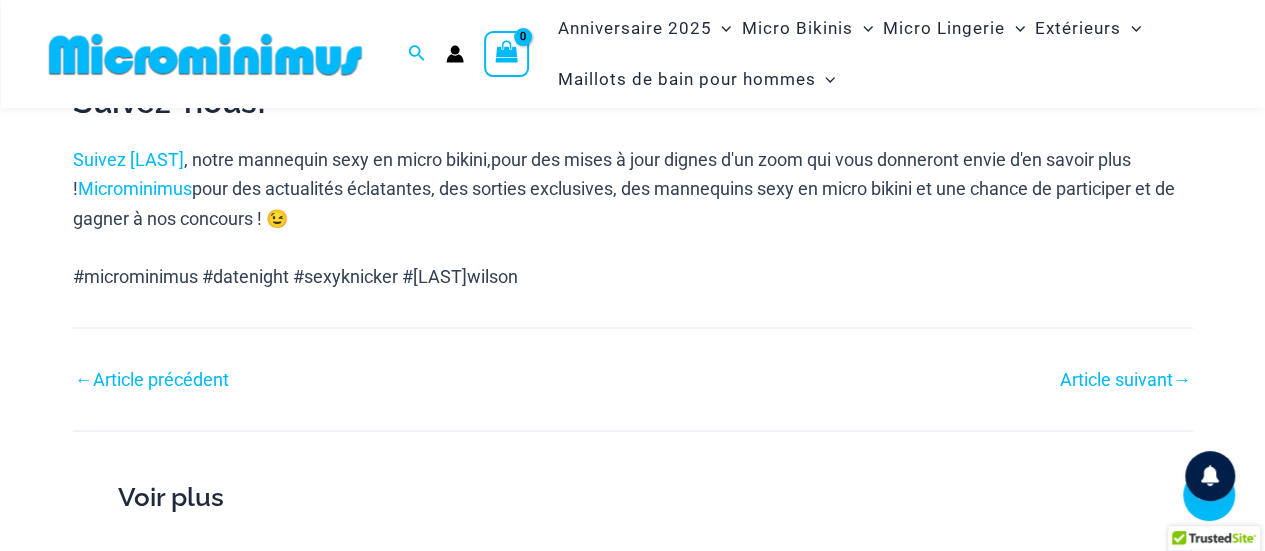 click on "Article précédent" at bounding box center (161, 378) 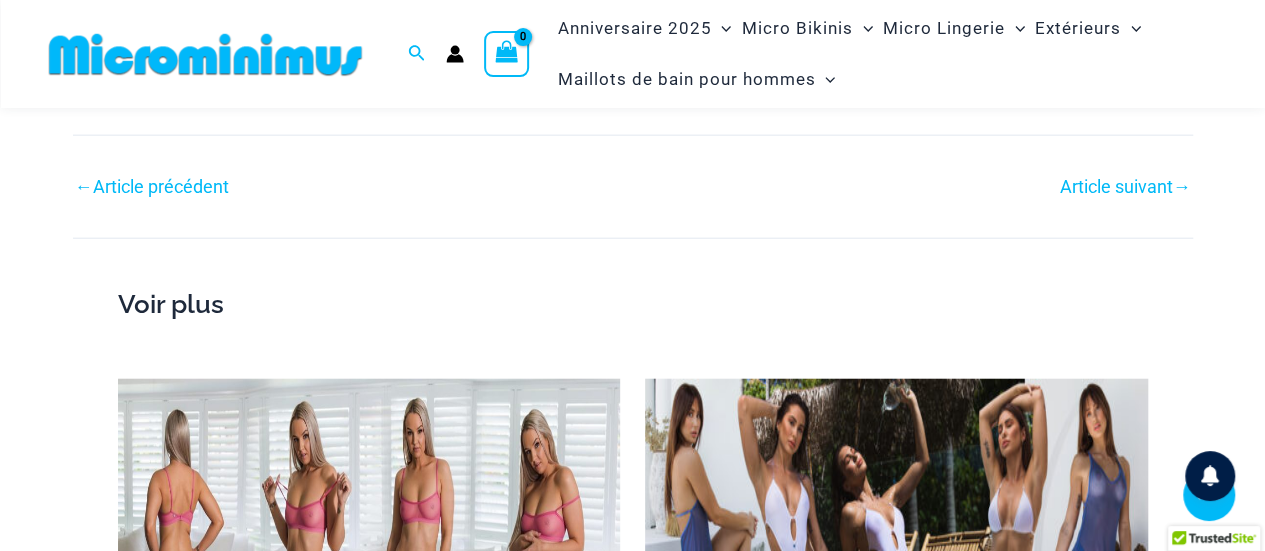 scroll, scrollTop: 2286, scrollLeft: 0, axis: vertical 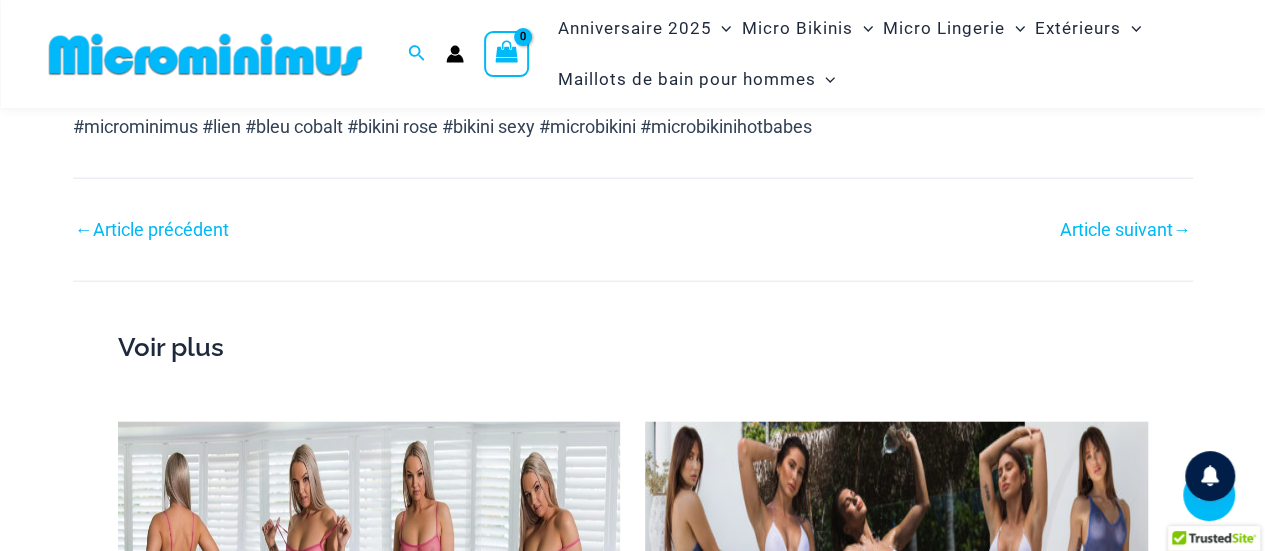 click on "Article précédent" at bounding box center [161, 229] 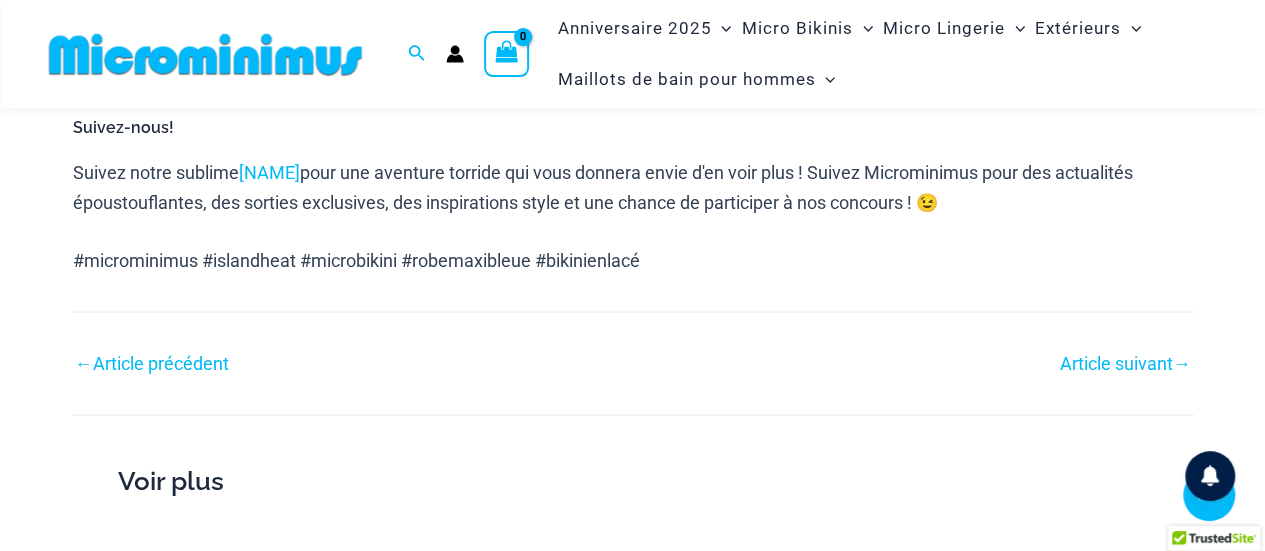 scroll, scrollTop: 1892, scrollLeft: 0, axis: vertical 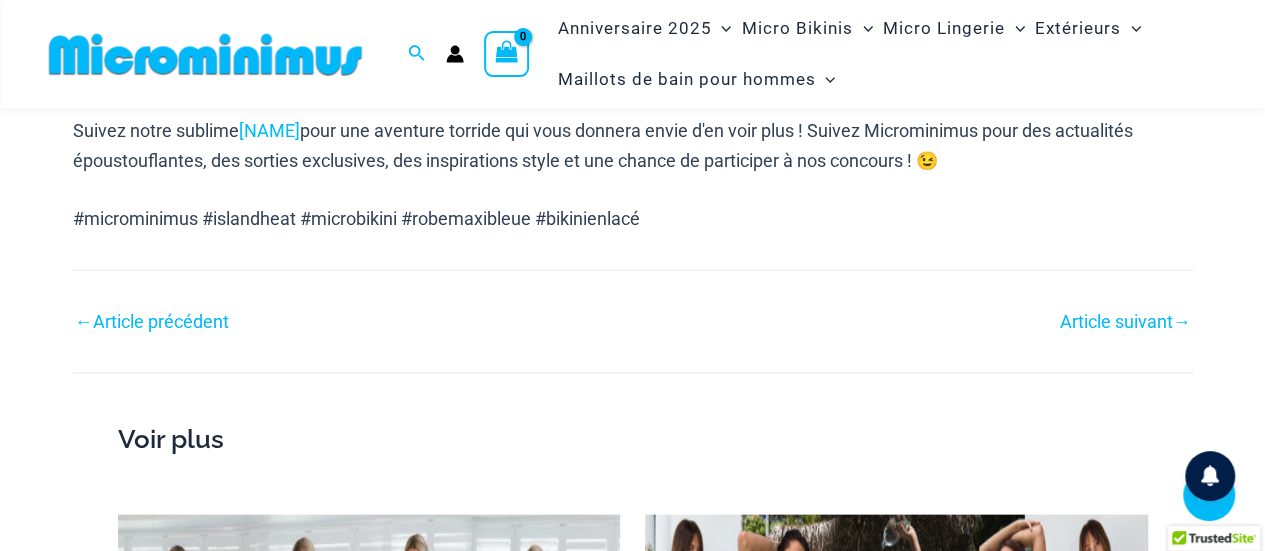 click on "Article précédent" at bounding box center (161, 320) 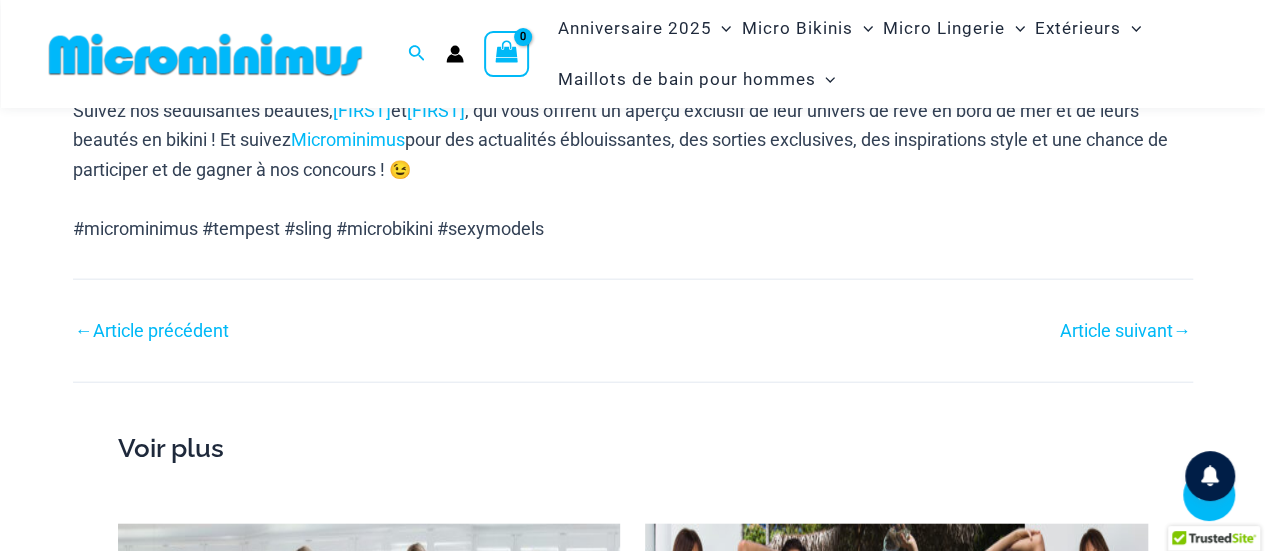 scroll, scrollTop: 2184, scrollLeft: 0, axis: vertical 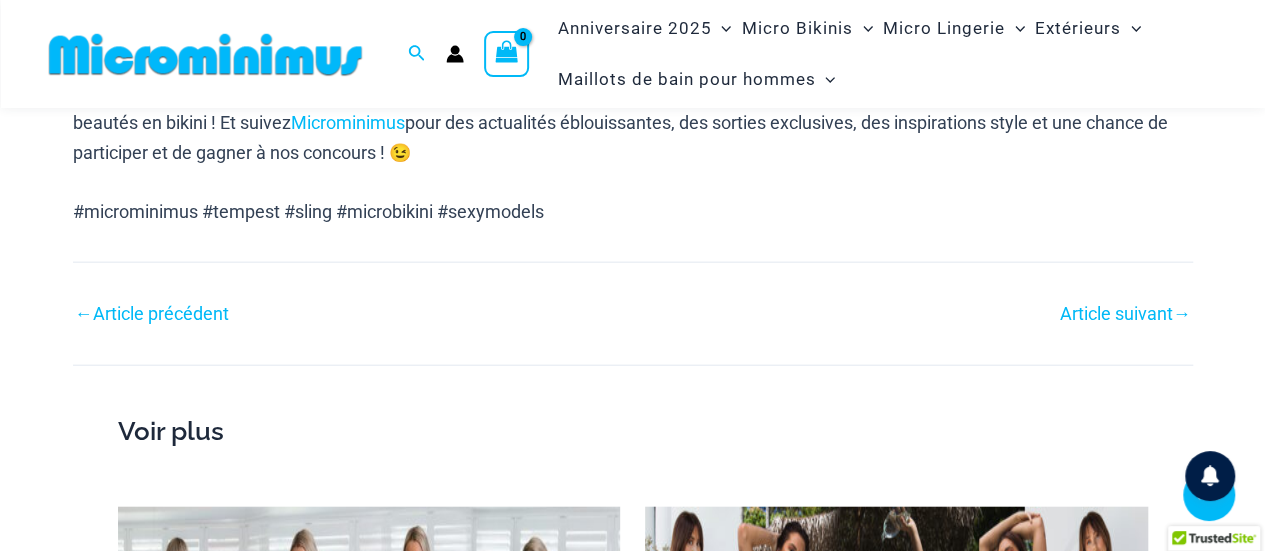 click on "Article précédent" at bounding box center (161, 313) 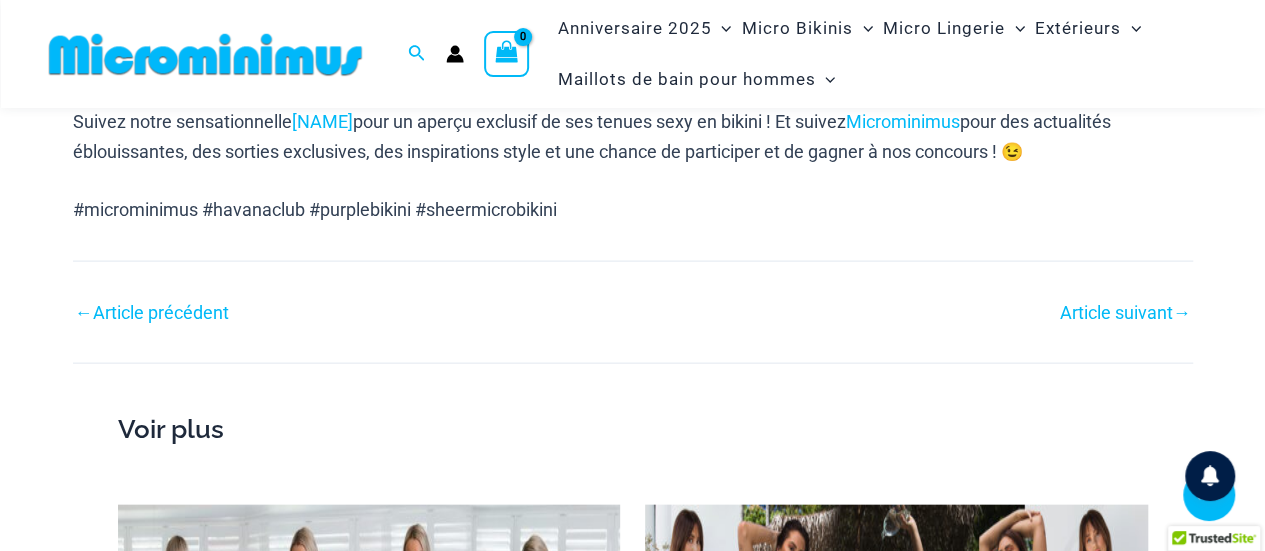 scroll, scrollTop: 2082, scrollLeft: 0, axis: vertical 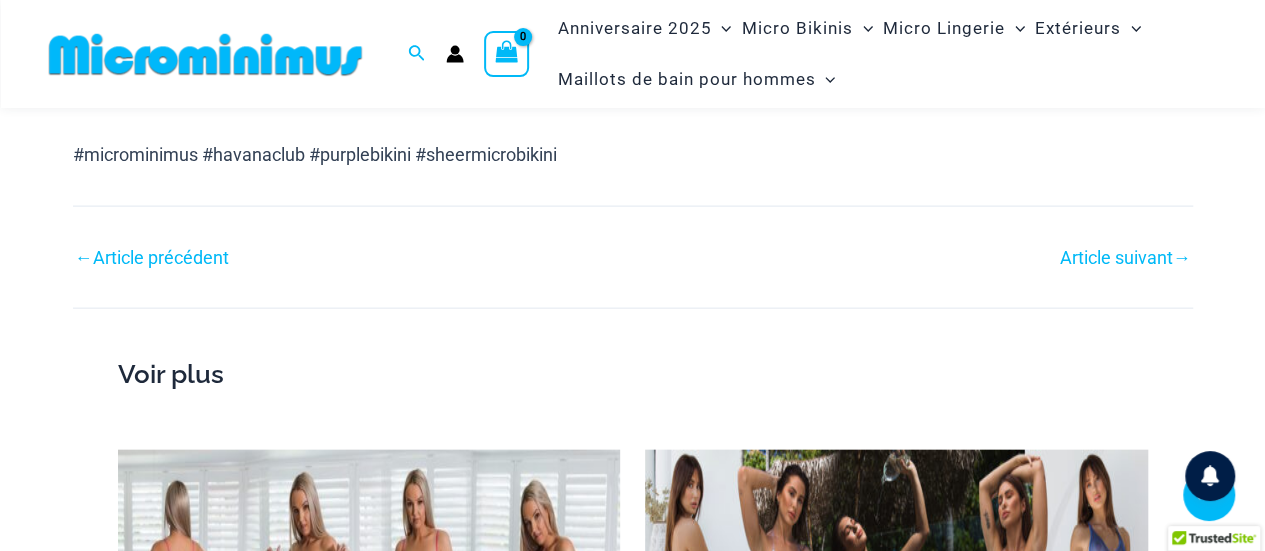 click on "Article précédent" at bounding box center [161, 257] 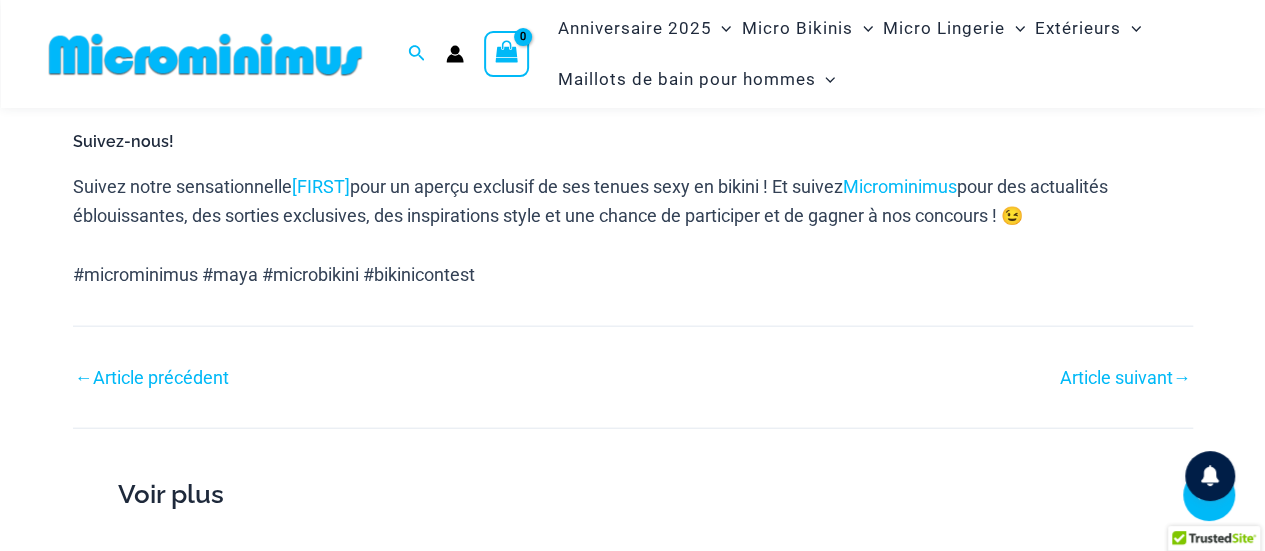 scroll, scrollTop: 2287, scrollLeft: 0, axis: vertical 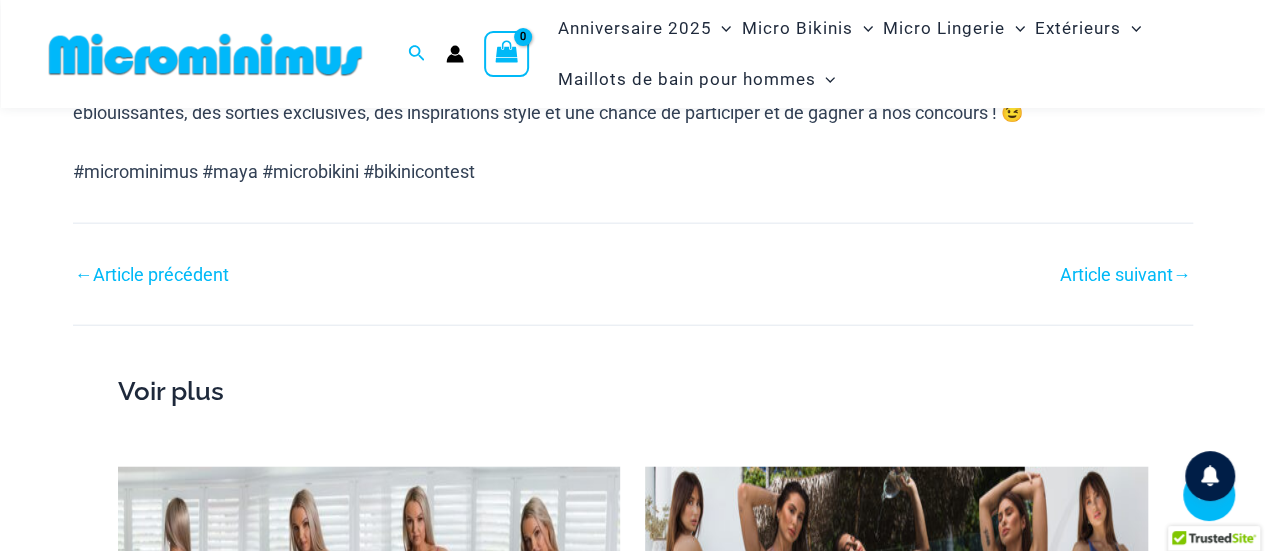 click on "←" at bounding box center [84, 274] 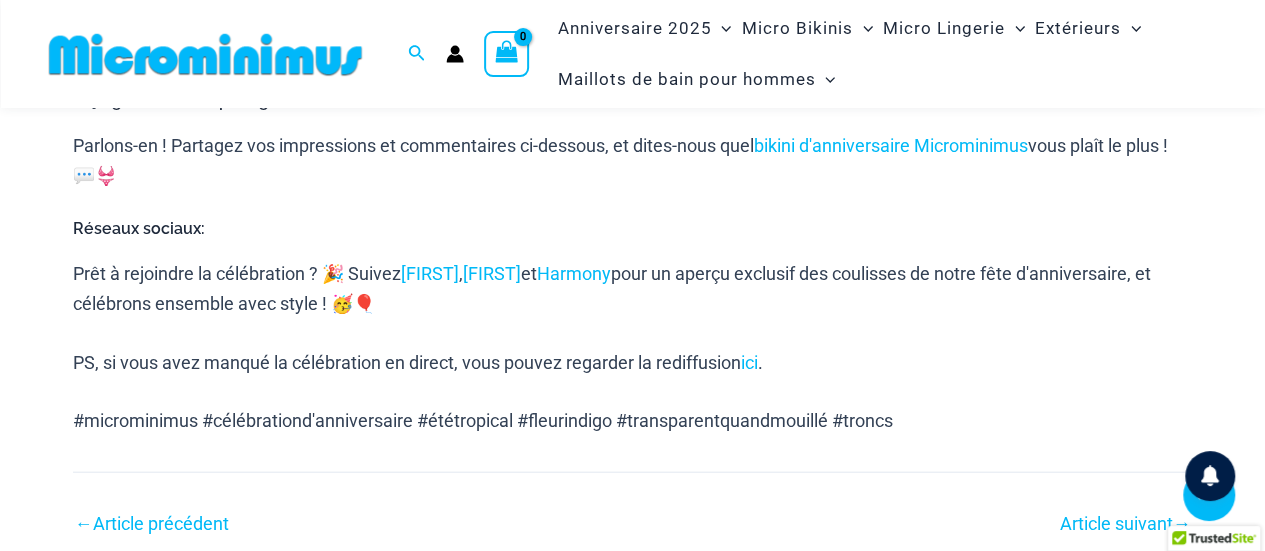 scroll, scrollTop: 2188, scrollLeft: 0, axis: vertical 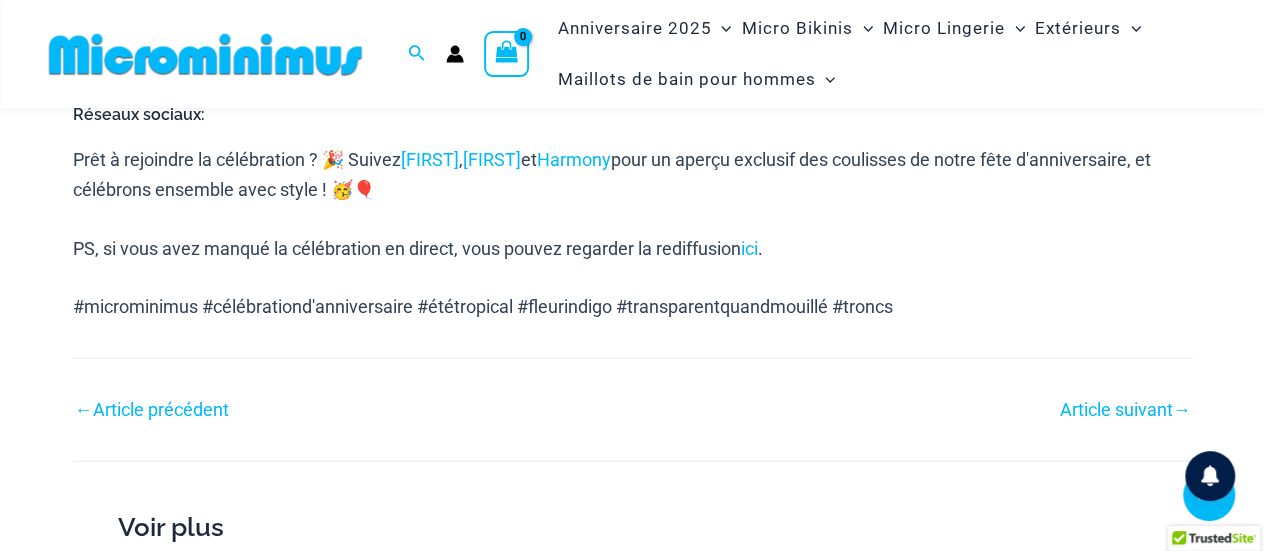 click on "Article précédent" at bounding box center [161, 409] 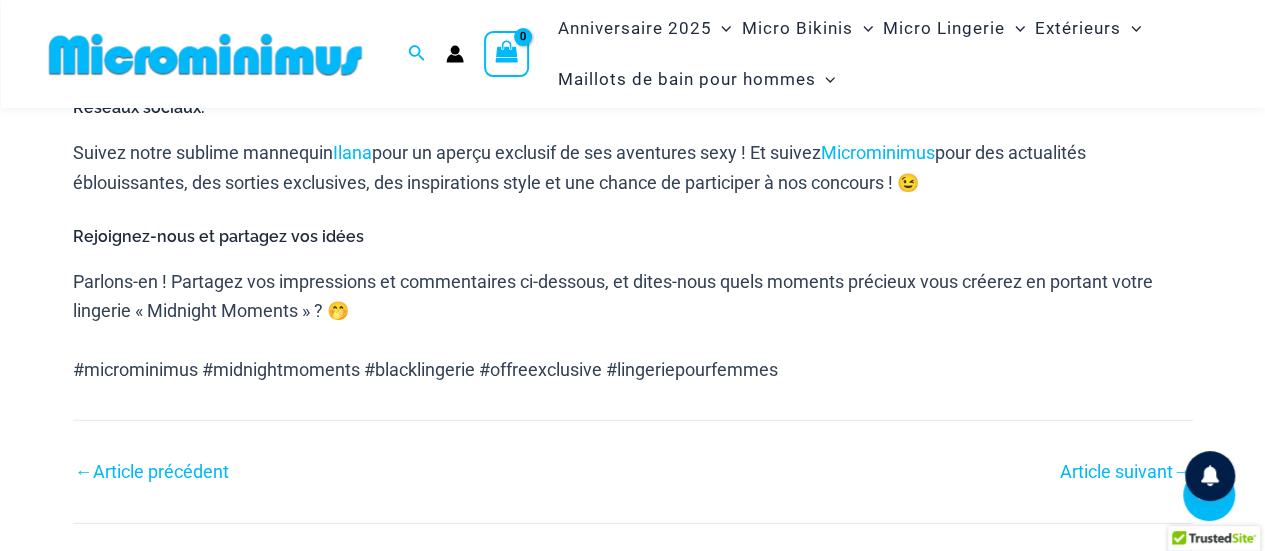 scroll, scrollTop: 2686, scrollLeft: 0, axis: vertical 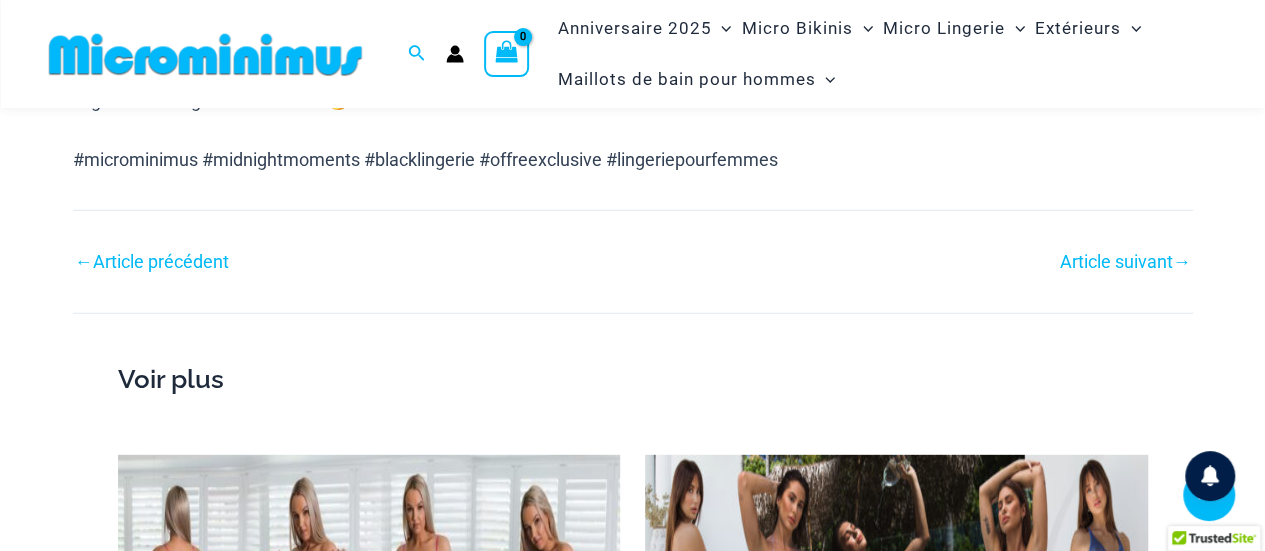 click on "Article précédent" at bounding box center [161, 261] 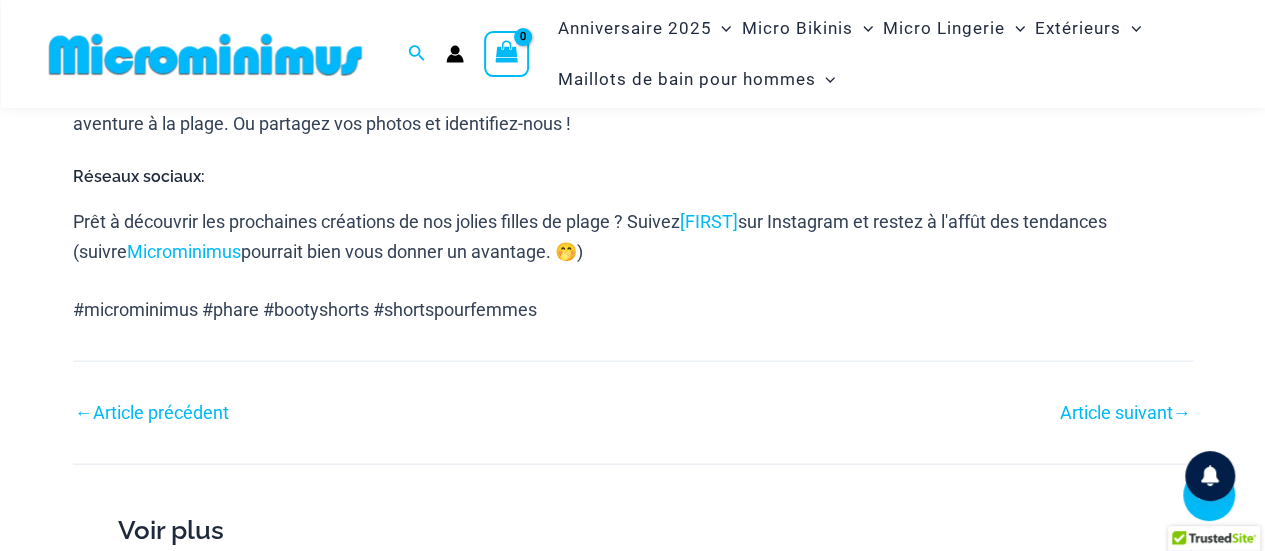 scroll, scrollTop: 2084, scrollLeft: 0, axis: vertical 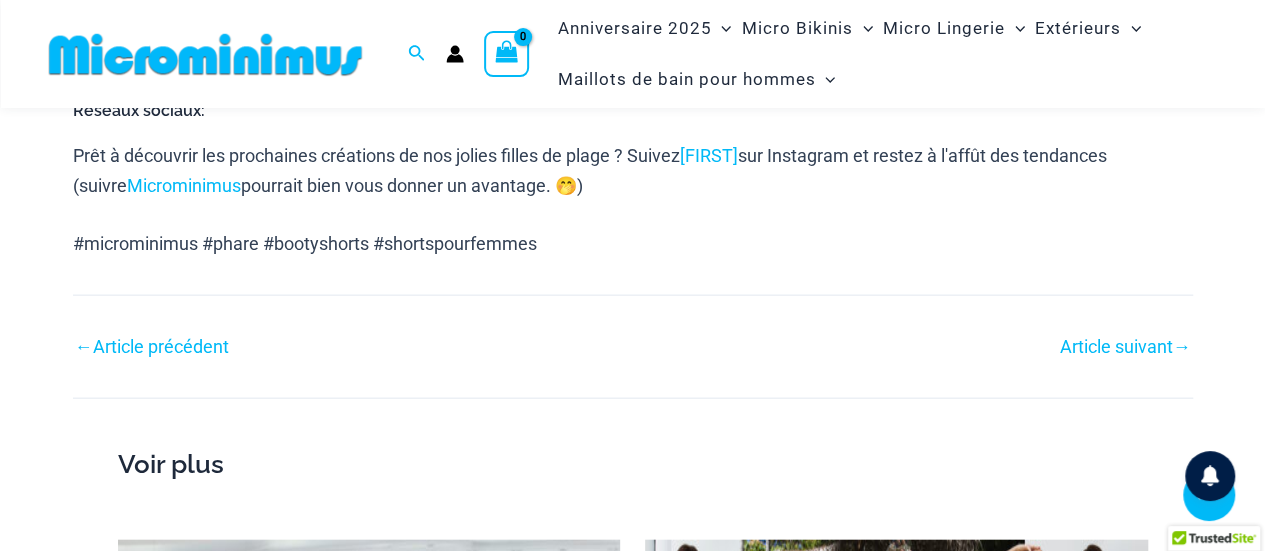 click on "Article précédent" at bounding box center (161, 346) 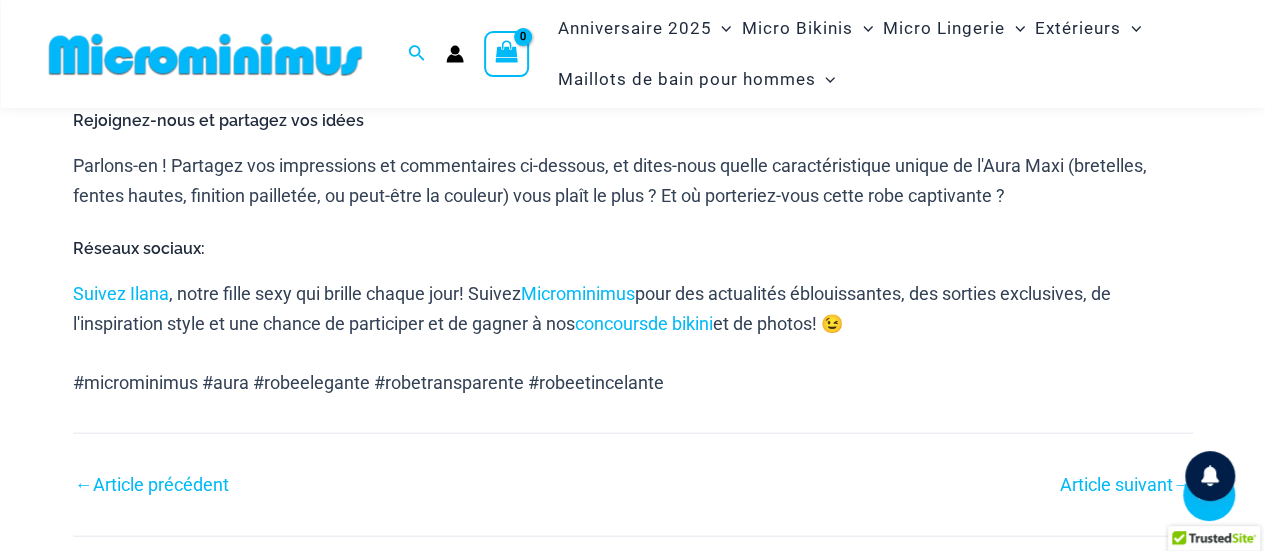 scroll, scrollTop: 2183, scrollLeft: 0, axis: vertical 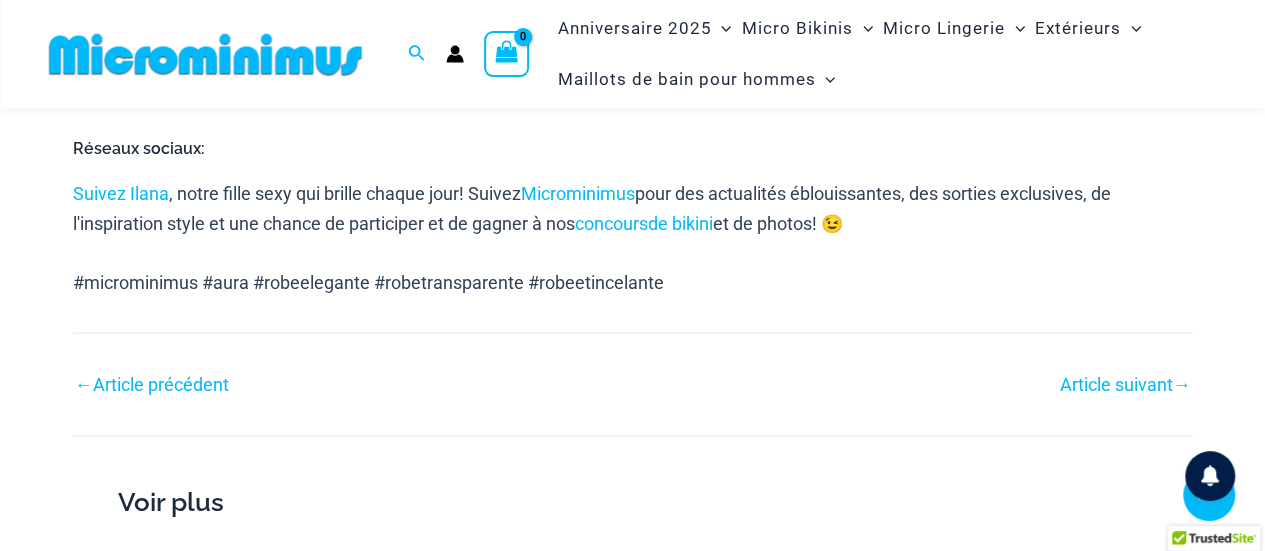 click on "Article précédent" at bounding box center [161, 384] 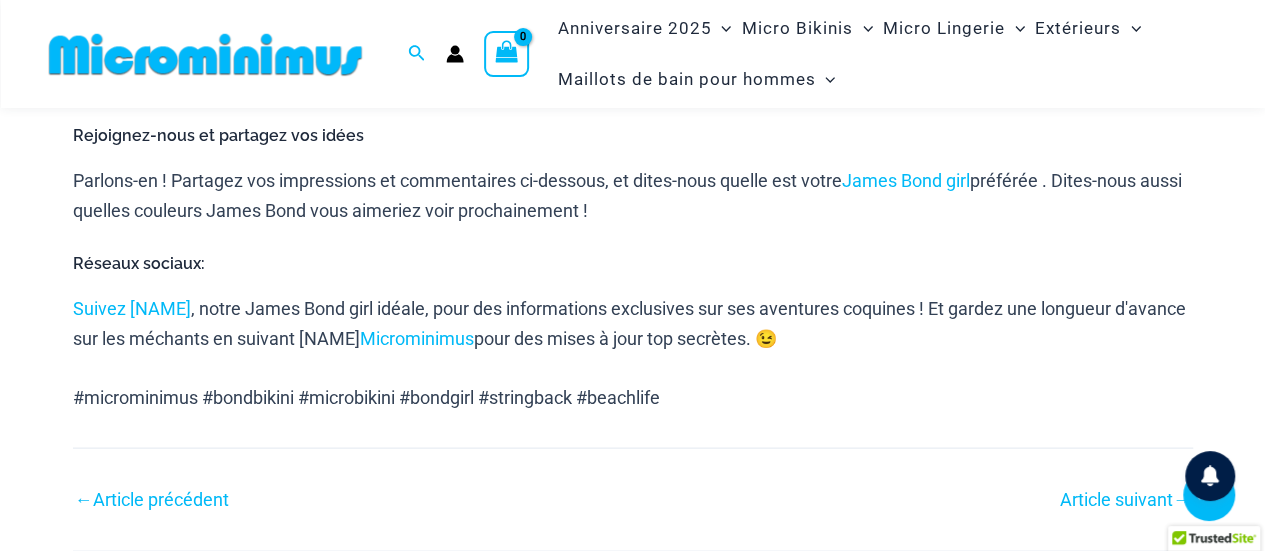 scroll, scrollTop: 1887, scrollLeft: 0, axis: vertical 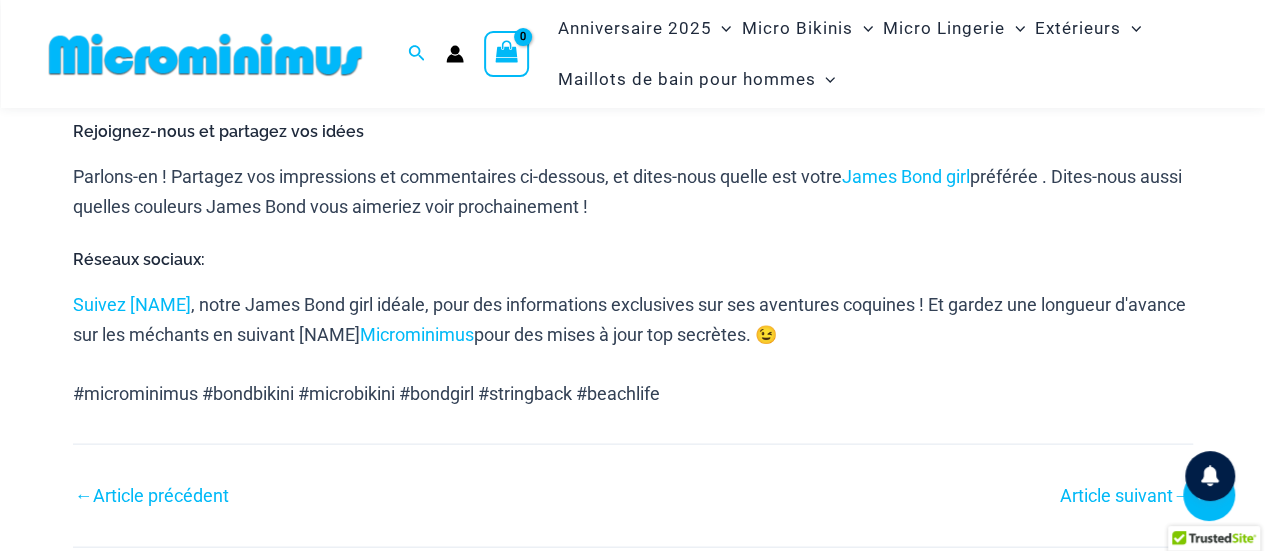 click on "Article précédent" at bounding box center [161, 494] 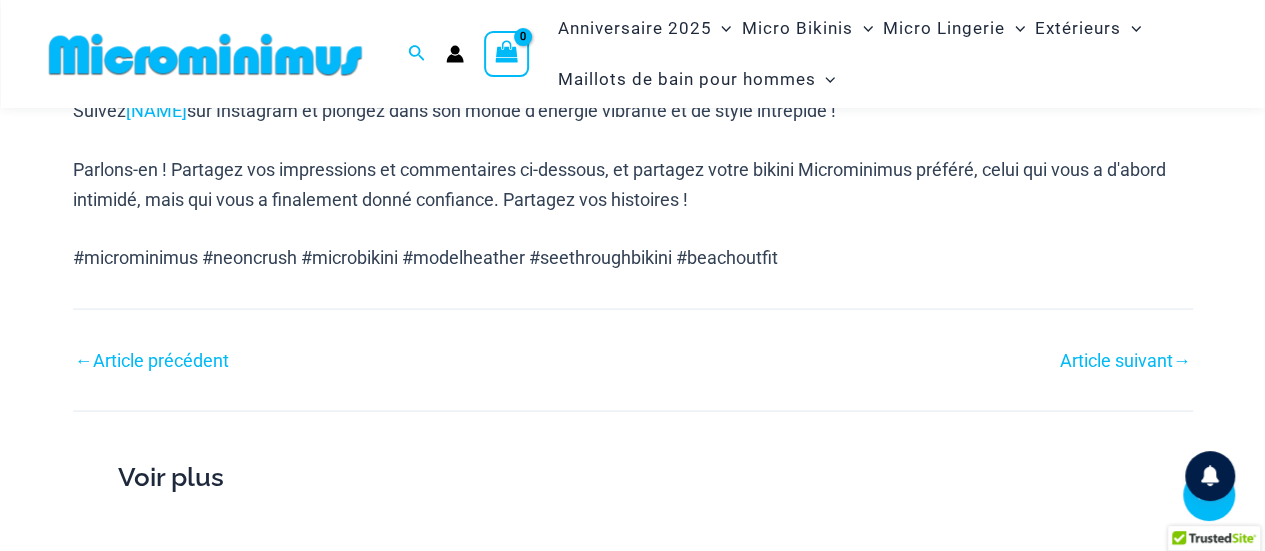 scroll, scrollTop: 1885, scrollLeft: 0, axis: vertical 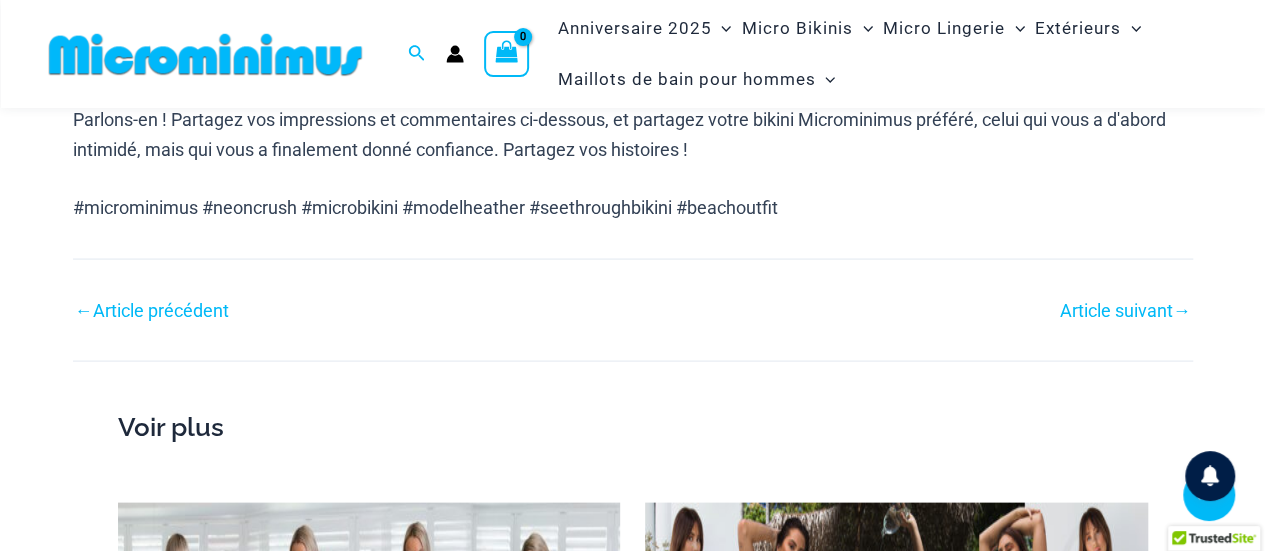 click on "Article précédent" at bounding box center (161, 309) 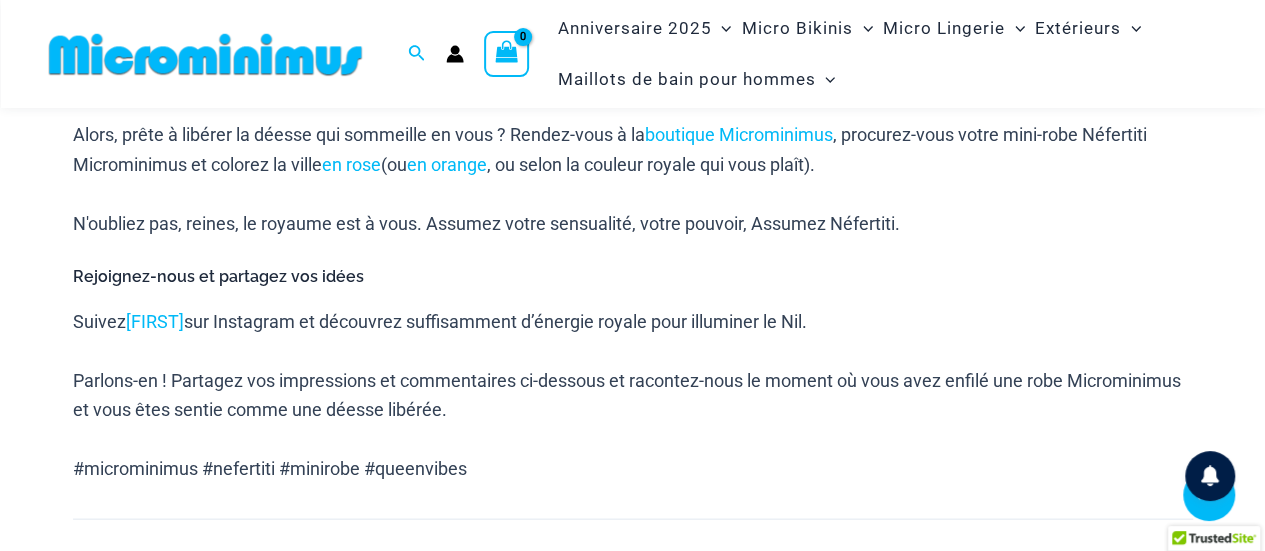 scroll, scrollTop: 2087, scrollLeft: 0, axis: vertical 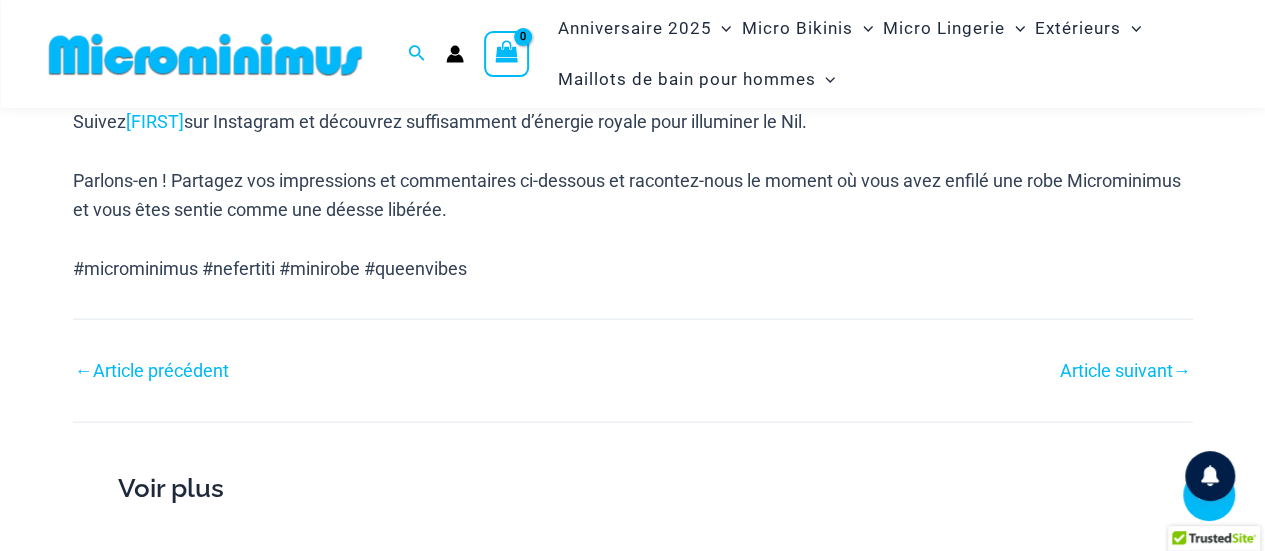 click on "Article précédent" at bounding box center [161, 370] 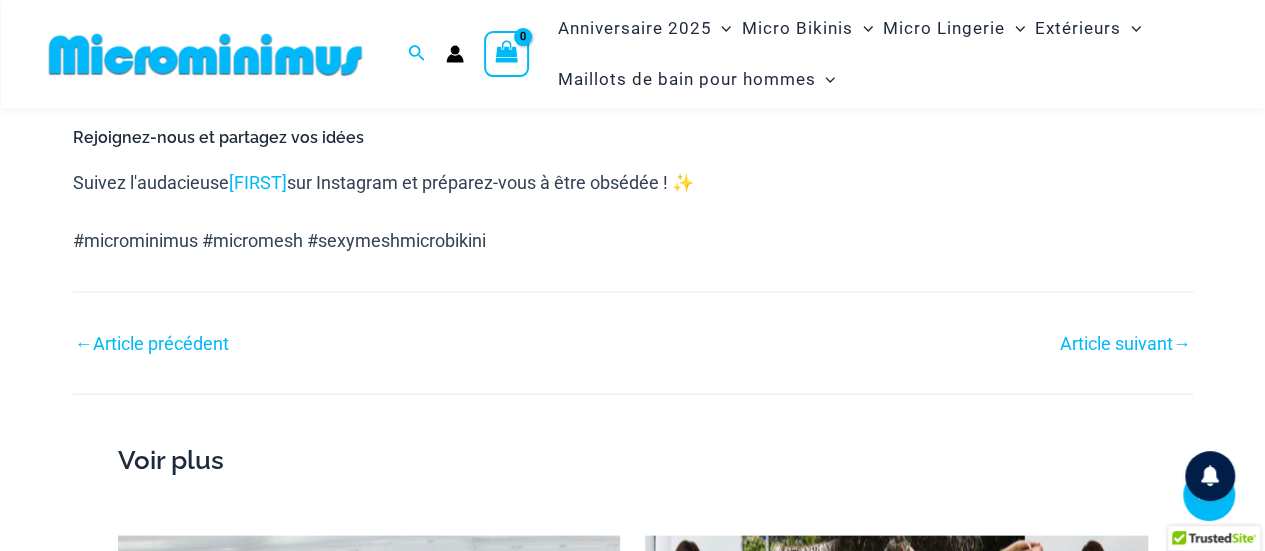 scroll, scrollTop: 1885, scrollLeft: 0, axis: vertical 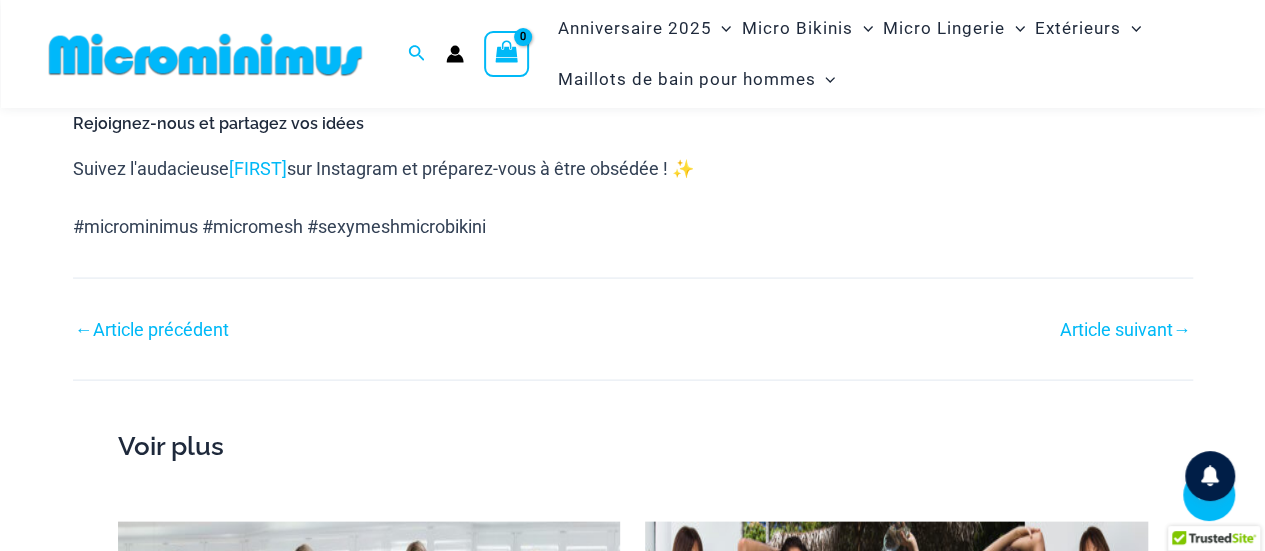 click on "Article précédent" at bounding box center [161, 328] 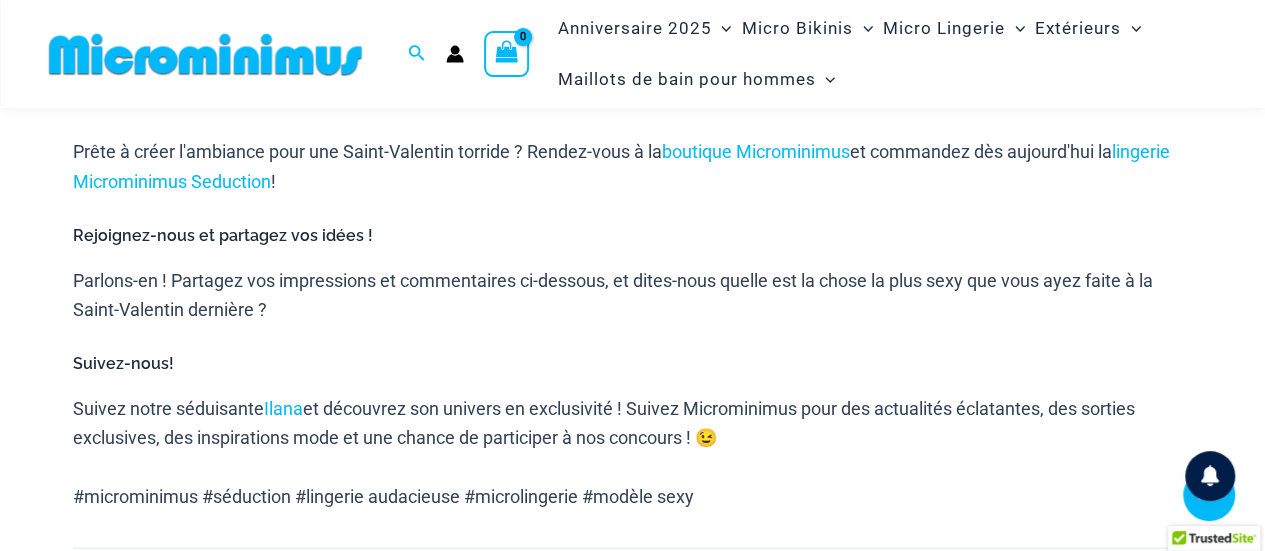 scroll, scrollTop: 2185, scrollLeft: 0, axis: vertical 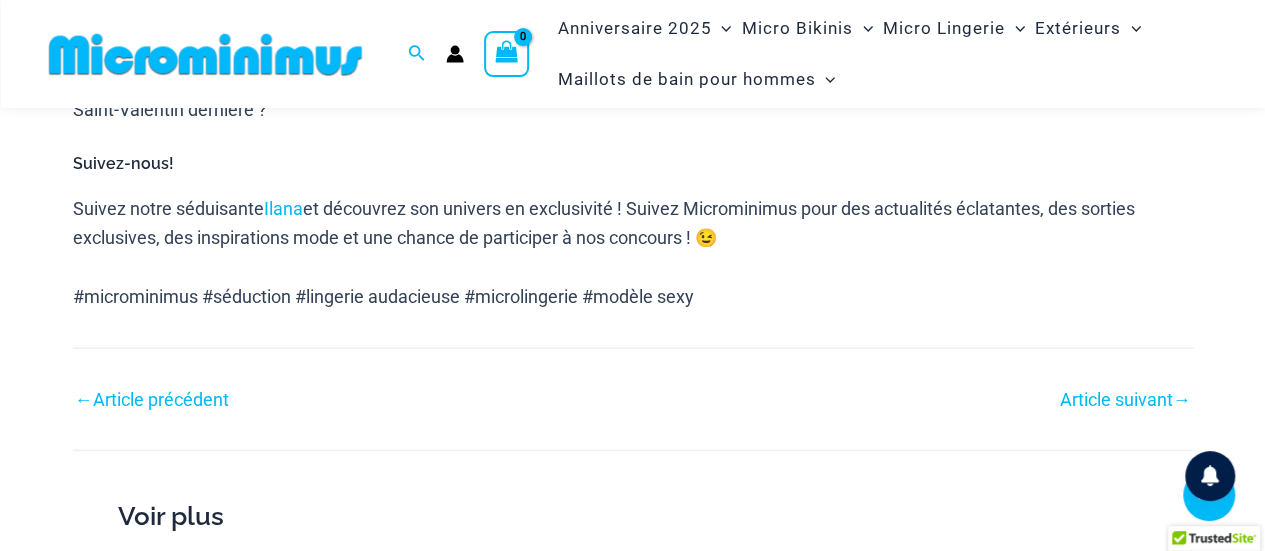 click on "←" at bounding box center [84, 399] 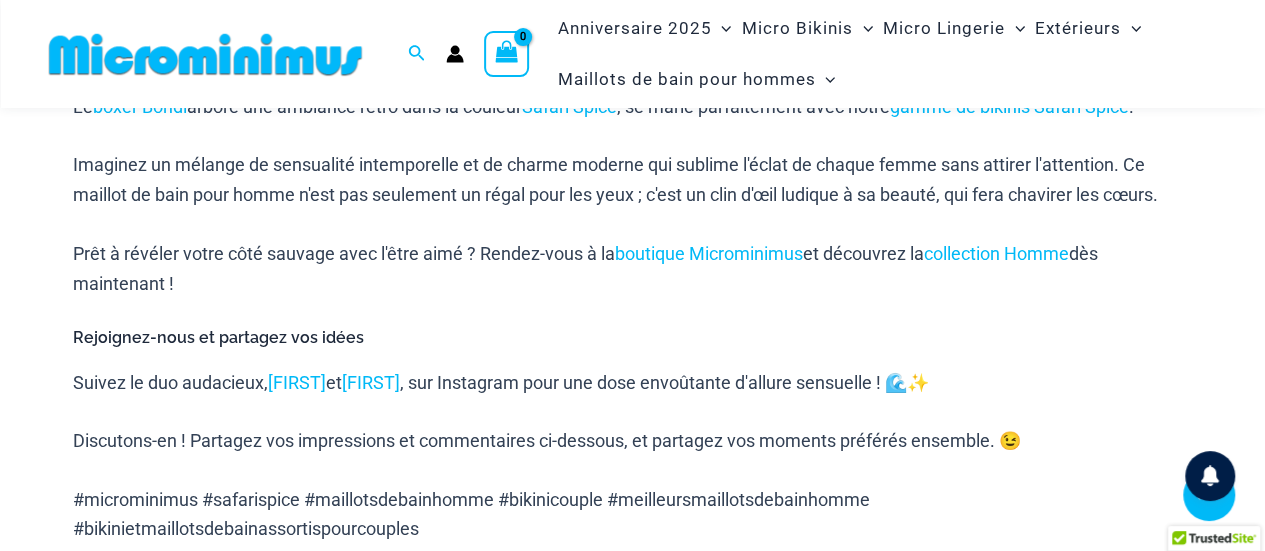 scroll, scrollTop: 1984, scrollLeft: 0, axis: vertical 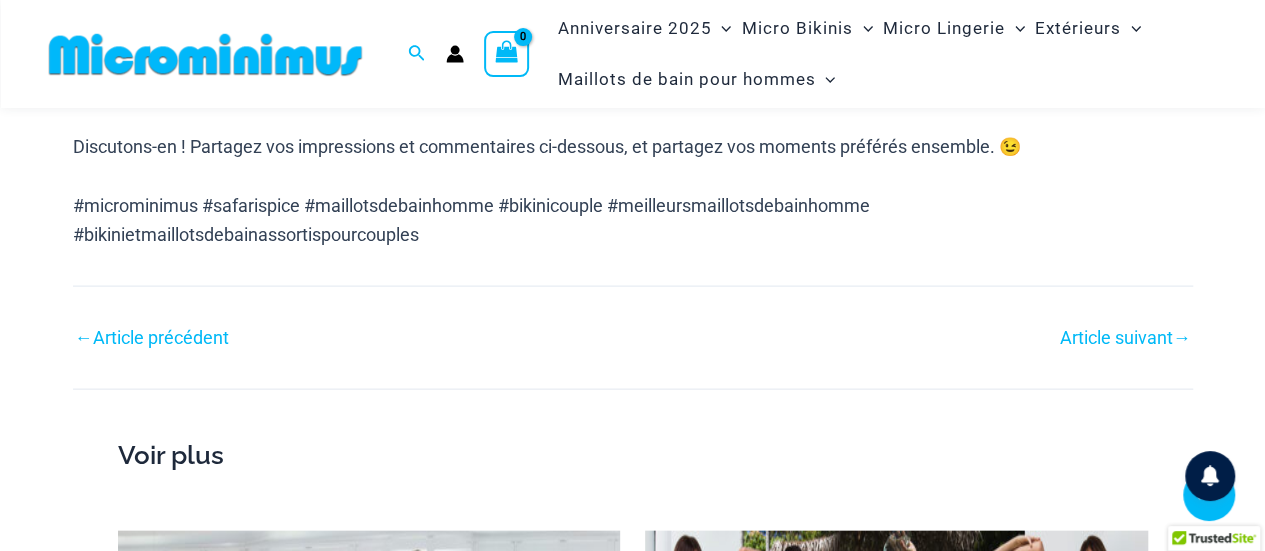 click on "←  Article précédent" at bounding box center (353, 338) 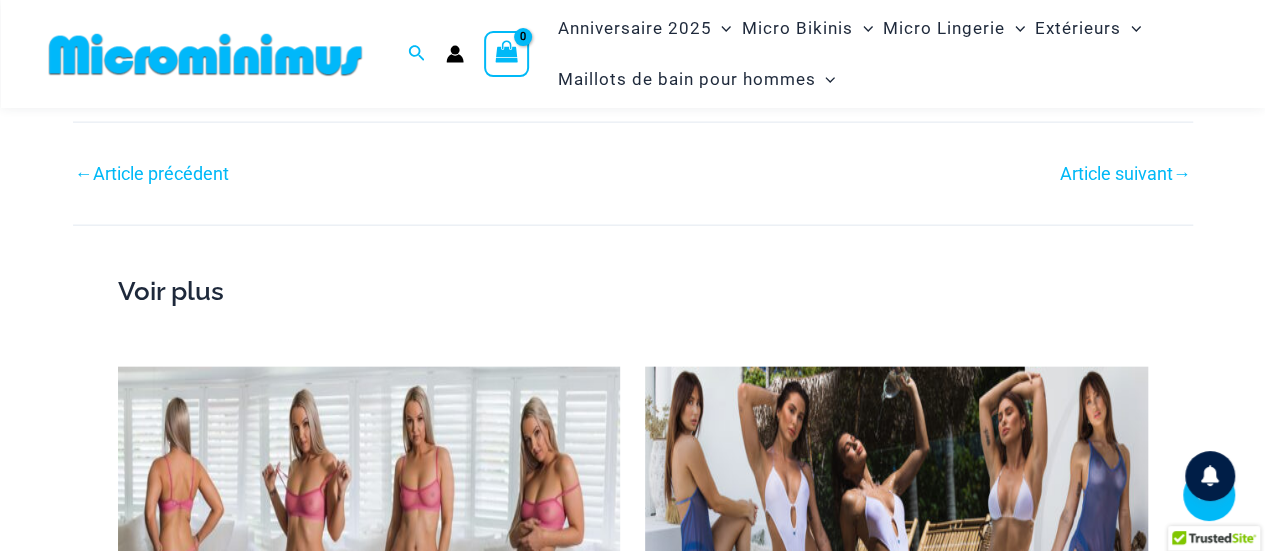 scroll, scrollTop: 2188, scrollLeft: 0, axis: vertical 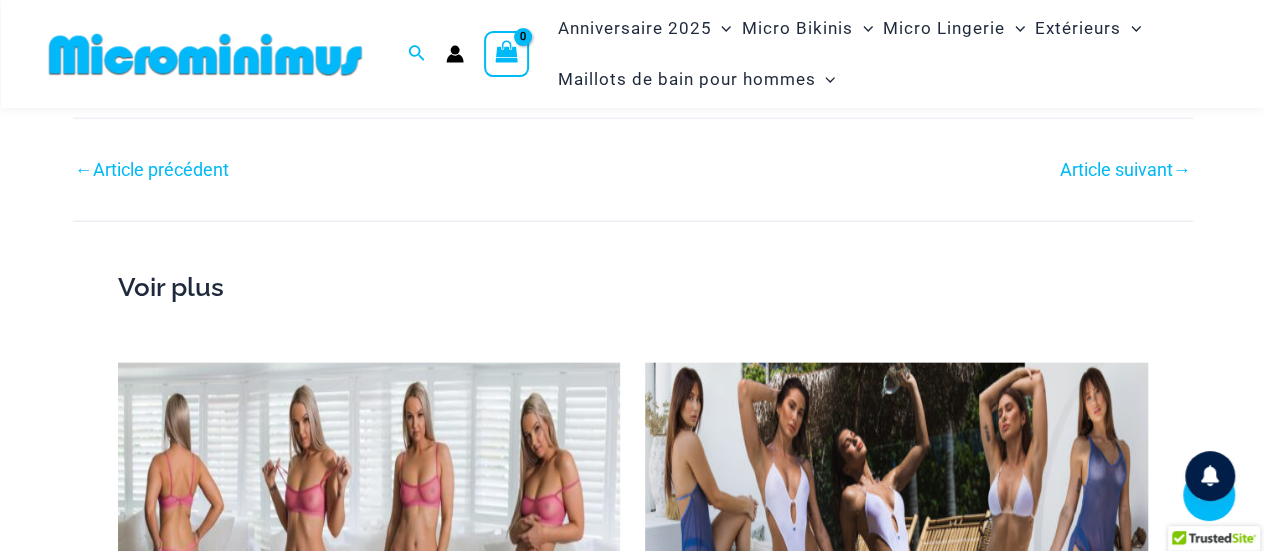 click on "Article précédent" at bounding box center (161, 169) 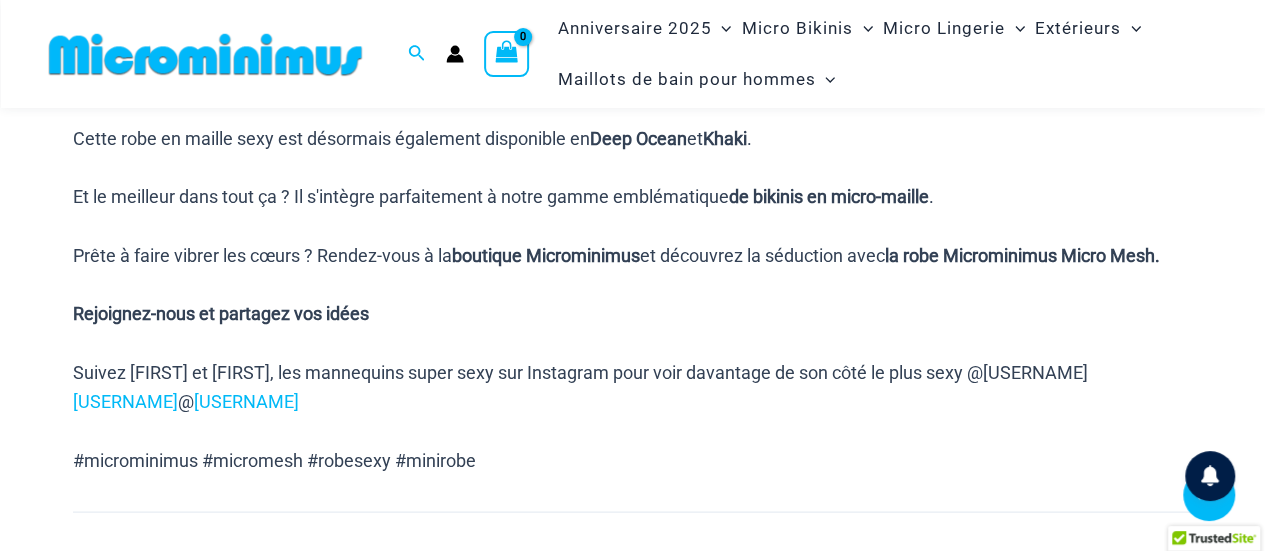 scroll, scrollTop: 1985, scrollLeft: 0, axis: vertical 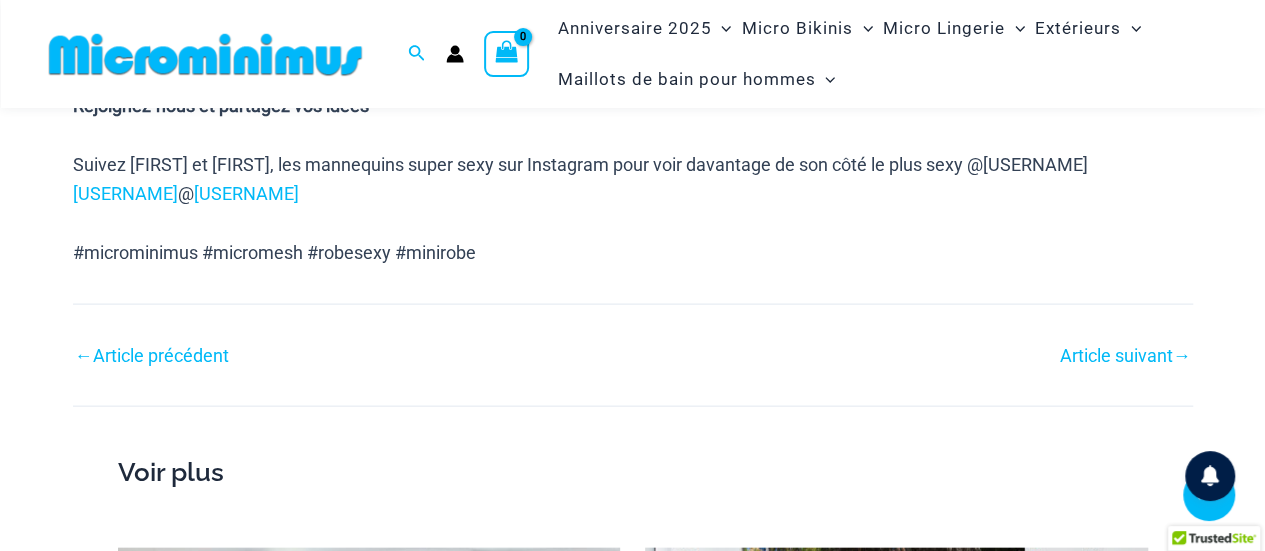 click on "Article précédent" at bounding box center [161, 355] 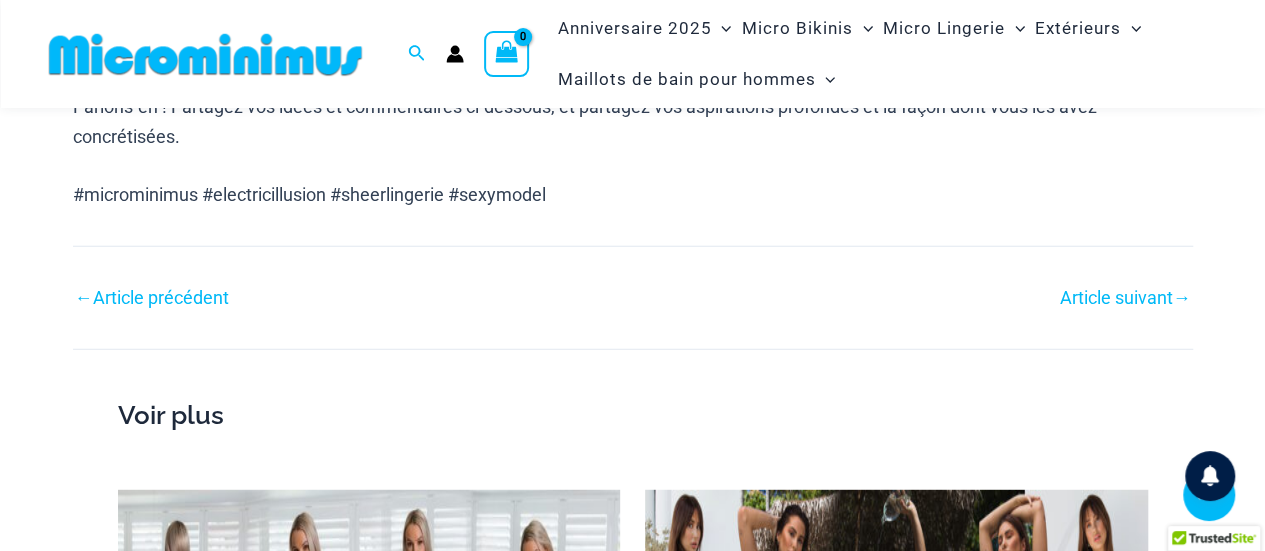 scroll, scrollTop: 2584, scrollLeft: 0, axis: vertical 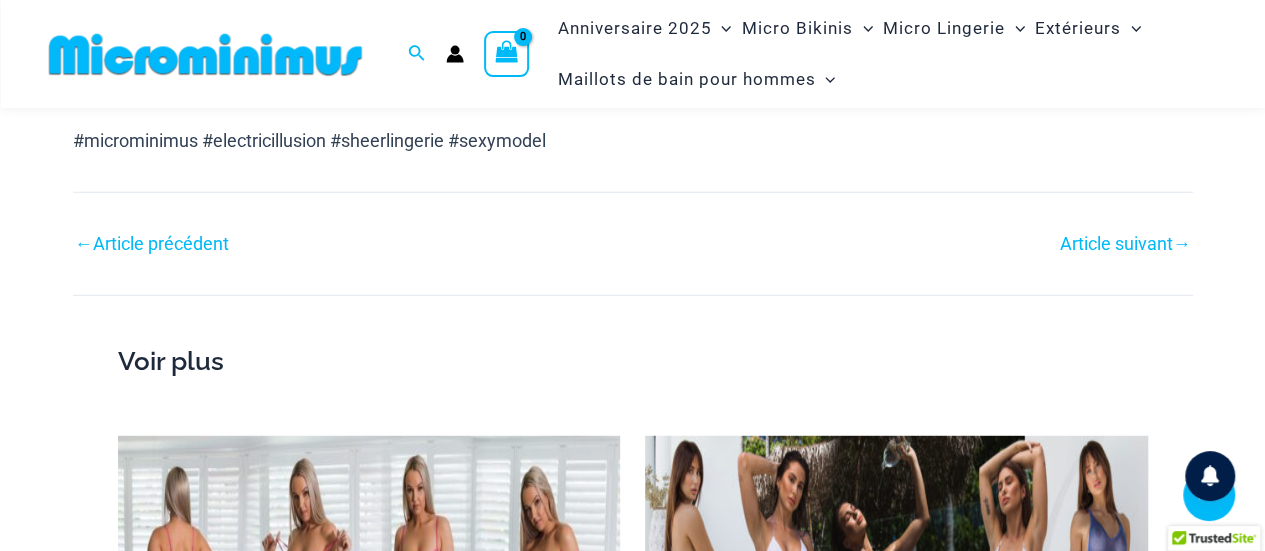 click on "Article précédent" at bounding box center (161, 243) 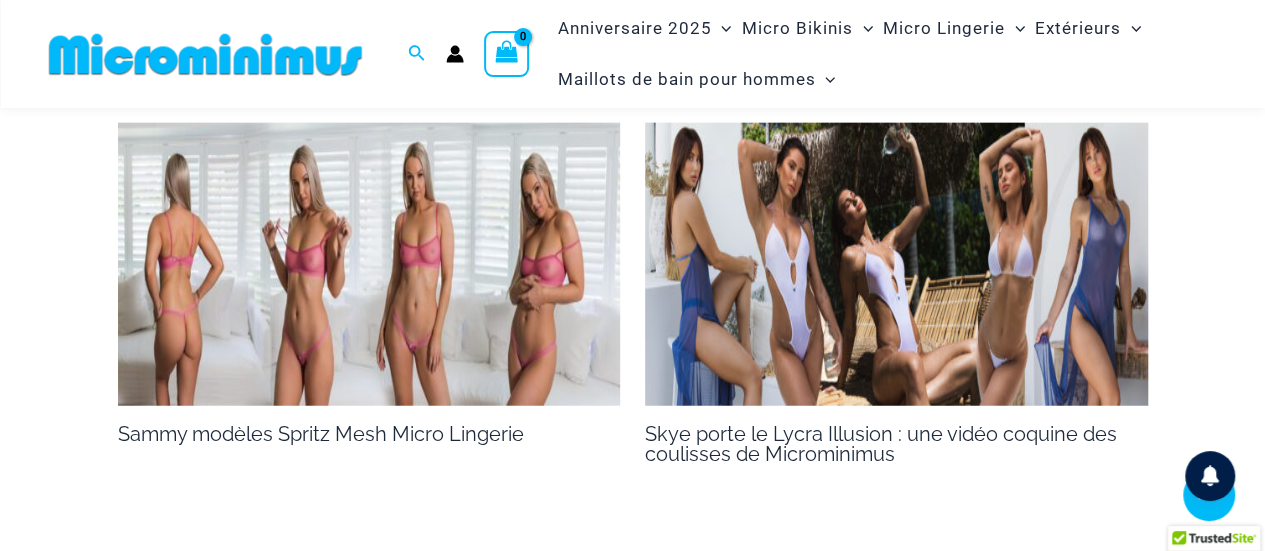 scroll, scrollTop: 1985, scrollLeft: 0, axis: vertical 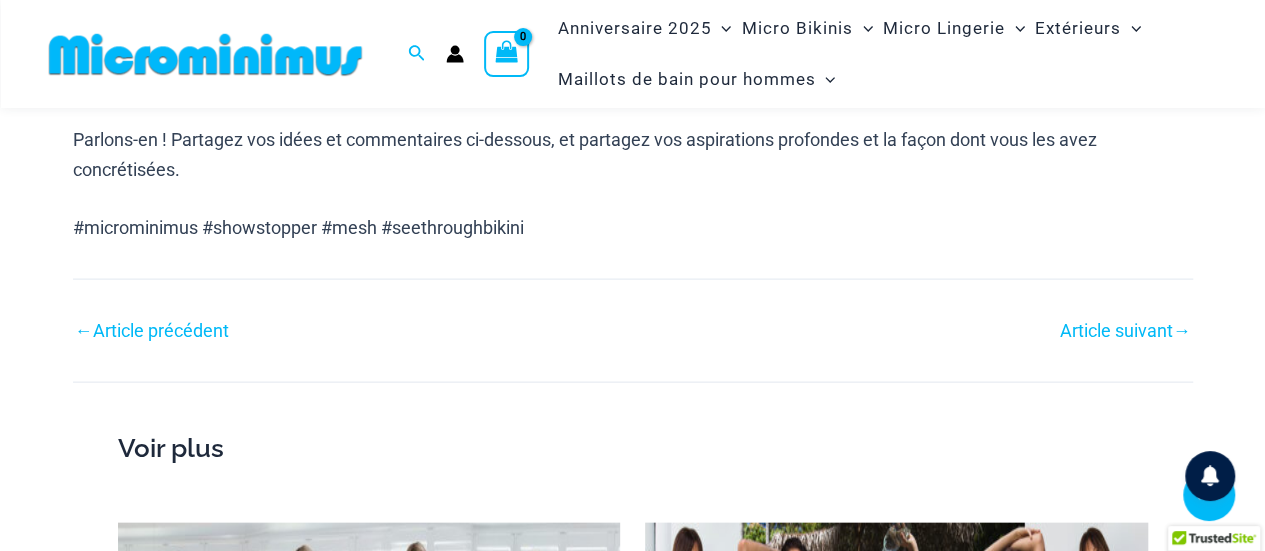 click on "Article précédent" at bounding box center (161, 330) 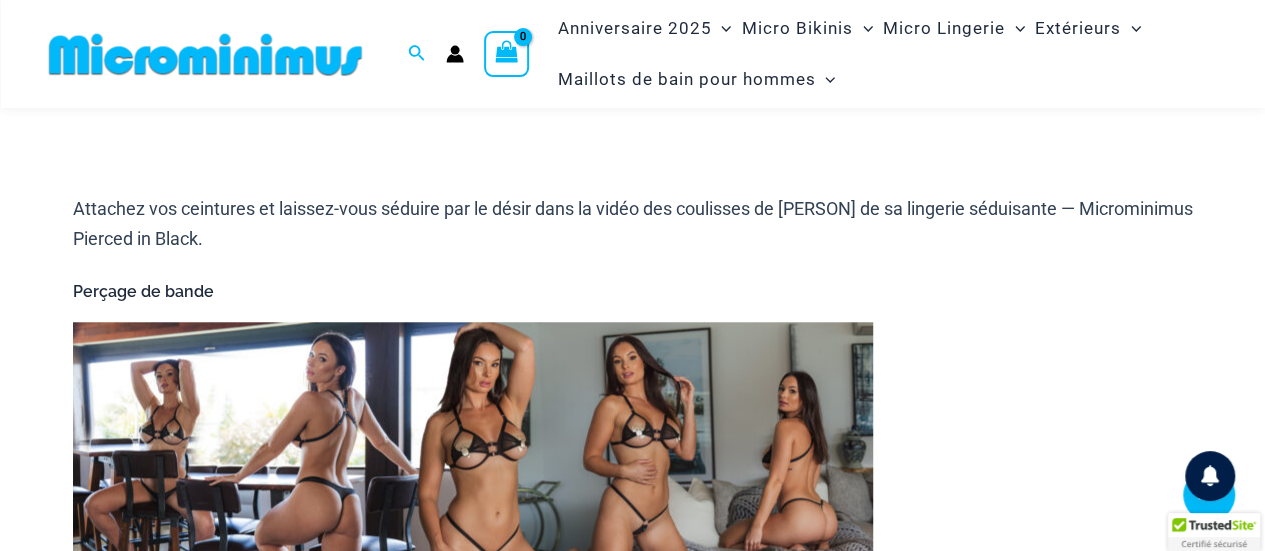 scroll, scrollTop: 785, scrollLeft: 0, axis: vertical 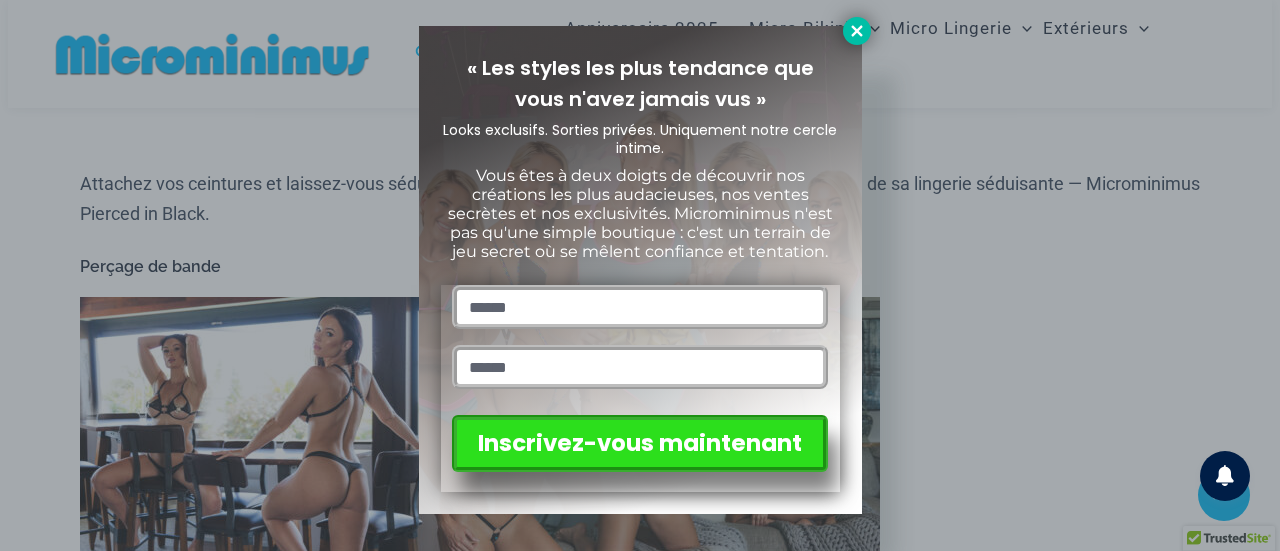 click 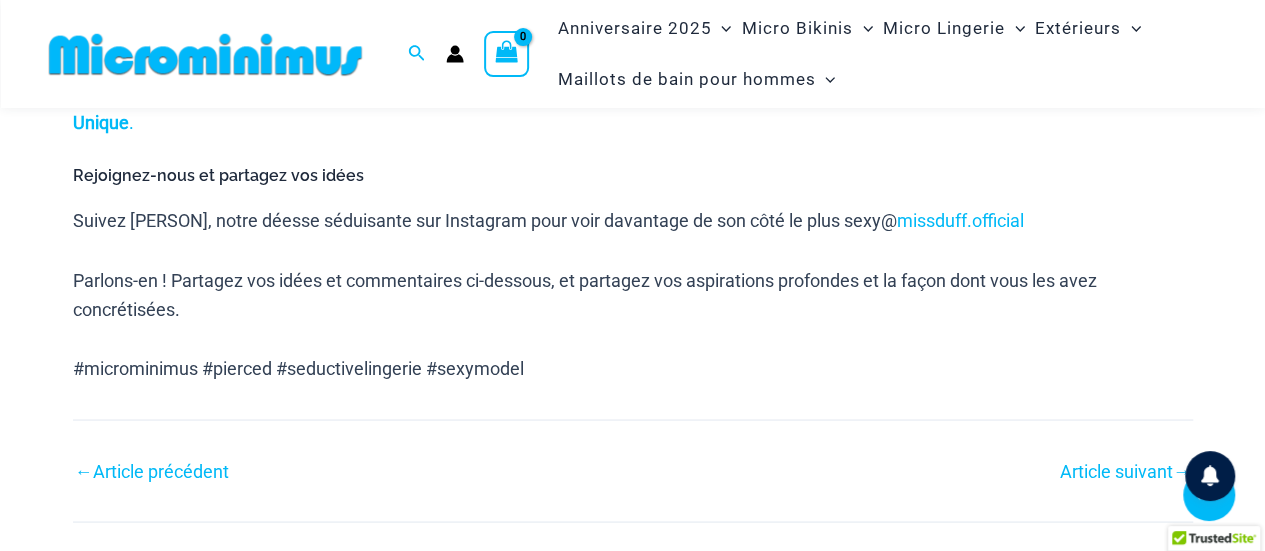 scroll, scrollTop: 1685, scrollLeft: 0, axis: vertical 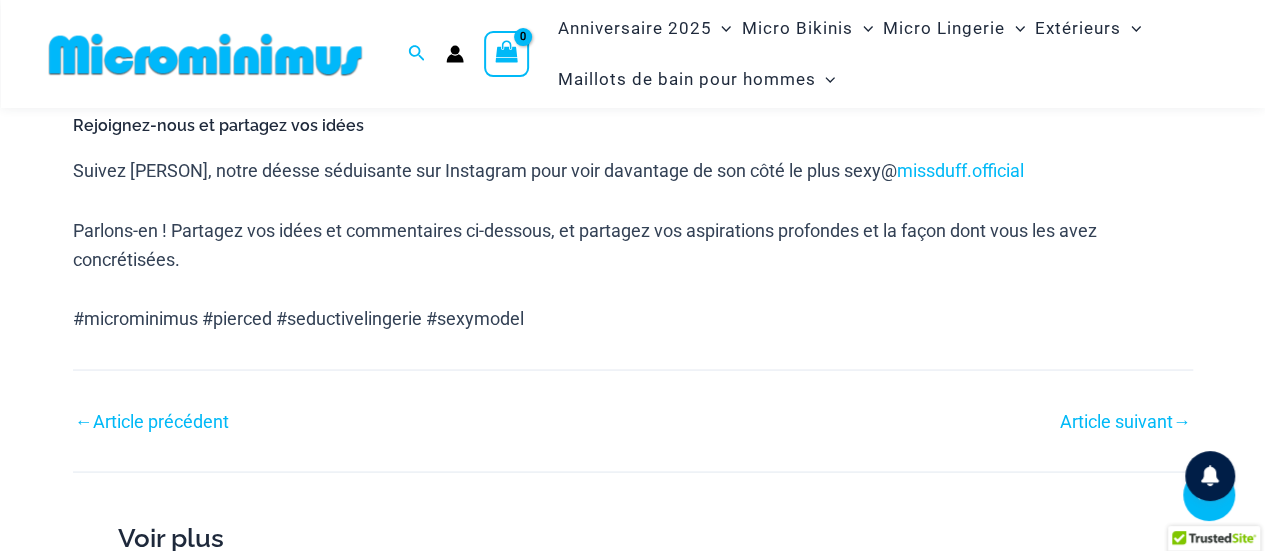 click on "Article précédent" at bounding box center (161, 420) 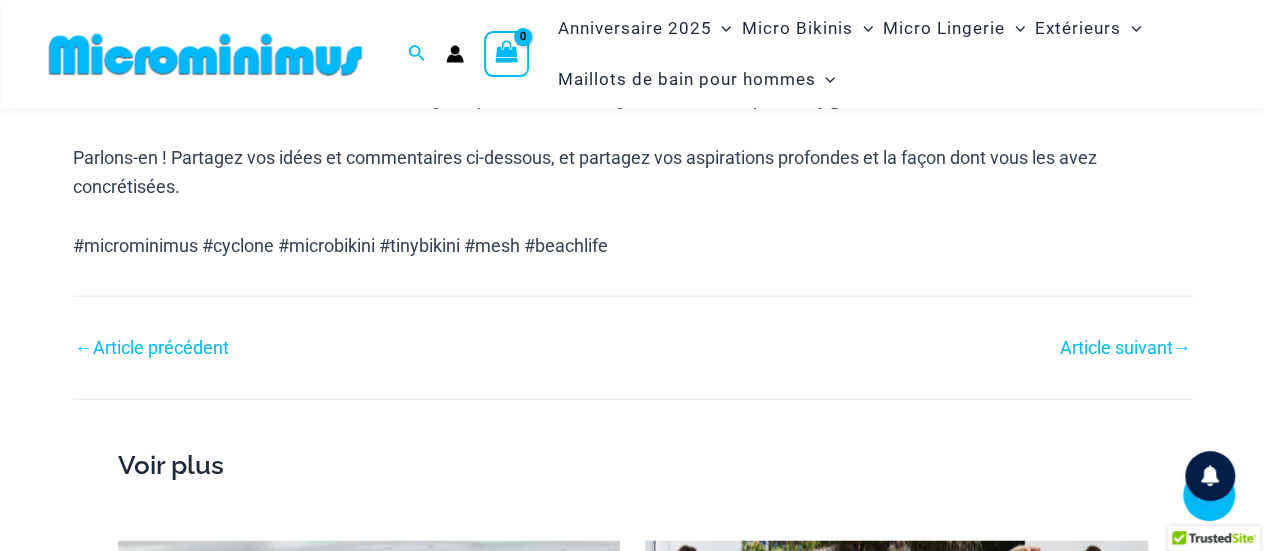 scroll, scrollTop: 2386, scrollLeft: 0, axis: vertical 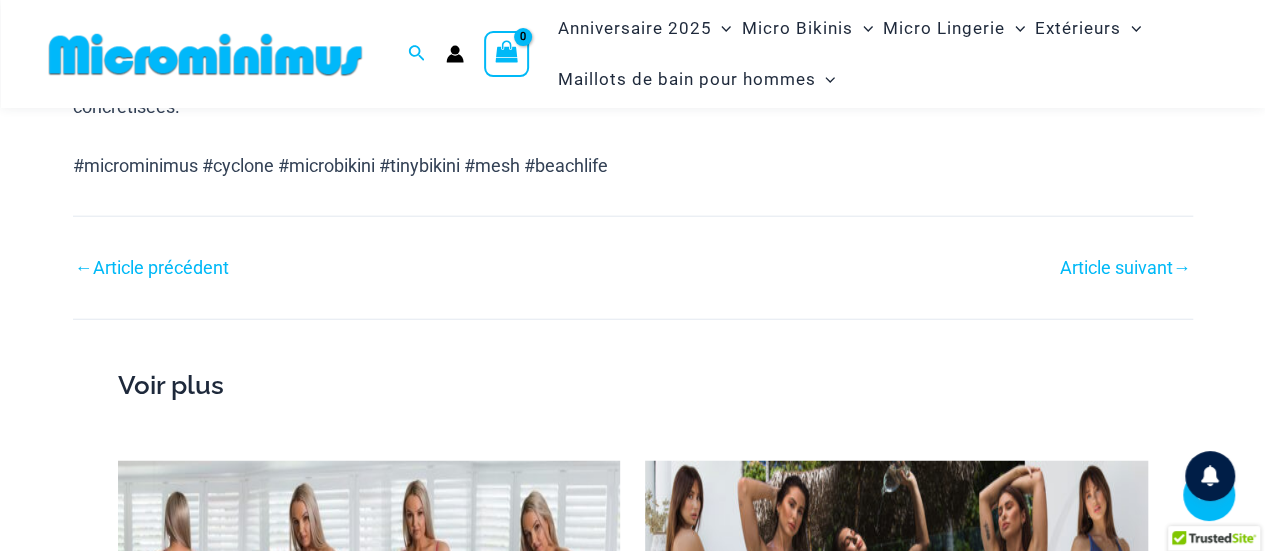 click on "Article précédent" at bounding box center (161, 267) 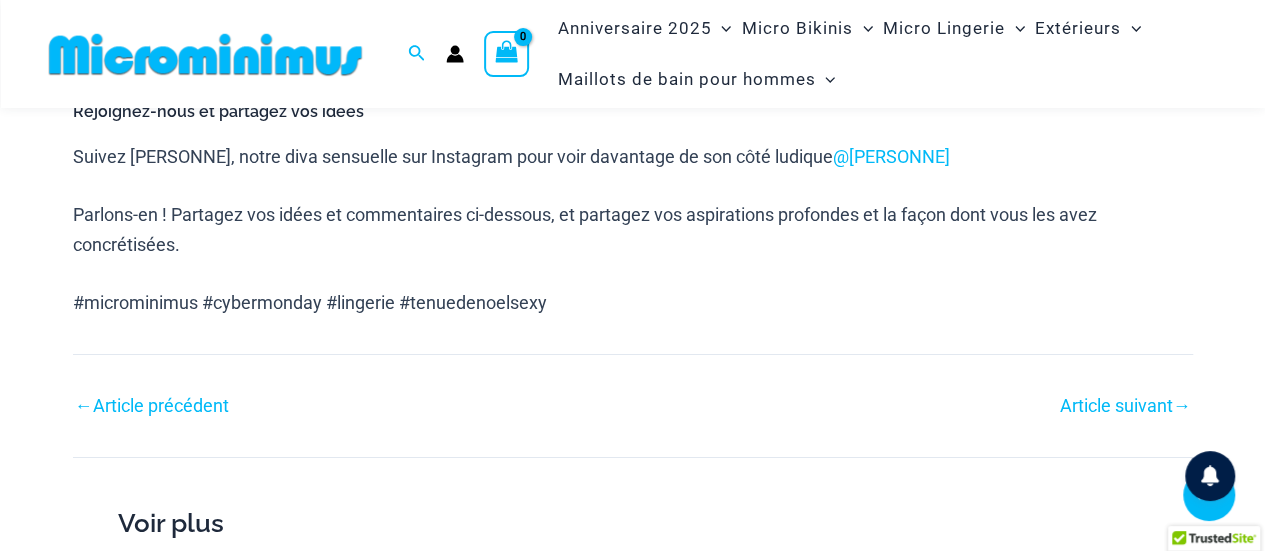 scroll, scrollTop: 3385, scrollLeft: 0, axis: vertical 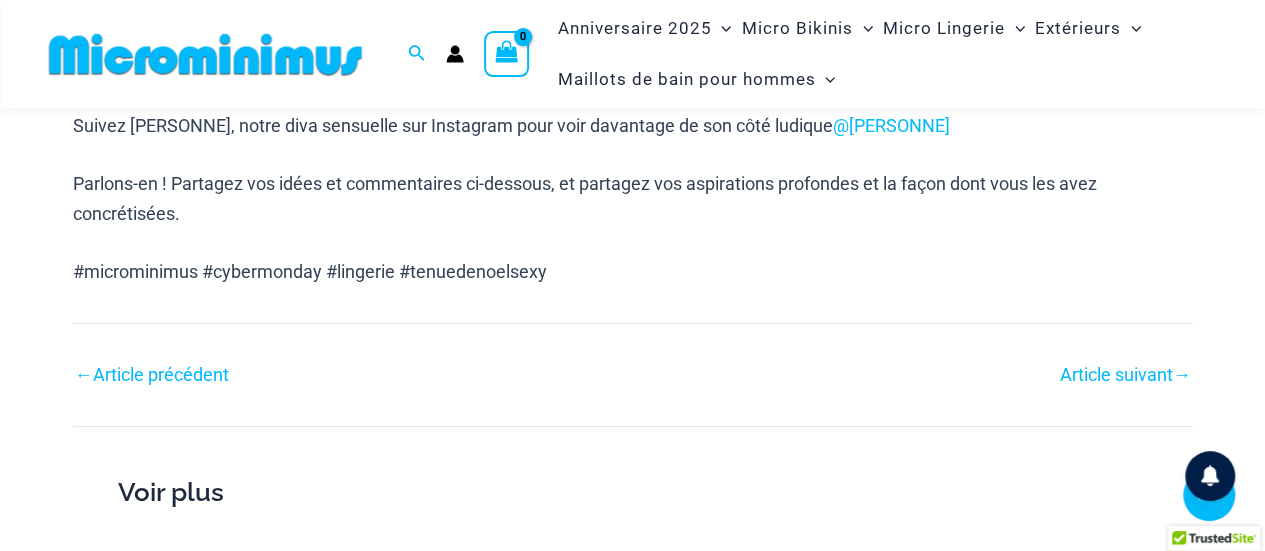 click on "Article précédent" at bounding box center [161, 374] 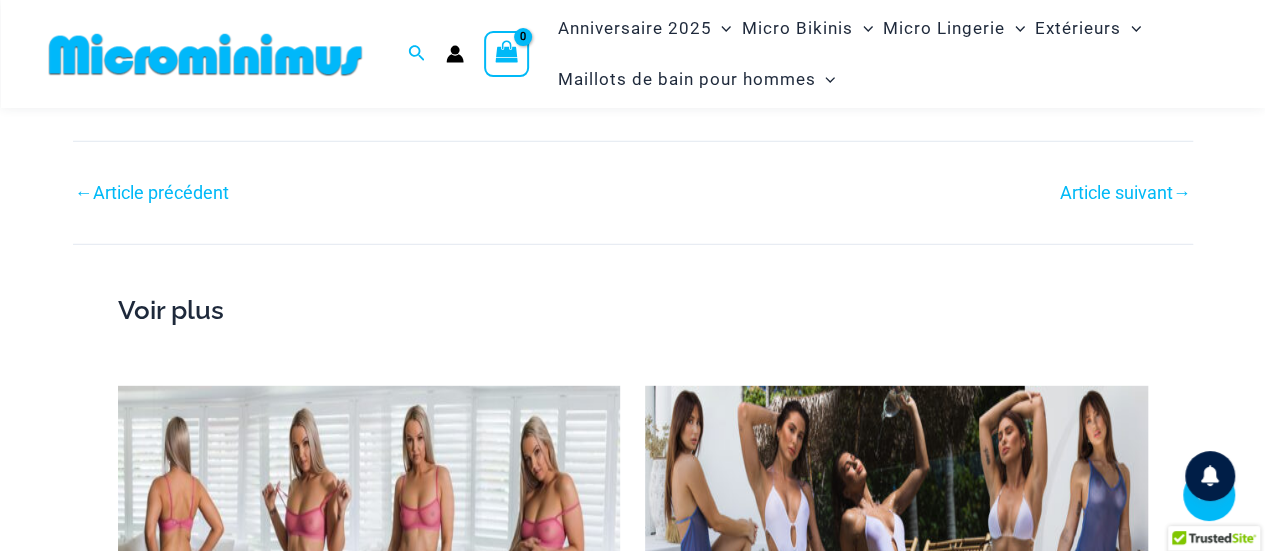 scroll, scrollTop: 2785, scrollLeft: 0, axis: vertical 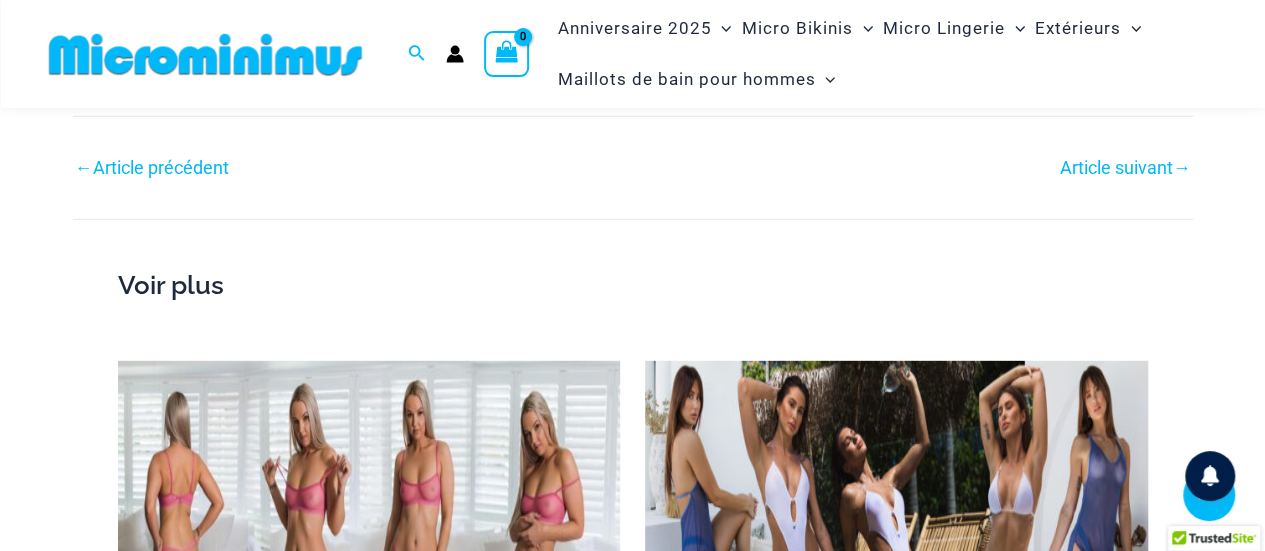 click on "Article précédent" at bounding box center [161, 167] 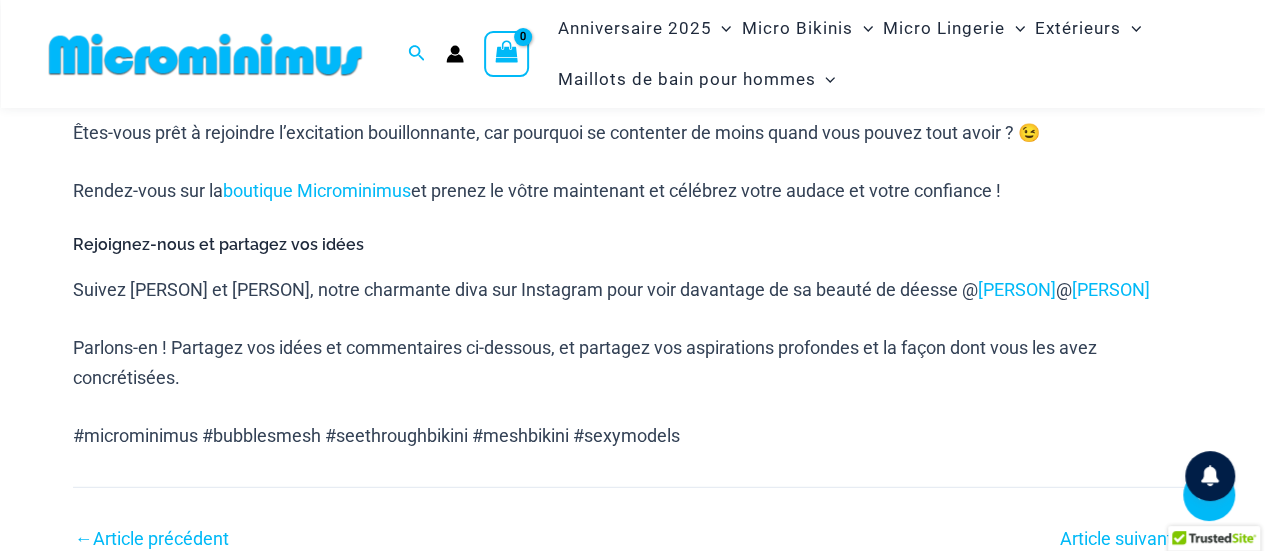 scroll, scrollTop: 2586, scrollLeft: 0, axis: vertical 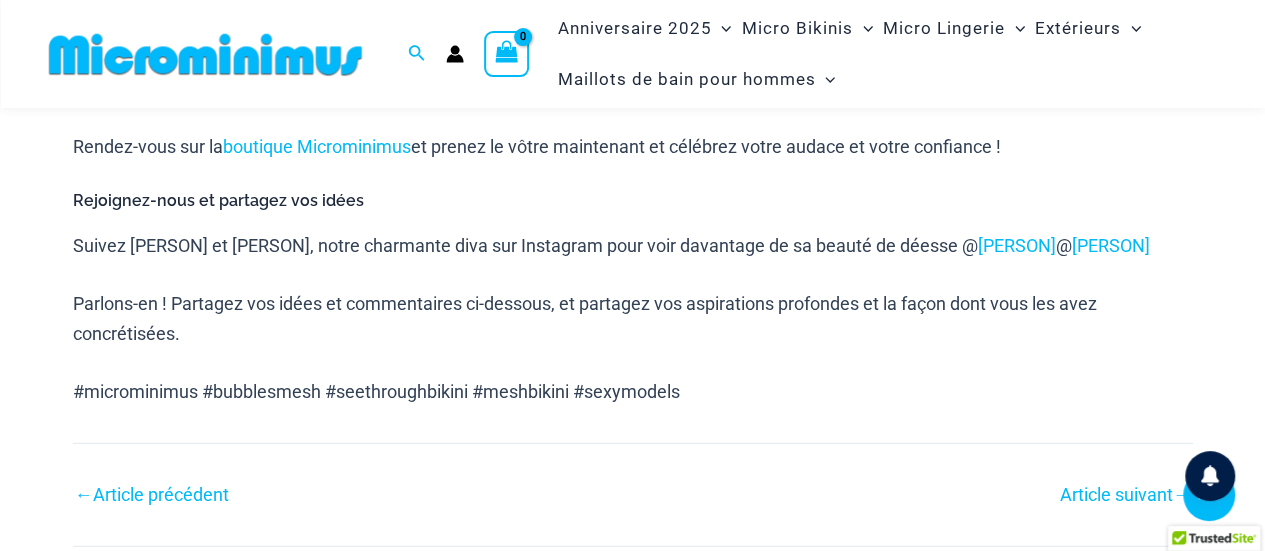 click on "Article précédent" at bounding box center [161, 494] 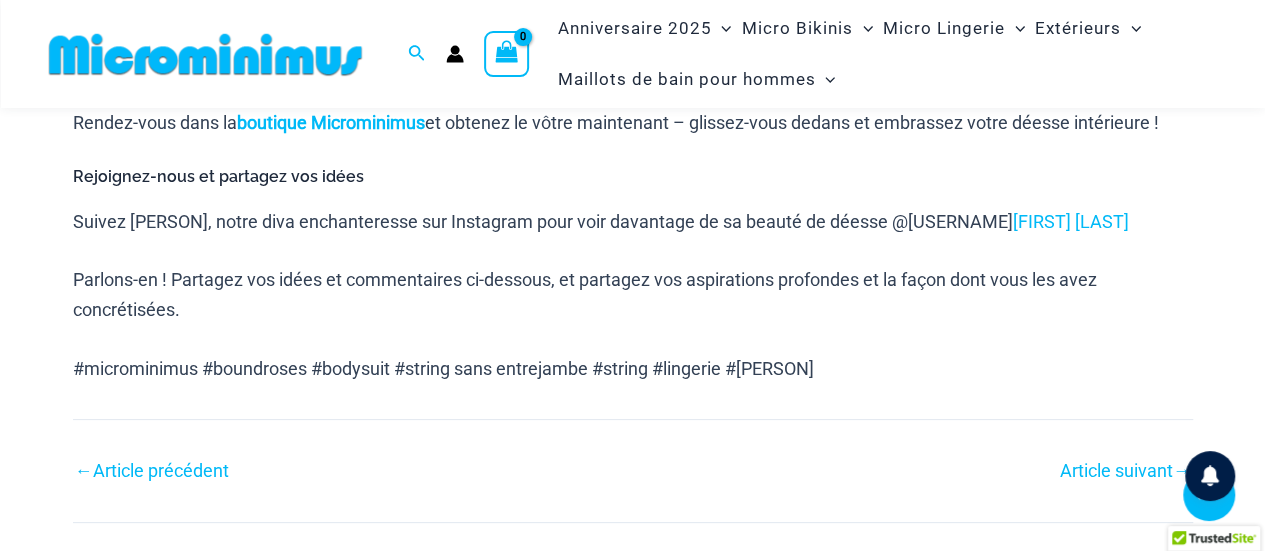 scroll, scrollTop: 3900, scrollLeft: 0, axis: vertical 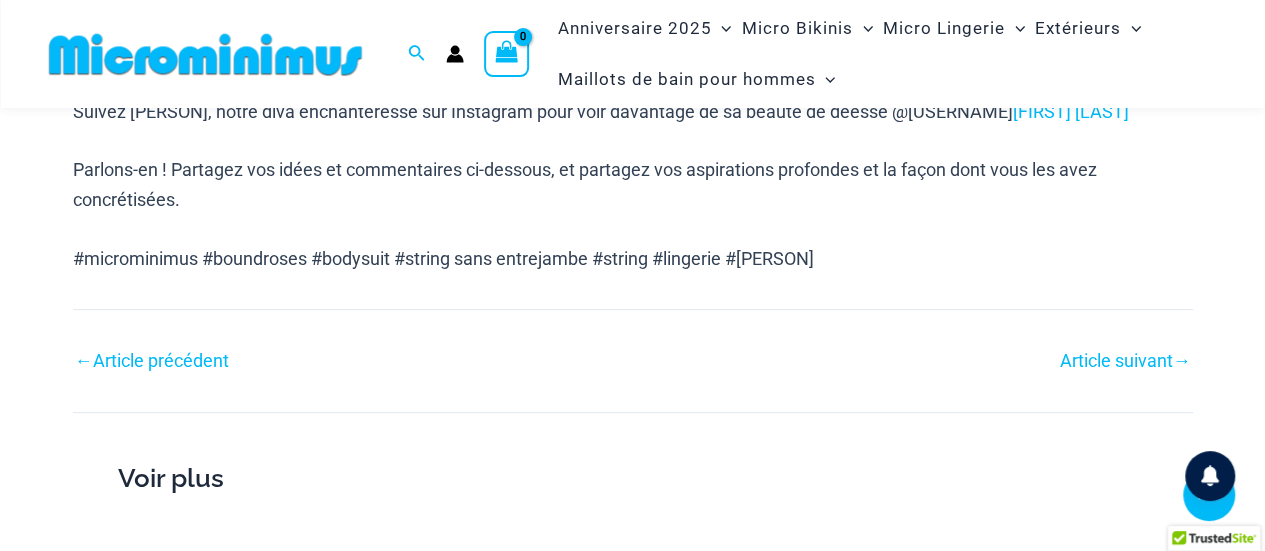click on "Article précédent" at bounding box center [161, 360] 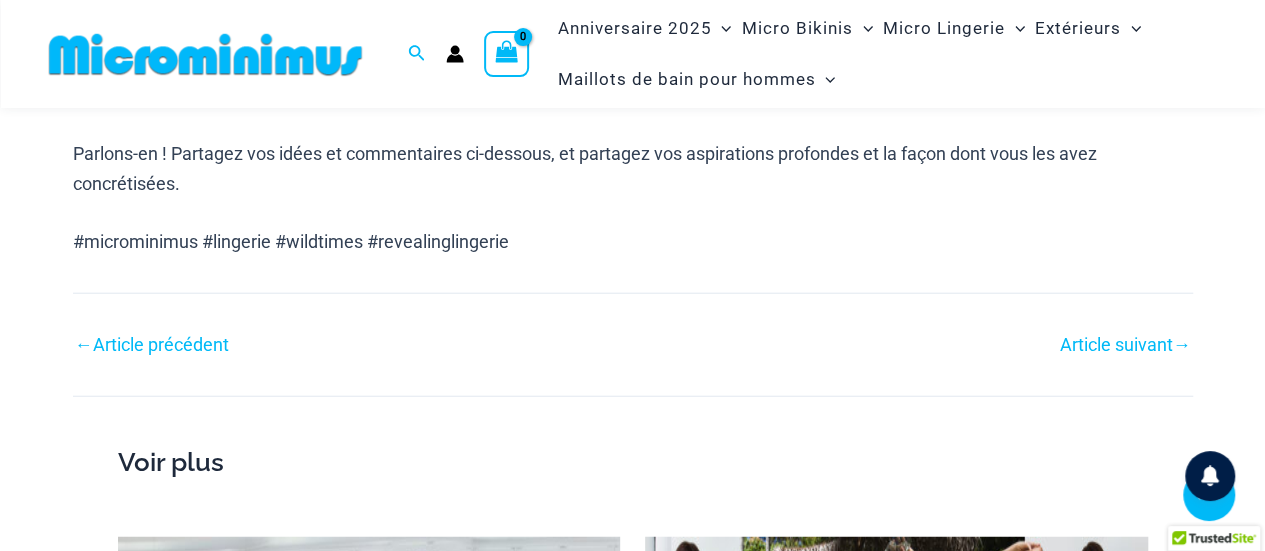 scroll, scrollTop: 2386, scrollLeft: 0, axis: vertical 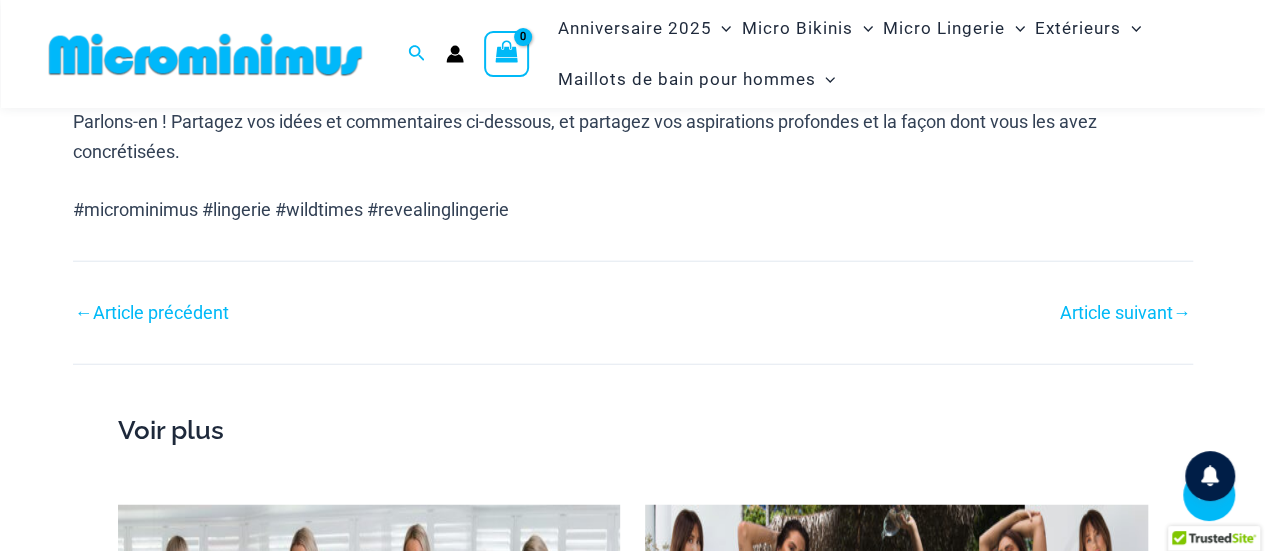 click on "←  Article précédent" at bounding box center (353, 313) 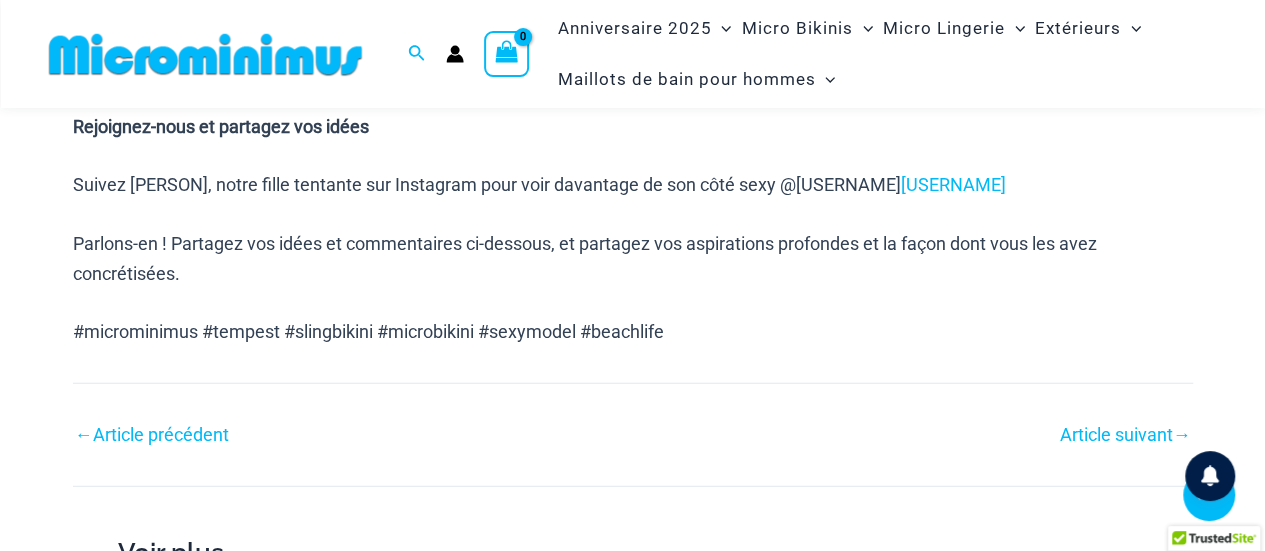 scroll, scrollTop: 2685, scrollLeft: 0, axis: vertical 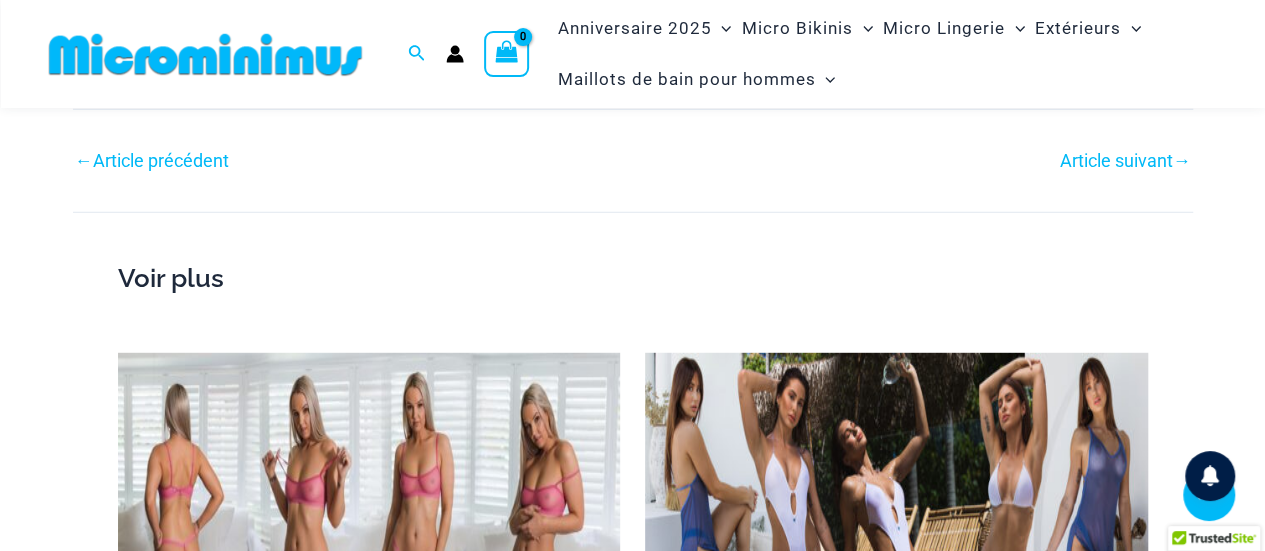 click on "Article précédent" at bounding box center [161, 160] 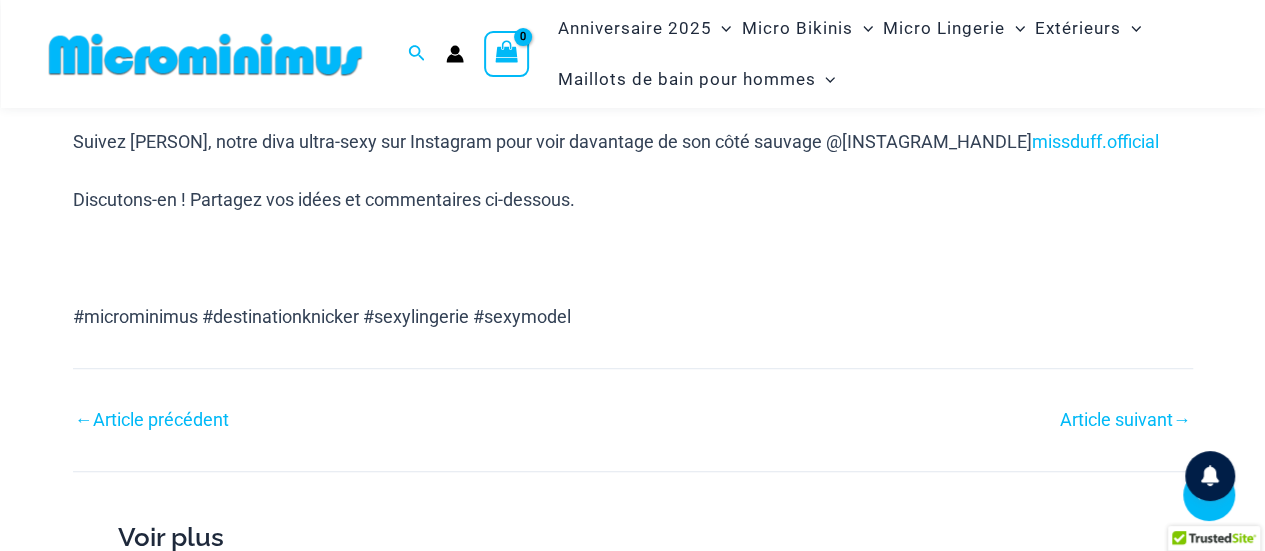 scroll, scrollTop: 4284, scrollLeft: 0, axis: vertical 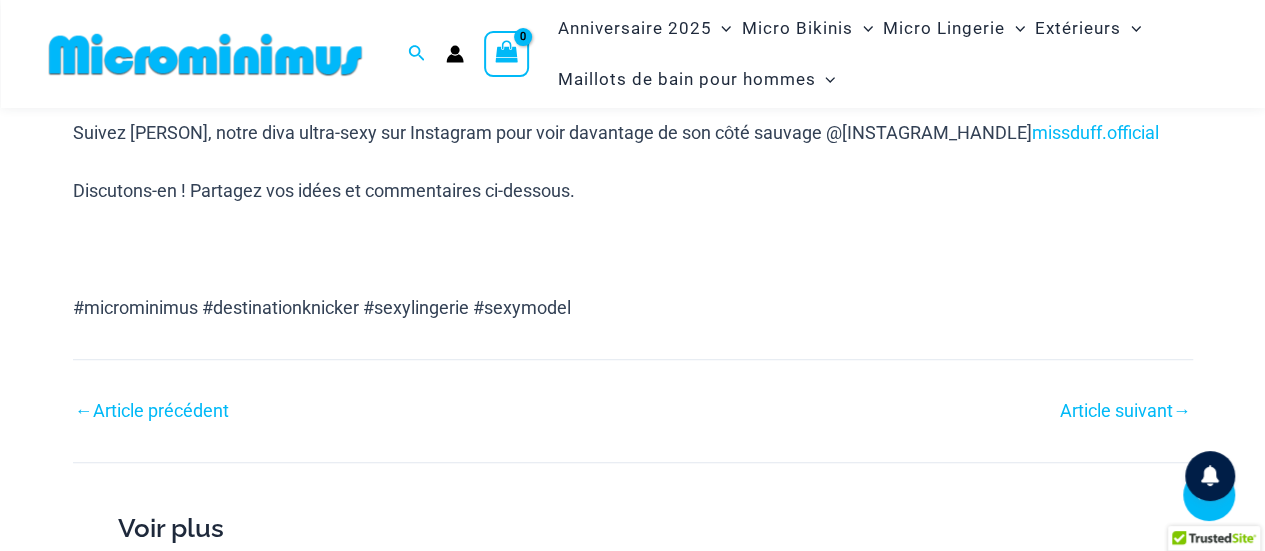 click on "Article précédent" at bounding box center (161, 410) 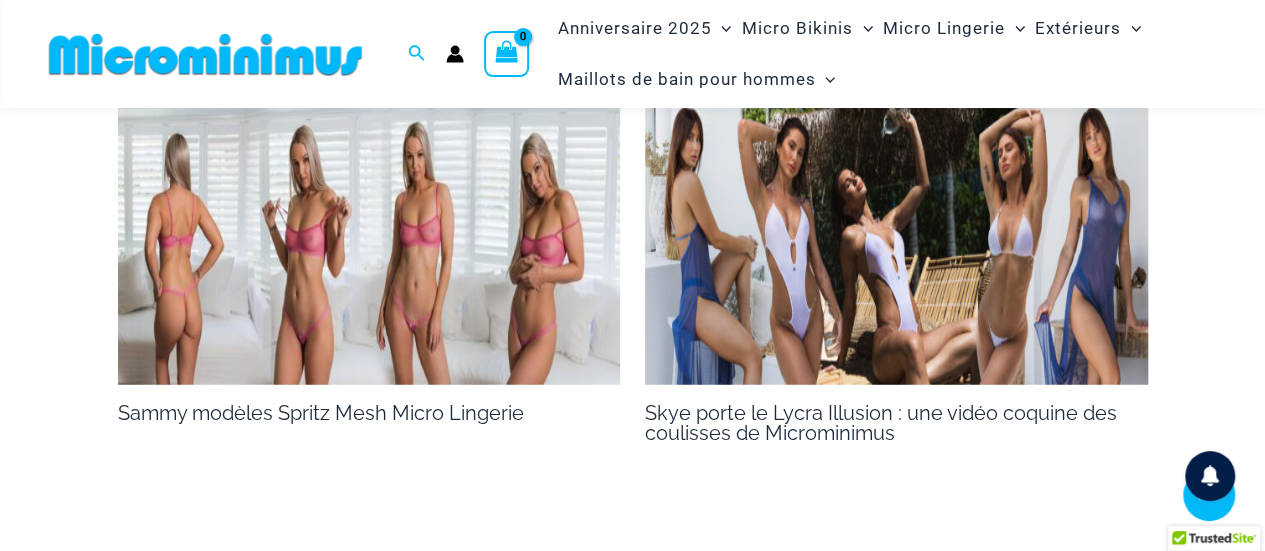scroll, scrollTop: 2152, scrollLeft: 0, axis: vertical 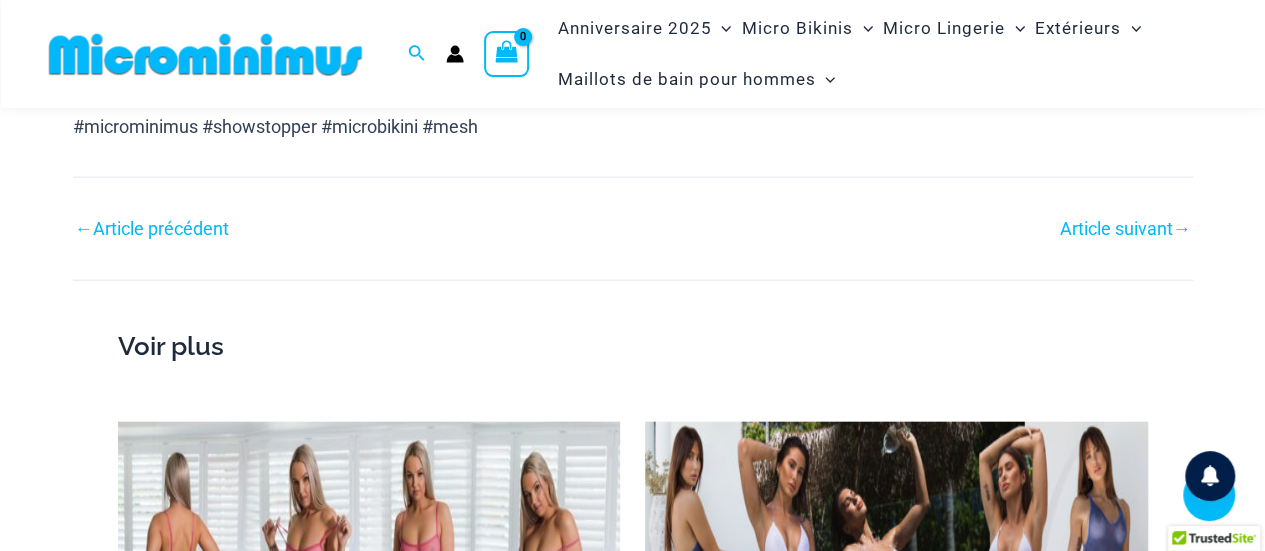 click on "Article précédent" at bounding box center (161, 228) 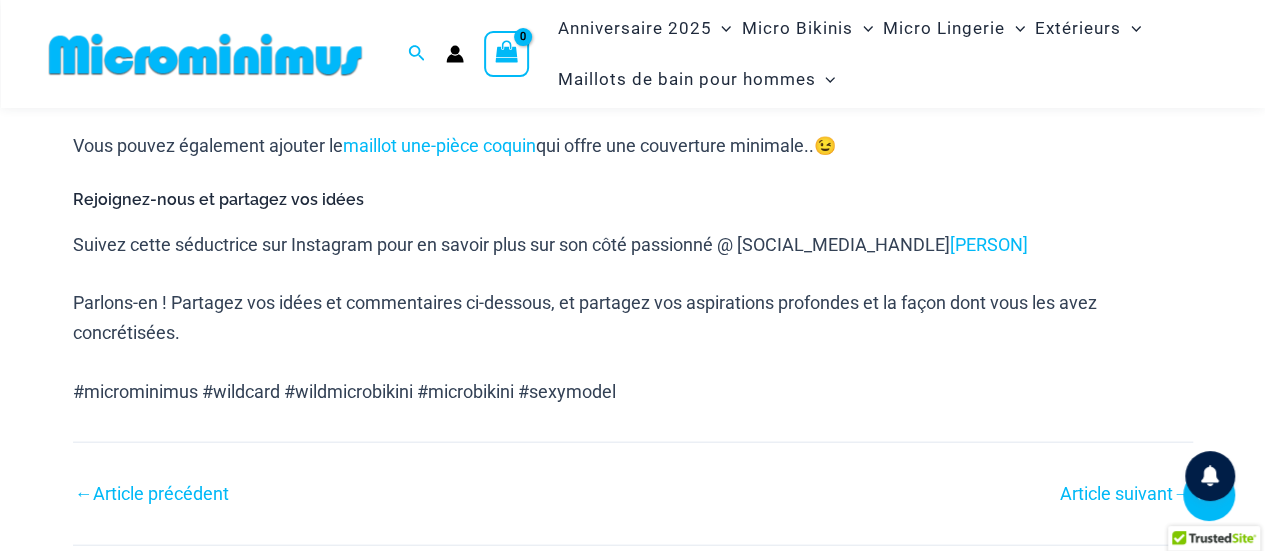 scroll, scrollTop: 2186, scrollLeft: 0, axis: vertical 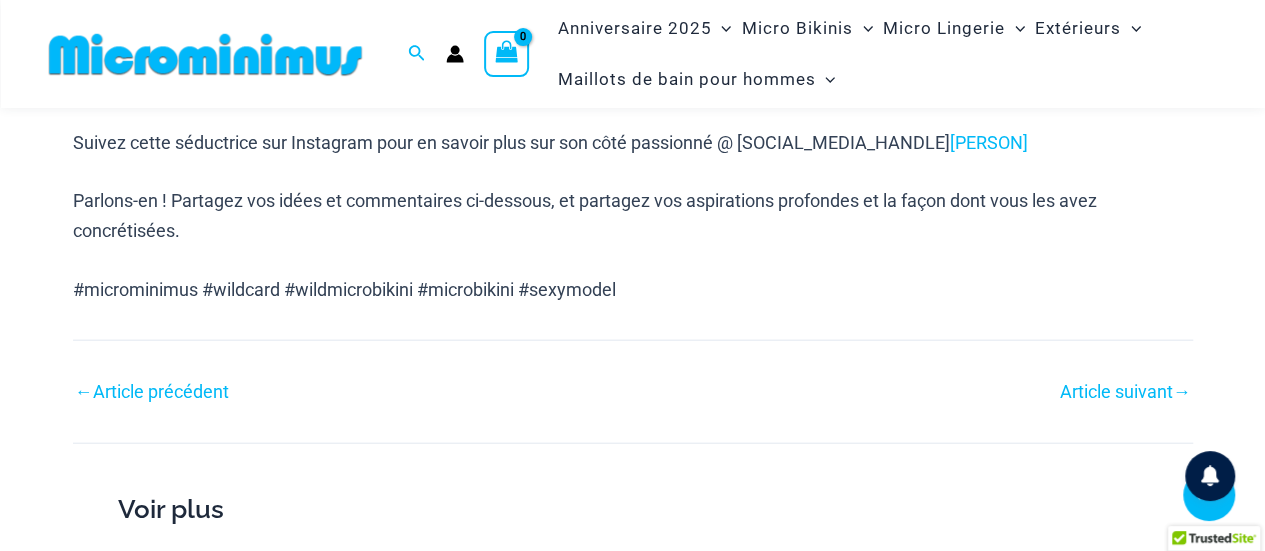 click on "Article précédent" at bounding box center [161, 391] 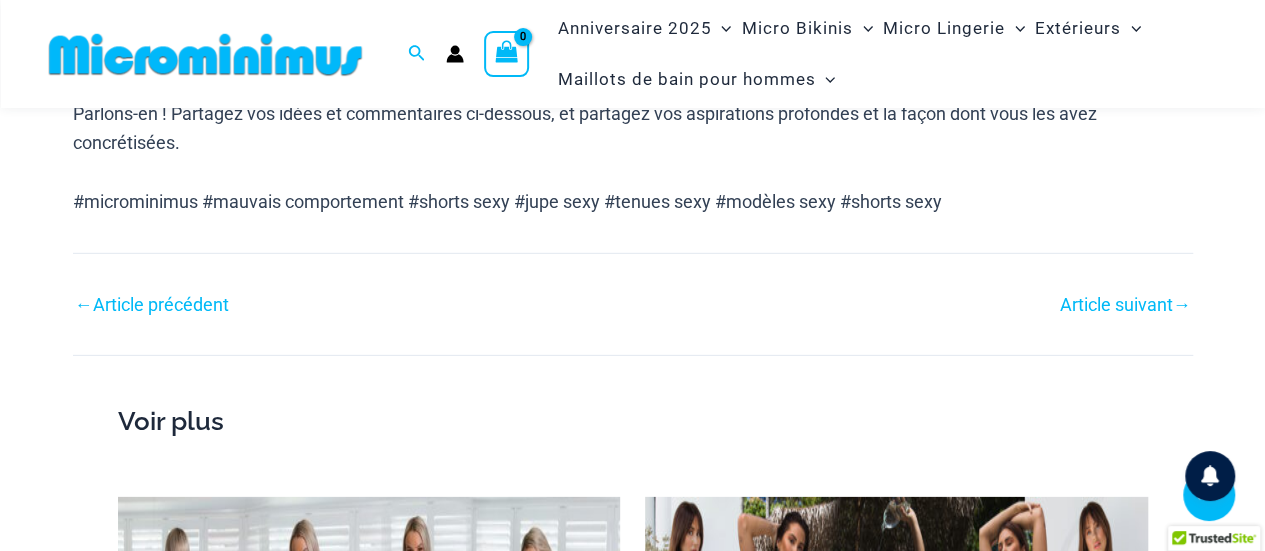 scroll, scrollTop: 2885, scrollLeft: 0, axis: vertical 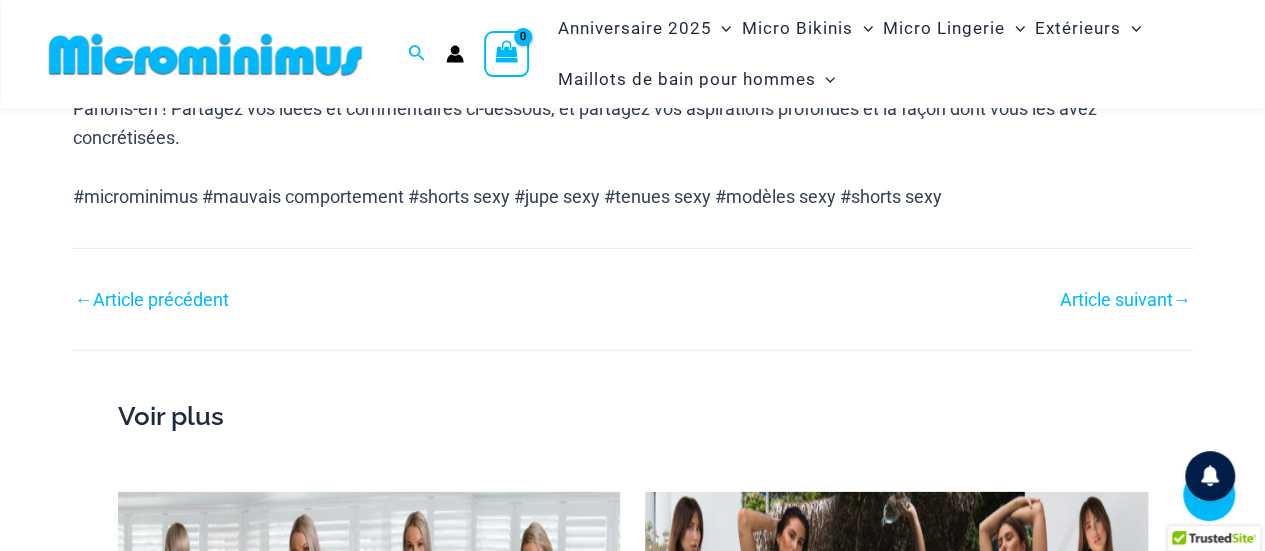 click on "Article précédent" at bounding box center (161, 299) 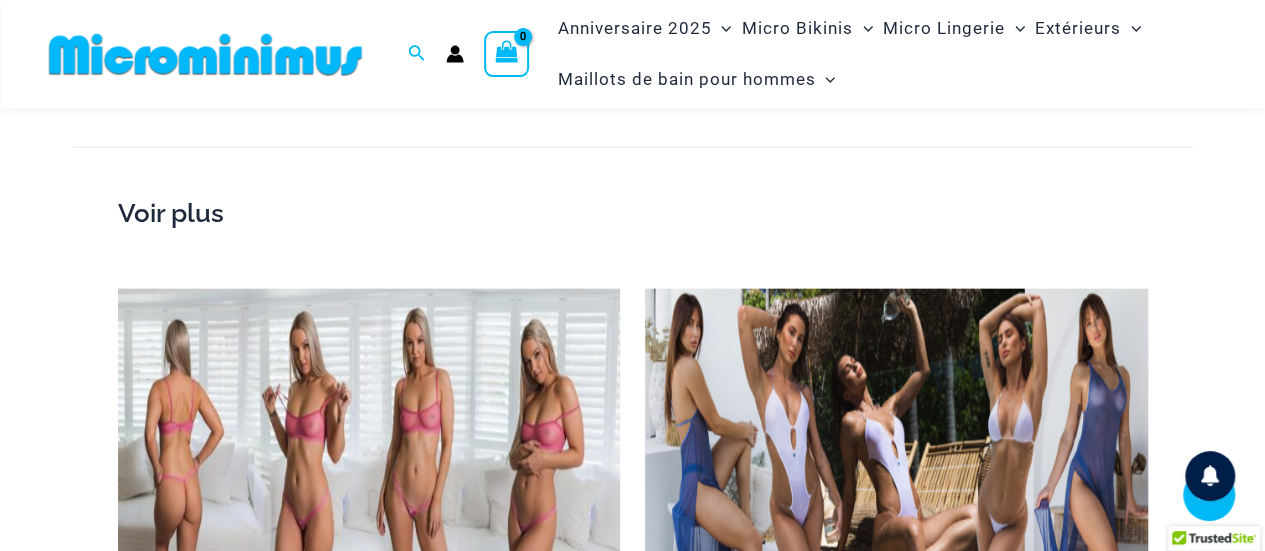 scroll, scrollTop: 1984, scrollLeft: 0, axis: vertical 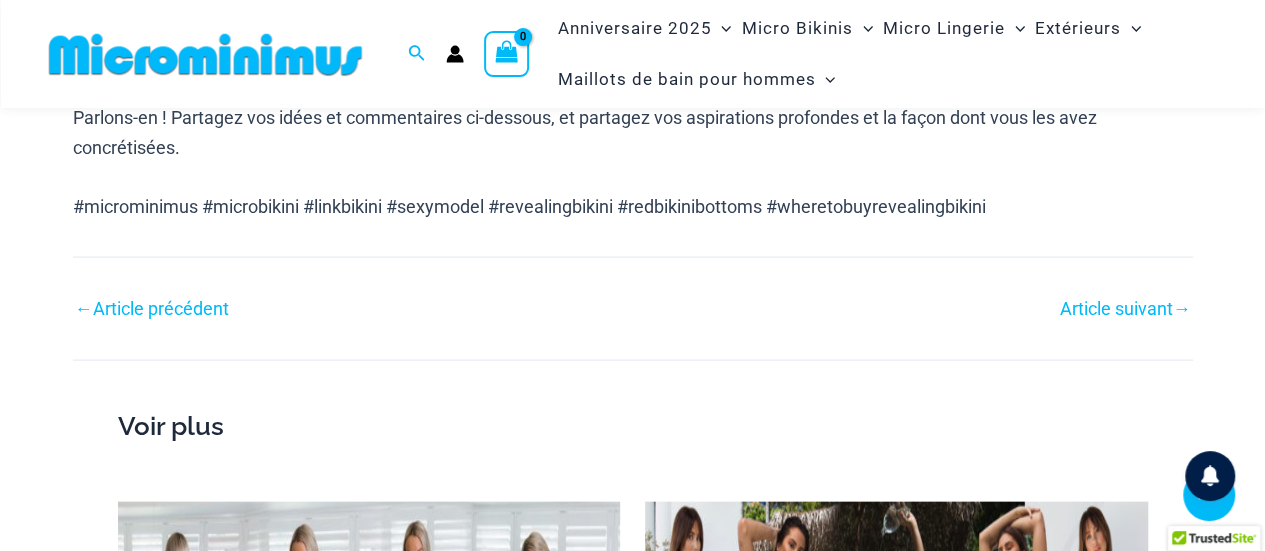 click on "Article précédent" at bounding box center [161, 308] 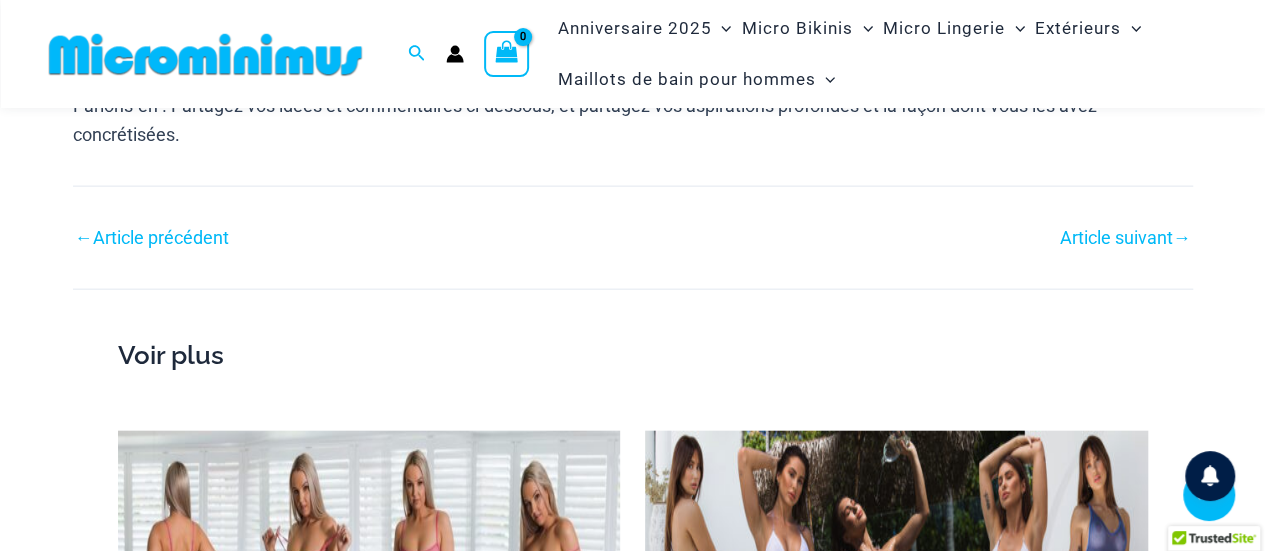 scroll, scrollTop: 2183, scrollLeft: 0, axis: vertical 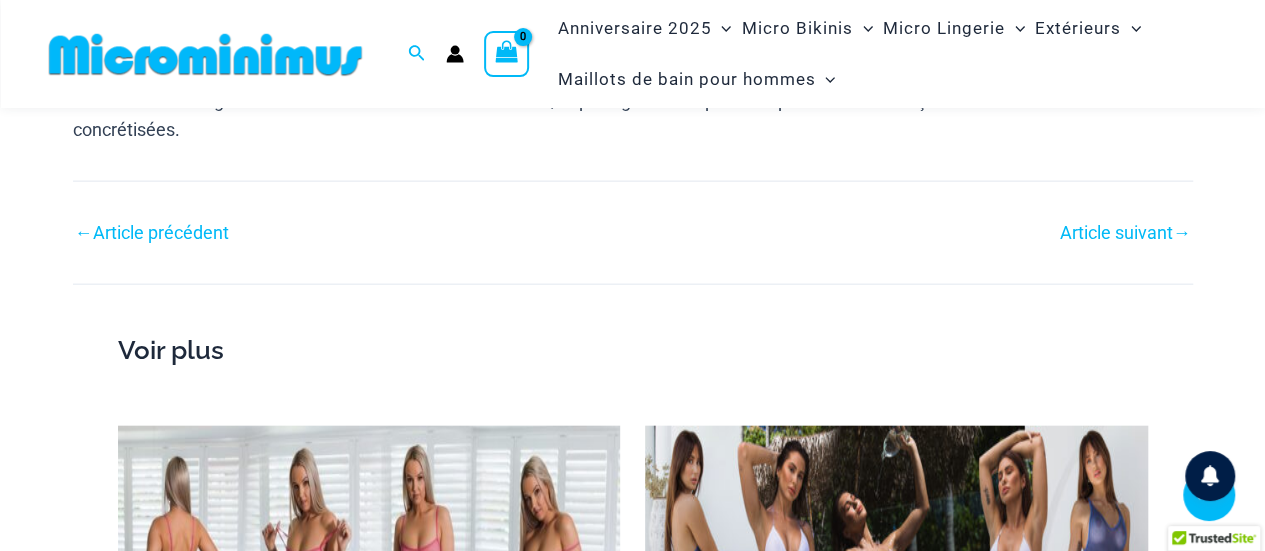 click on "Article précédent" at bounding box center [161, 232] 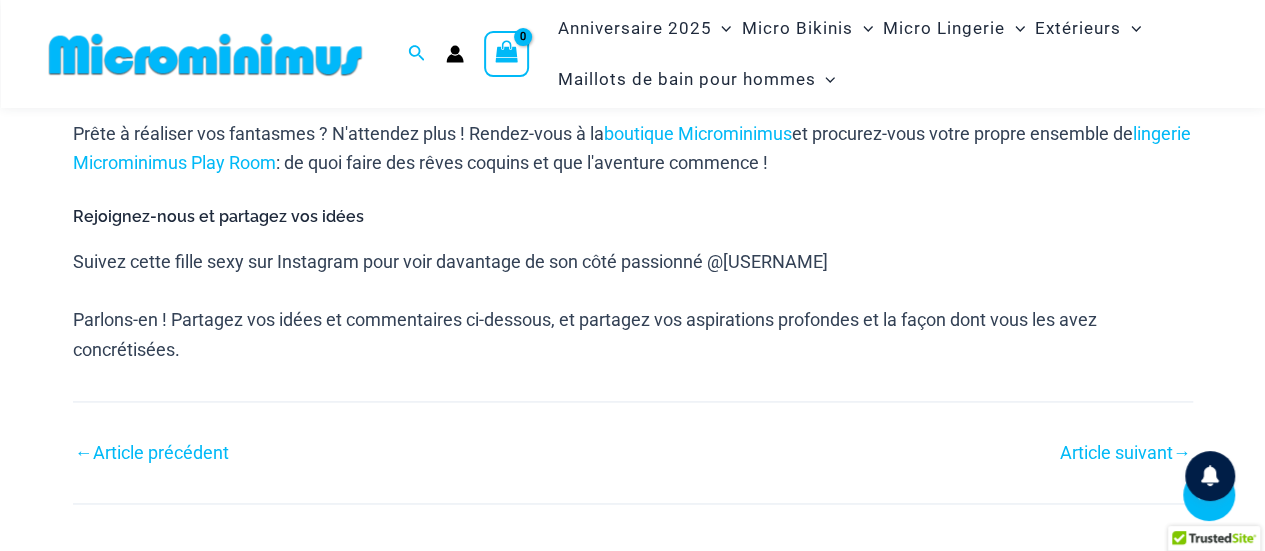 scroll, scrollTop: 1385, scrollLeft: 0, axis: vertical 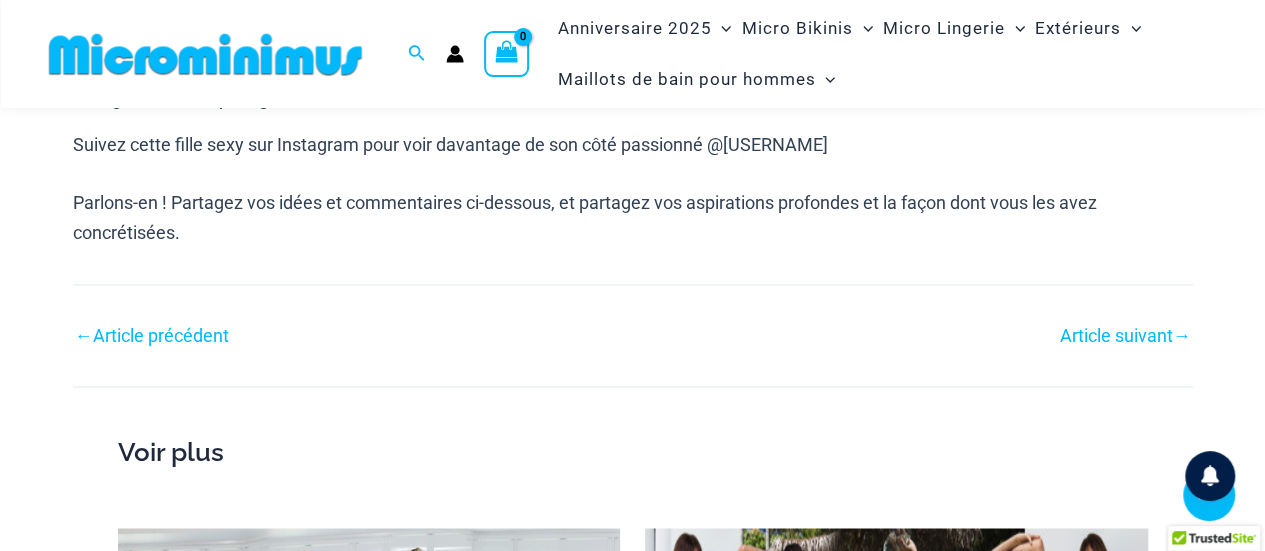 click on "Article précédent" at bounding box center (161, 335) 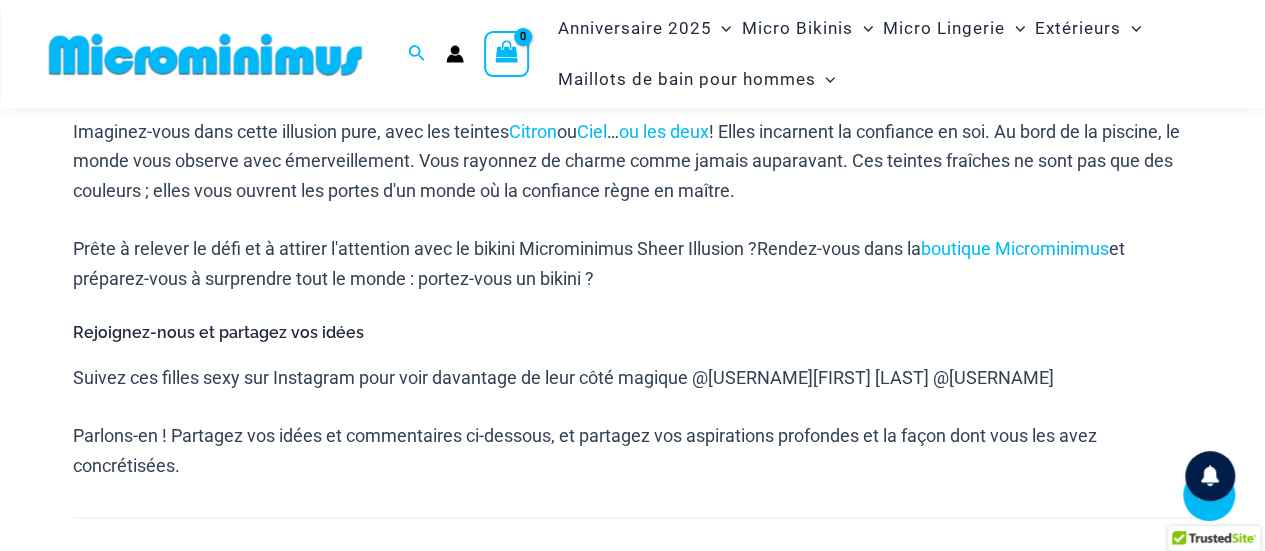 scroll, scrollTop: 1584, scrollLeft: 0, axis: vertical 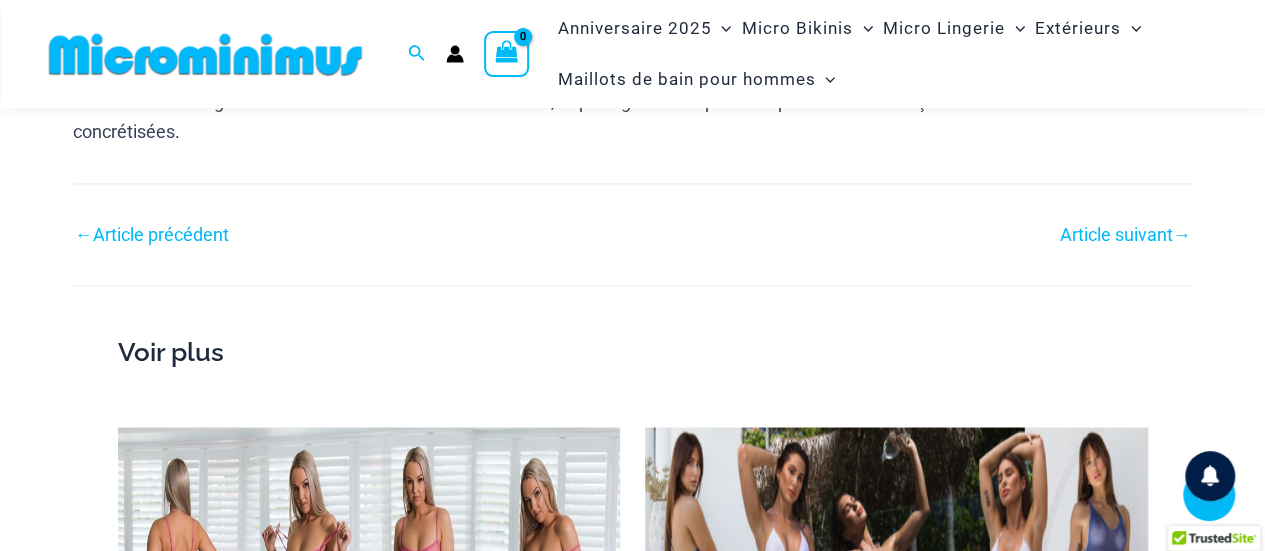 click on "Article précédent" at bounding box center (161, 234) 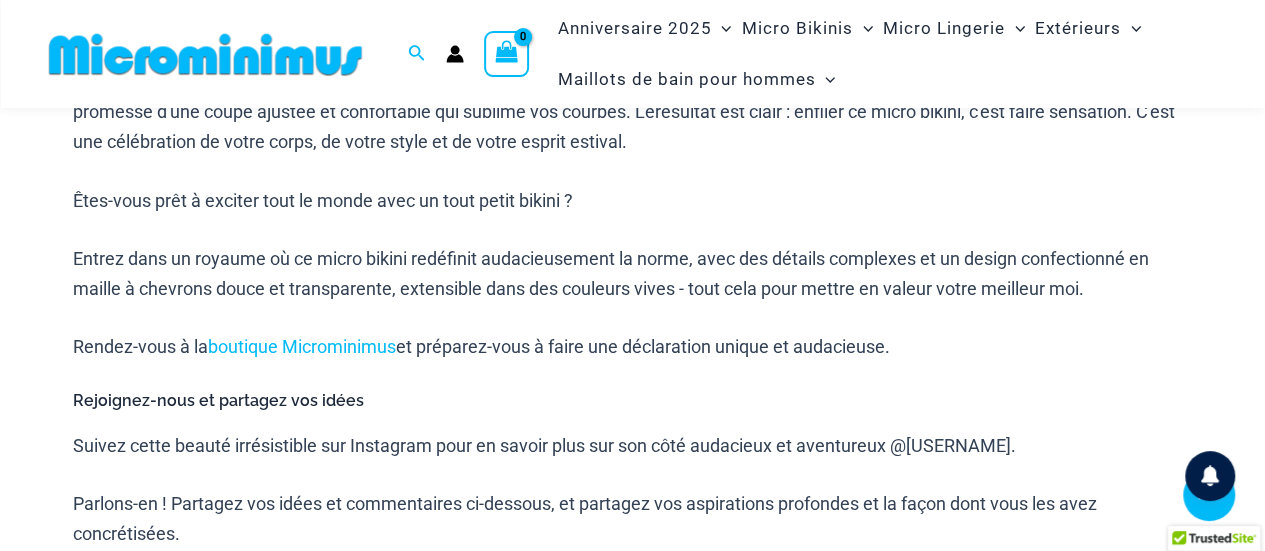 scroll, scrollTop: 1484, scrollLeft: 0, axis: vertical 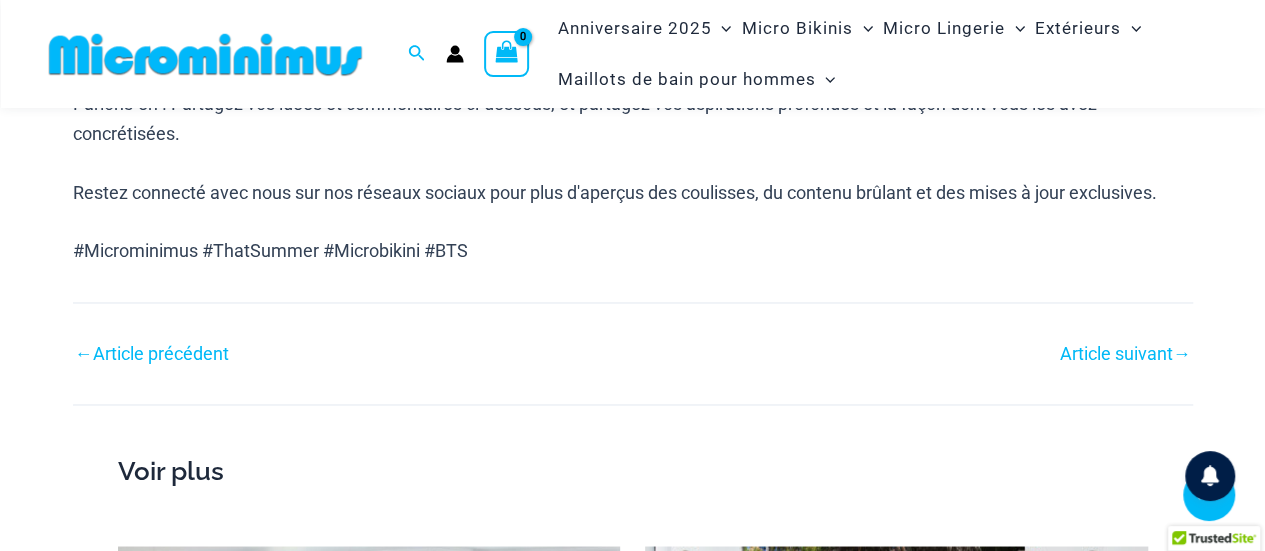 click on "Article précédent" at bounding box center [161, 353] 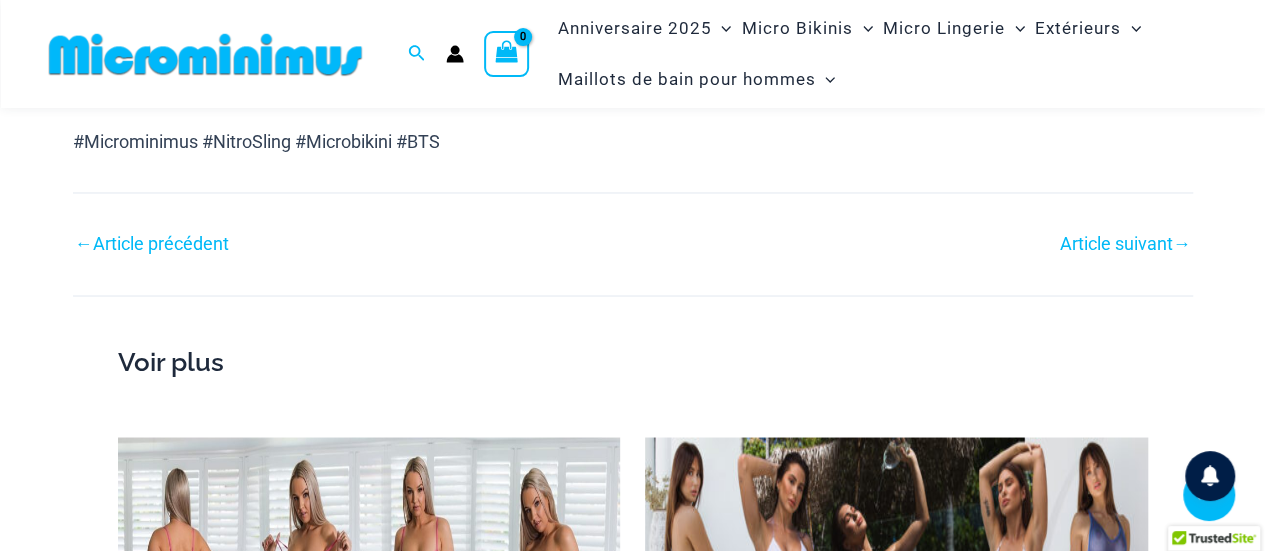 scroll, scrollTop: 1682, scrollLeft: 0, axis: vertical 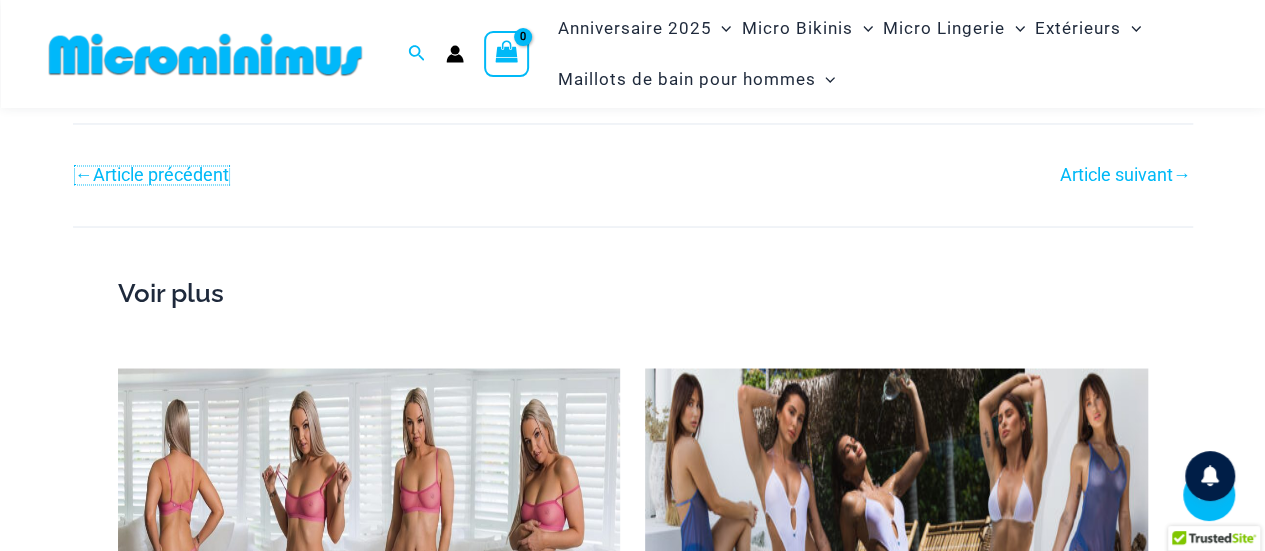 click on "←  Article précédent" at bounding box center (353, 175) 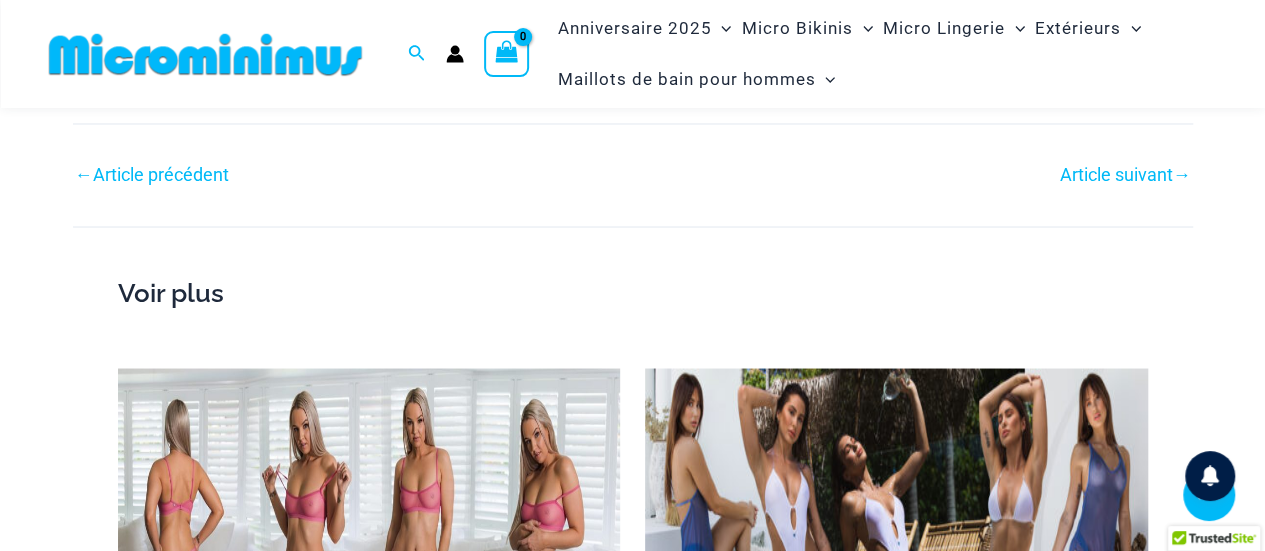 click on "Article précédent" at bounding box center [161, 174] 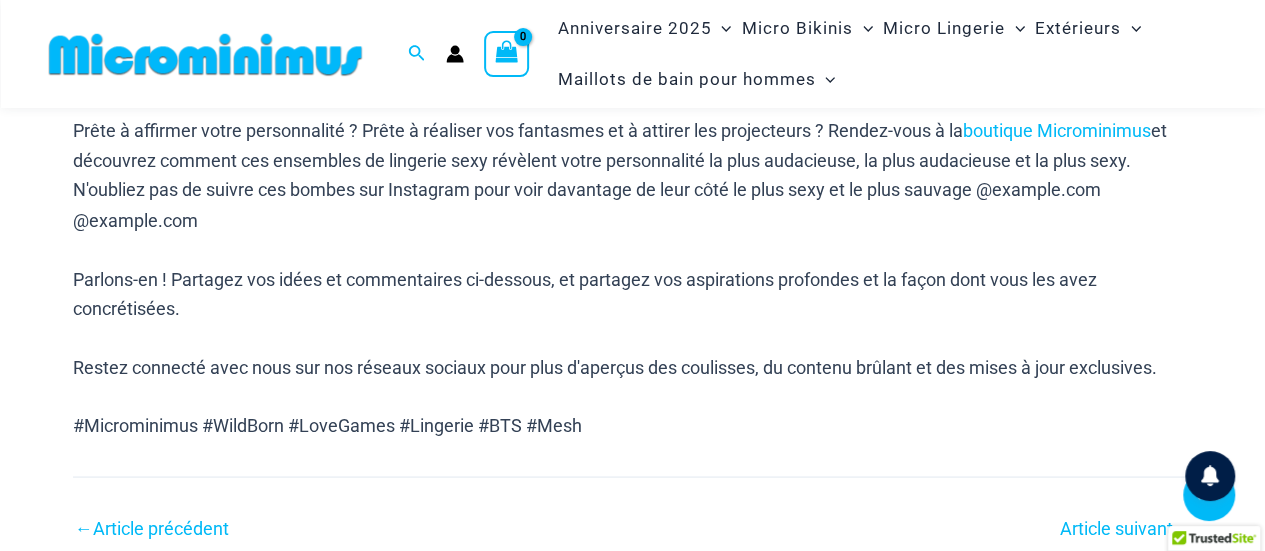 scroll, scrollTop: 1785, scrollLeft: 0, axis: vertical 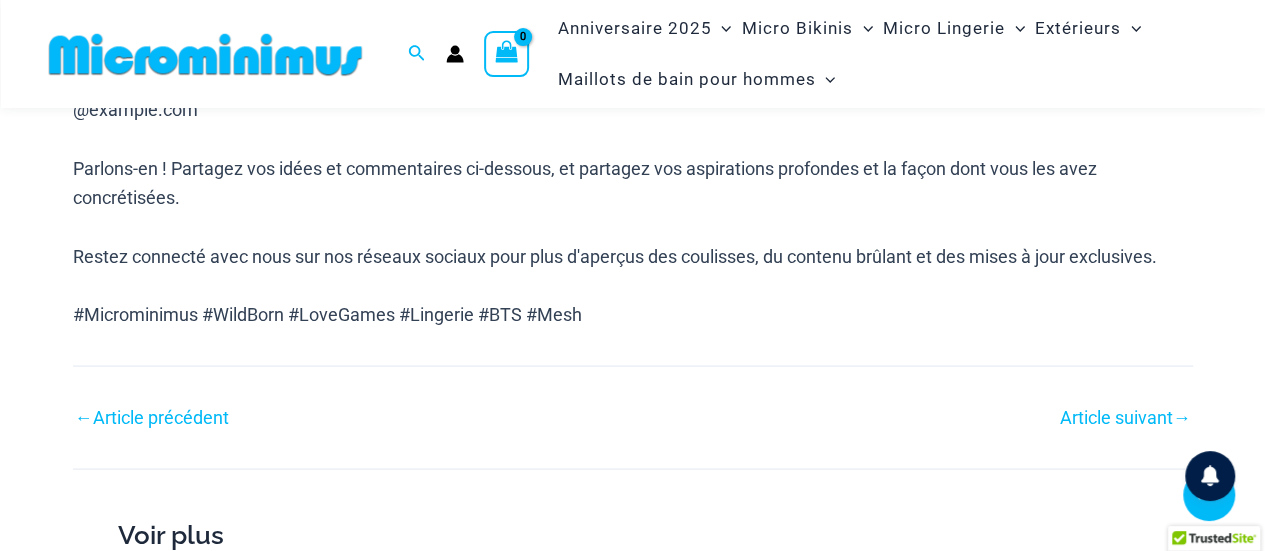 click on "Article précédent" at bounding box center (161, 416) 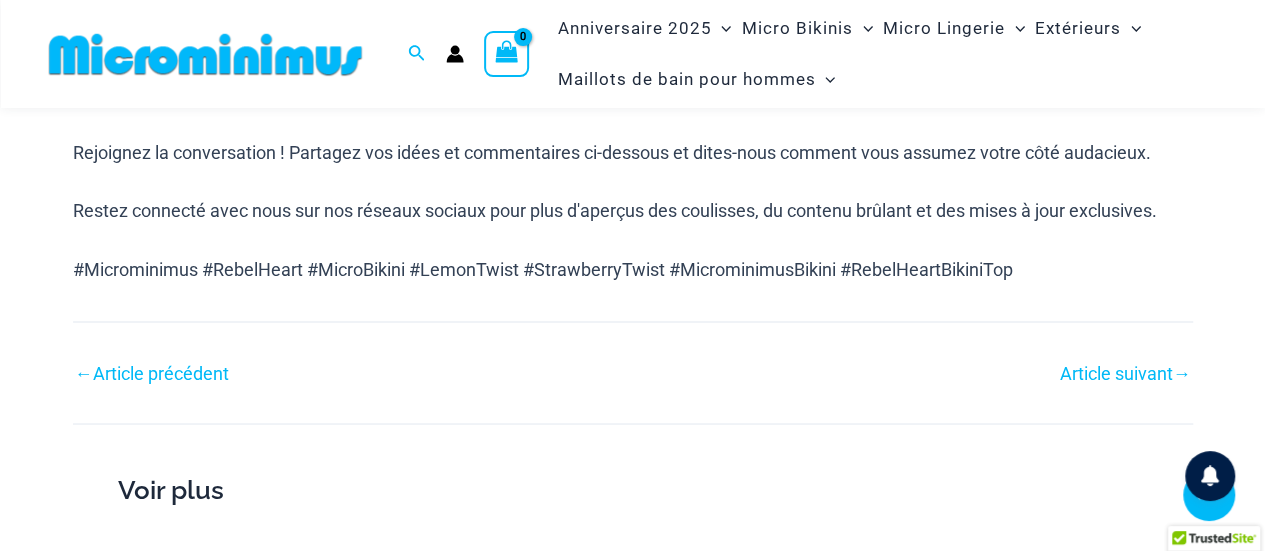 scroll, scrollTop: 1583, scrollLeft: 0, axis: vertical 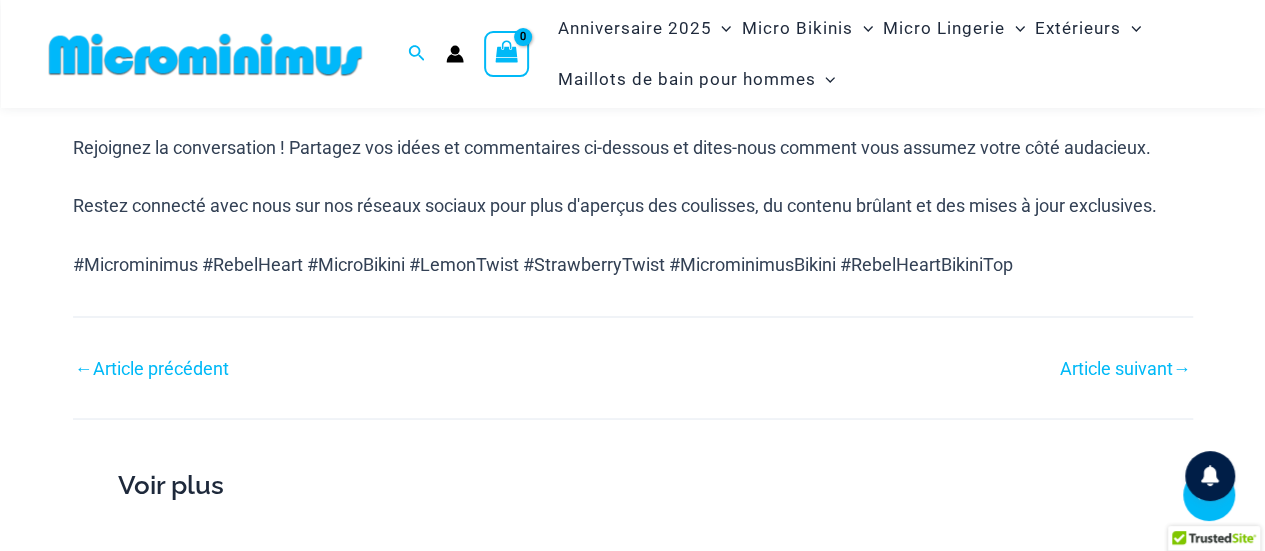 click on "Article précédent" at bounding box center [161, 367] 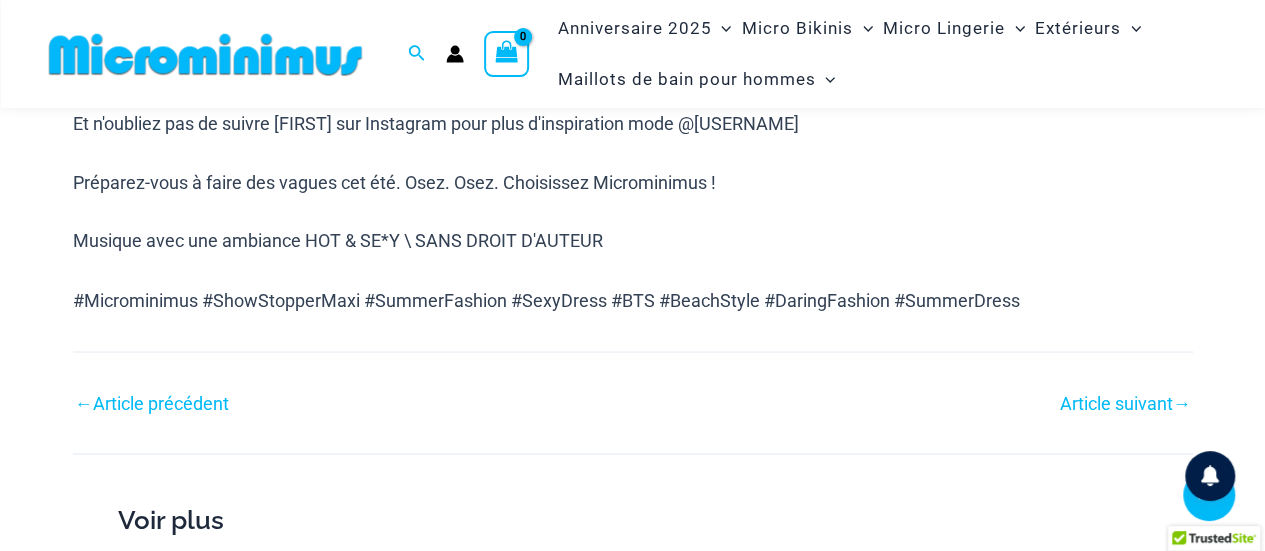 scroll, scrollTop: 1686, scrollLeft: 0, axis: vertical 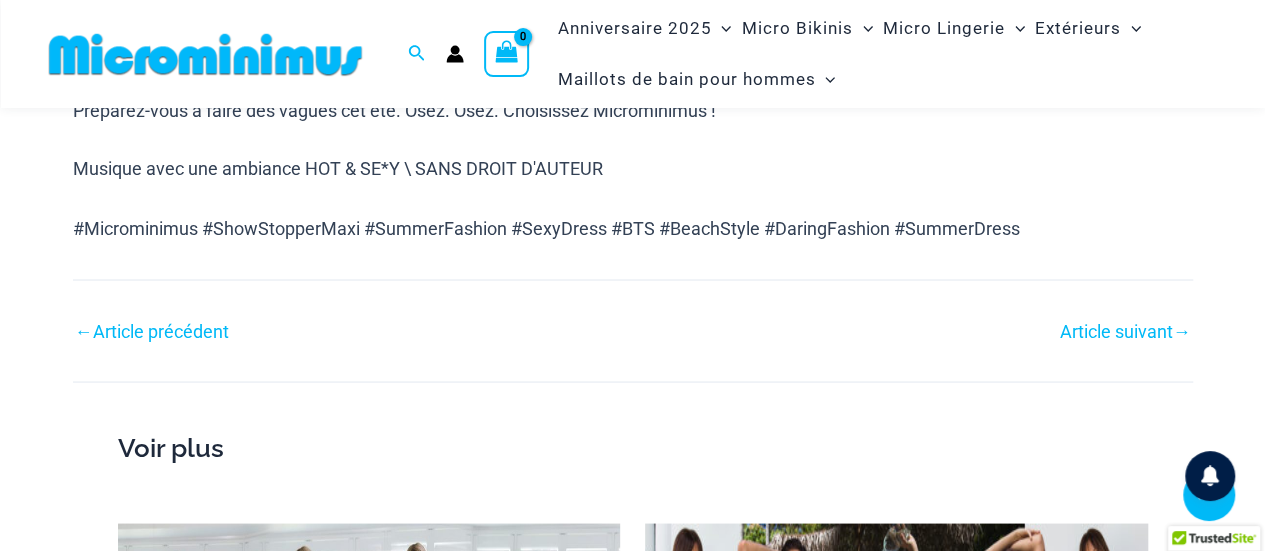 click on "Article précédent" at bounding box center [161, 330] 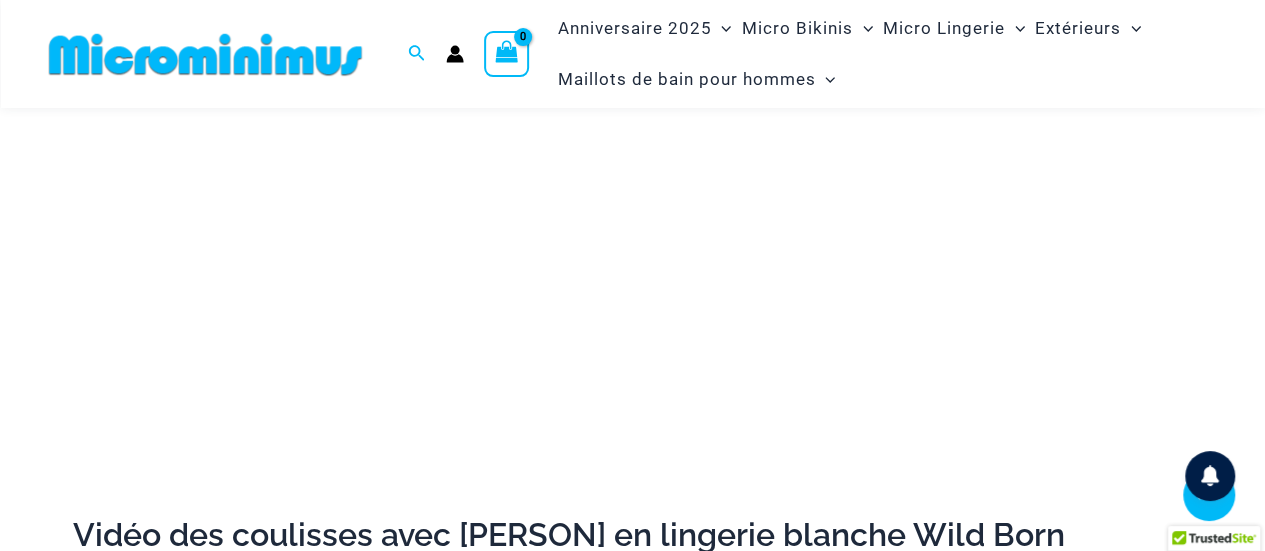 scroll, scrollTop: 487, scrollLeft: 0, axis: vertical 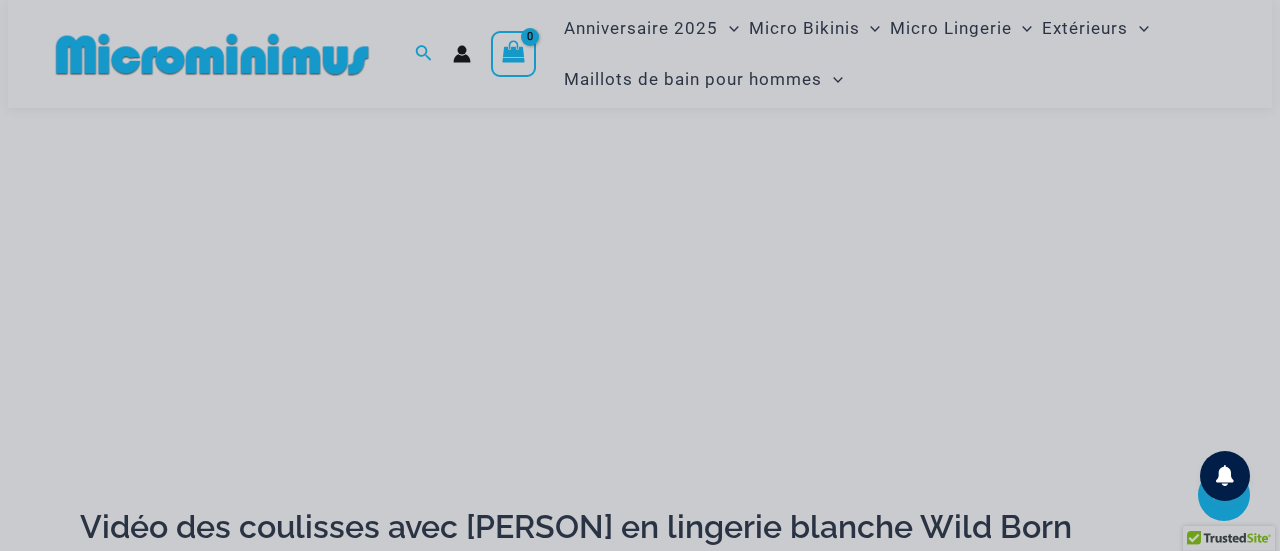 click on "“The Hottest Styles You’ve Never Seen” Exclusive Looks. Private Drops. Only Our Inner Circle. You’re this close to unlocking our most daring designs, secret sales, and behind-the-scenes exclusives. Microminimus isn’t just a shop—it’s a hidden playground of confidence and temptation. Sign up now" at bounding box center (640, 275) 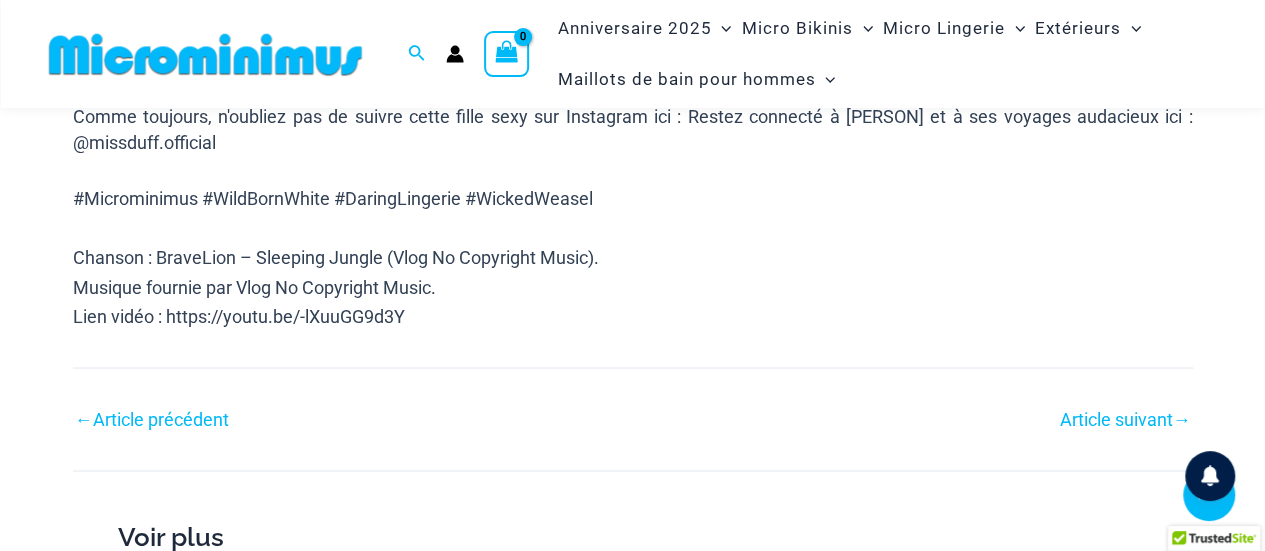 scroll, scrollTop: 1787, scrollLeft: 0, axis: vertical 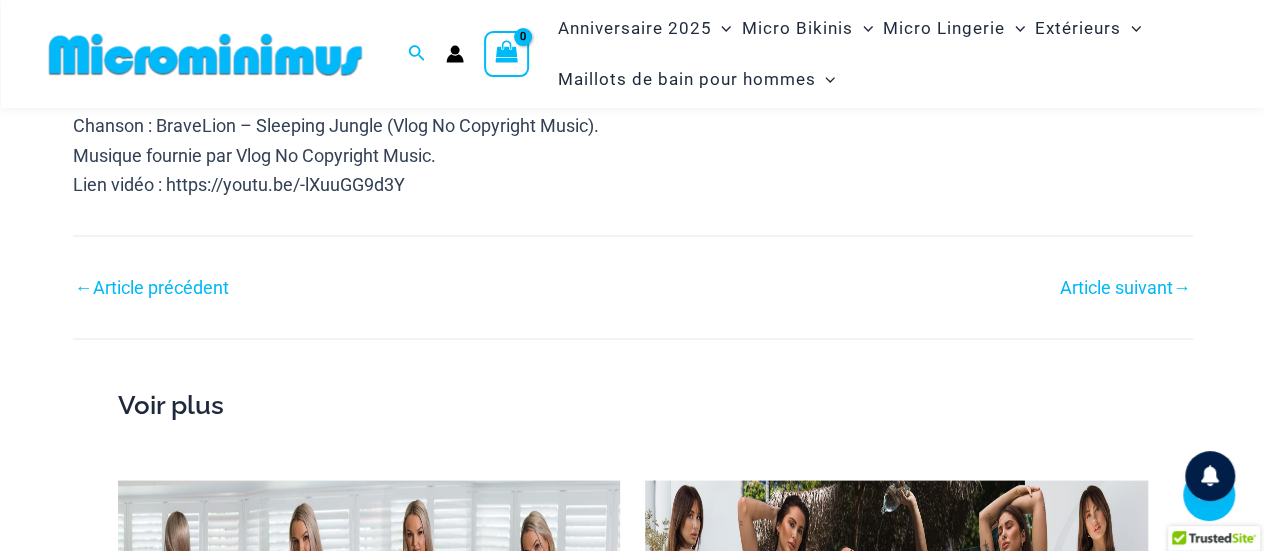 click on "Article précédent" at bounding box center (161, 286) 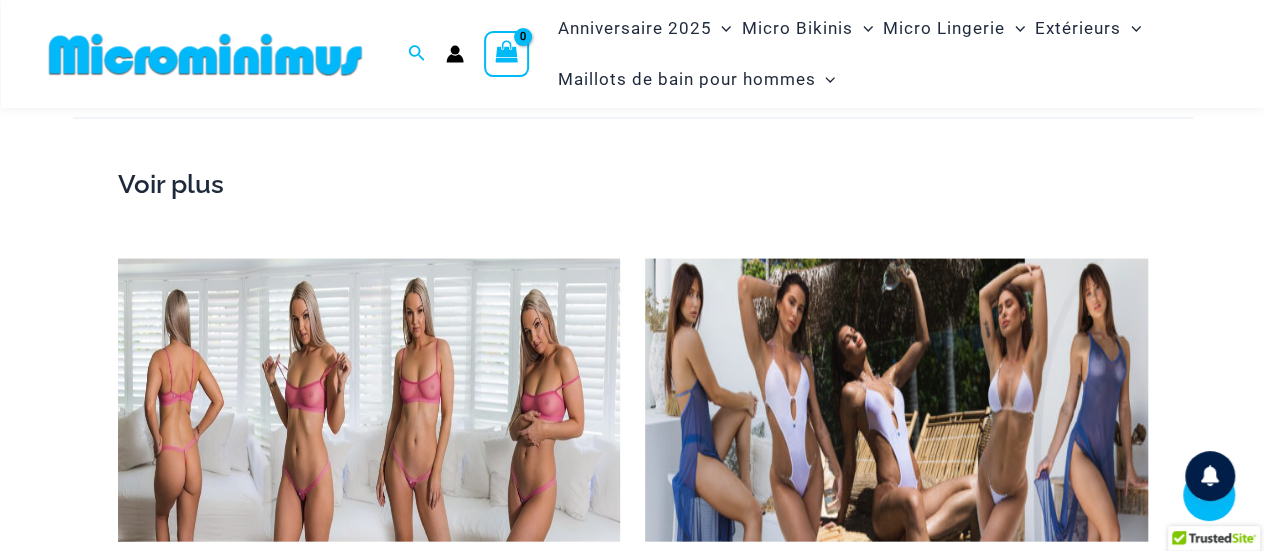 scroll, scrollTop: 1885, scrollLeft: 0, axis: vertical 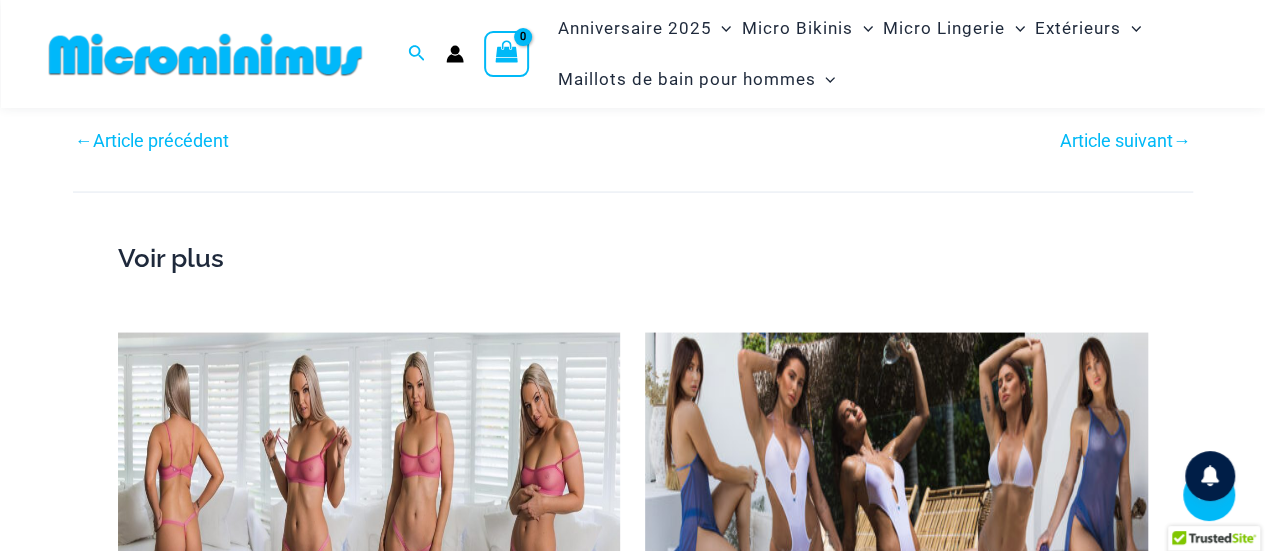 click on "Article précédent" at bounding box center (161, 139) 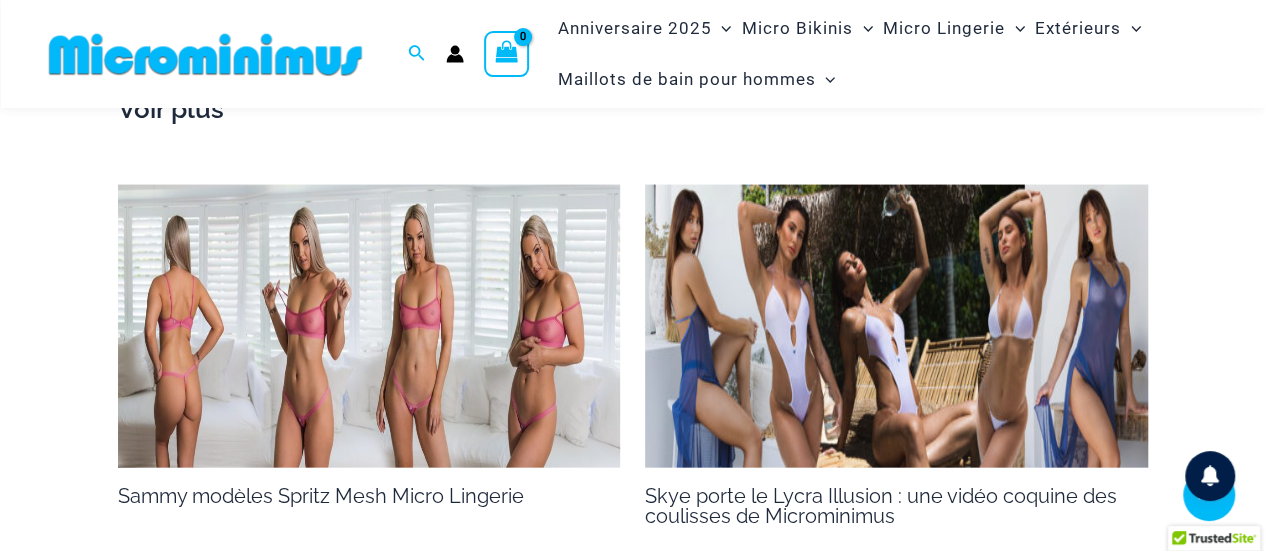 scroll, scrollTop: 1885, scrollLeft: 0, axis: vertical 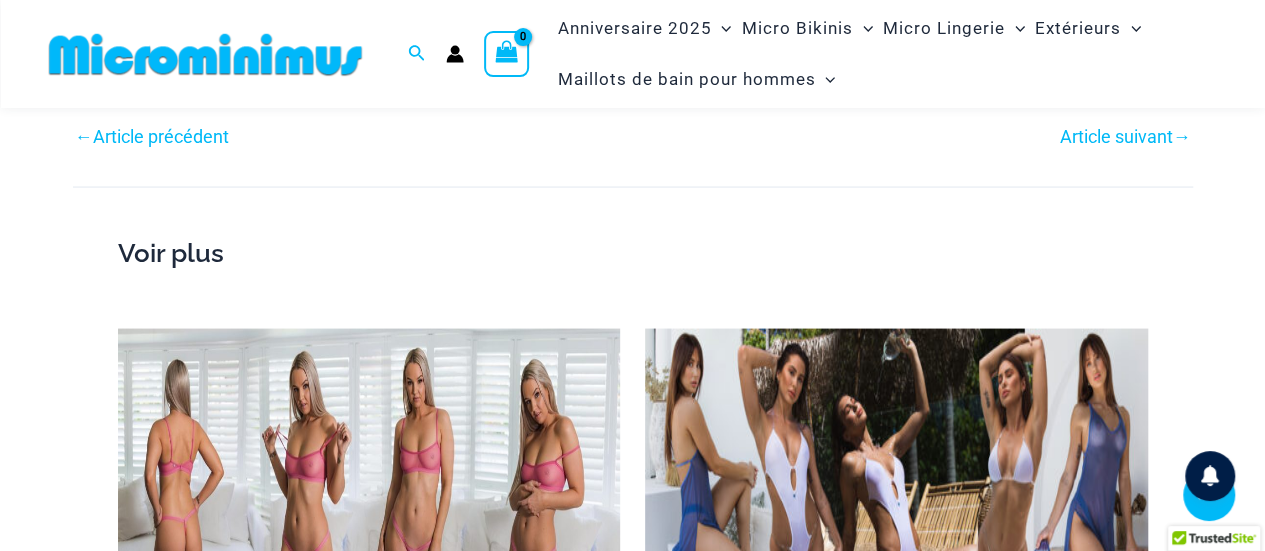 click on "Article précédent" at bounding box center [161, 135] 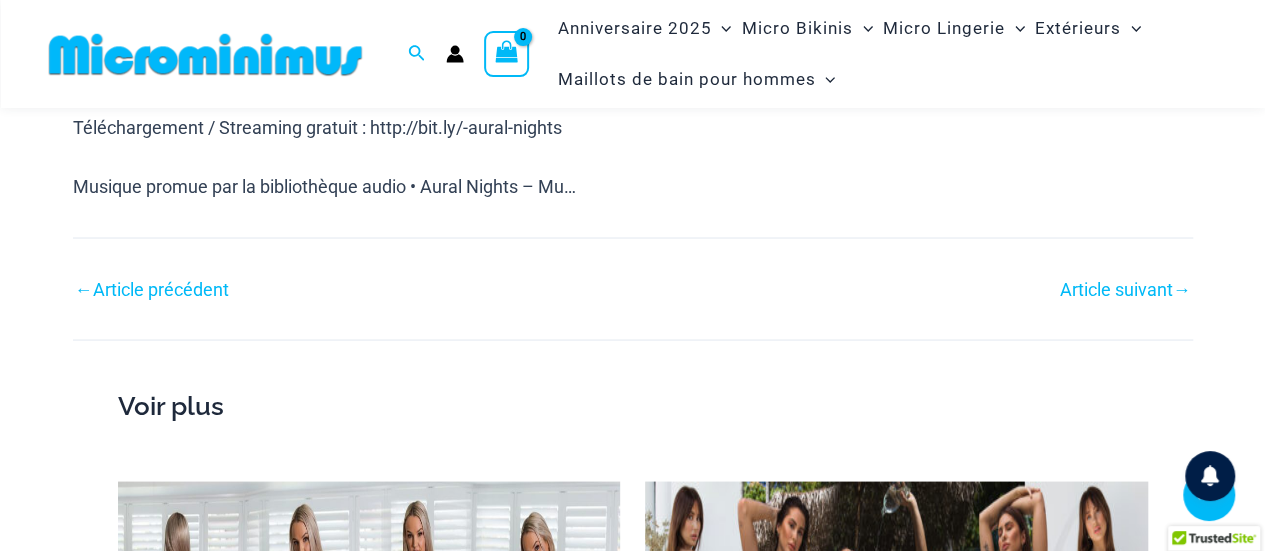 scroll, scrollTop: 1783, scrollLeft: 0, axis: vertical 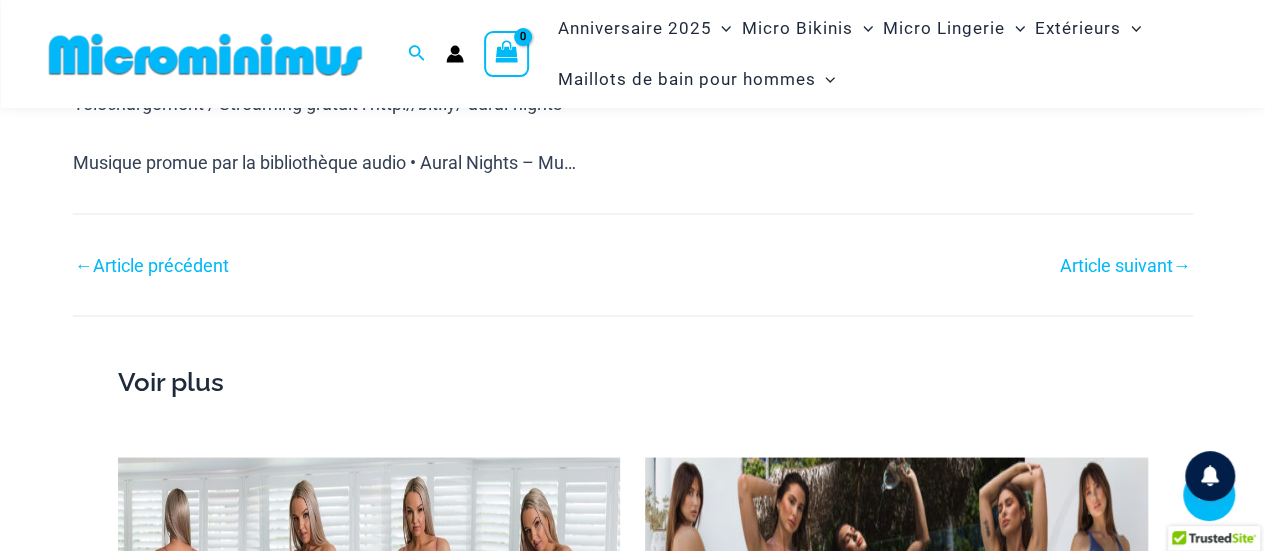 click on "Article précédent" at bounding box center (161, 264) 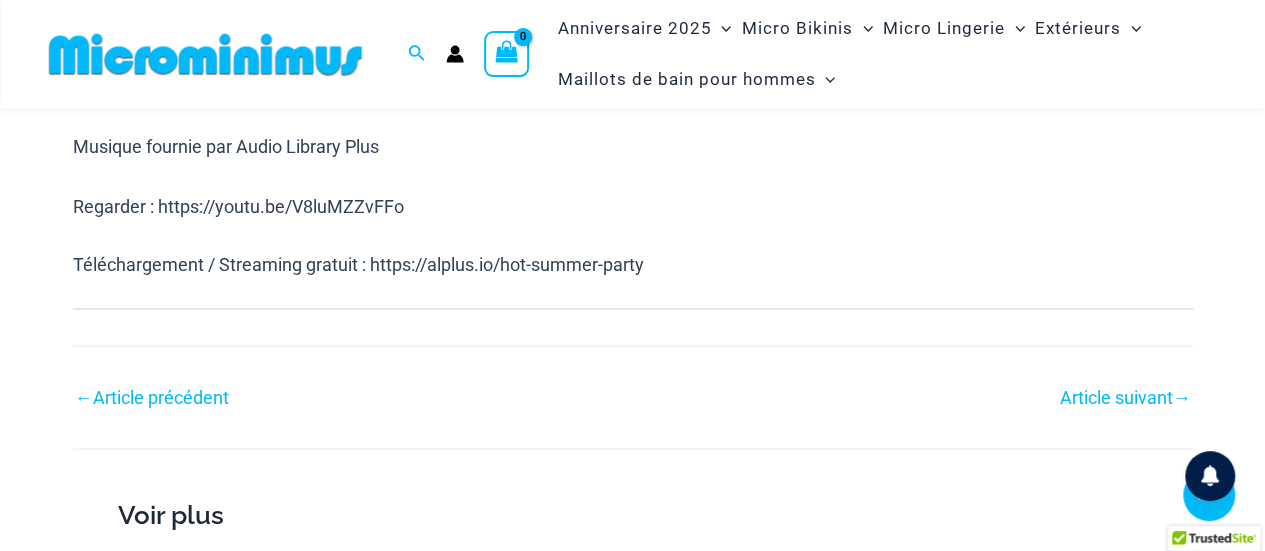 scroll, scrollTop: 1883, scrollLeft: 0, axis: vertical 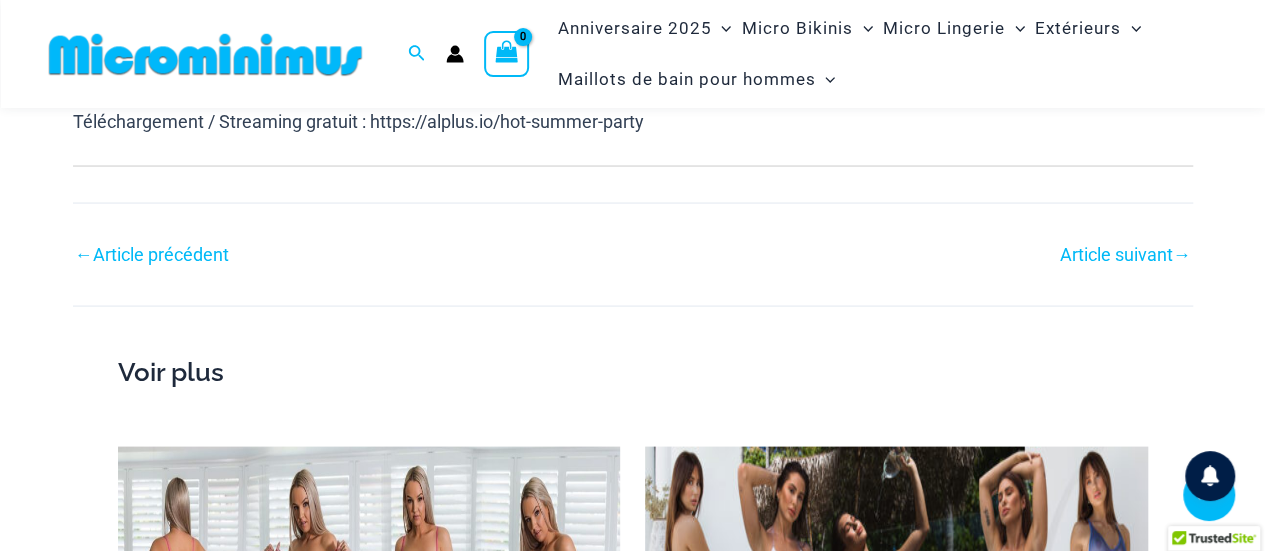 click on "Article précédent" at bounding box center (161, 253) 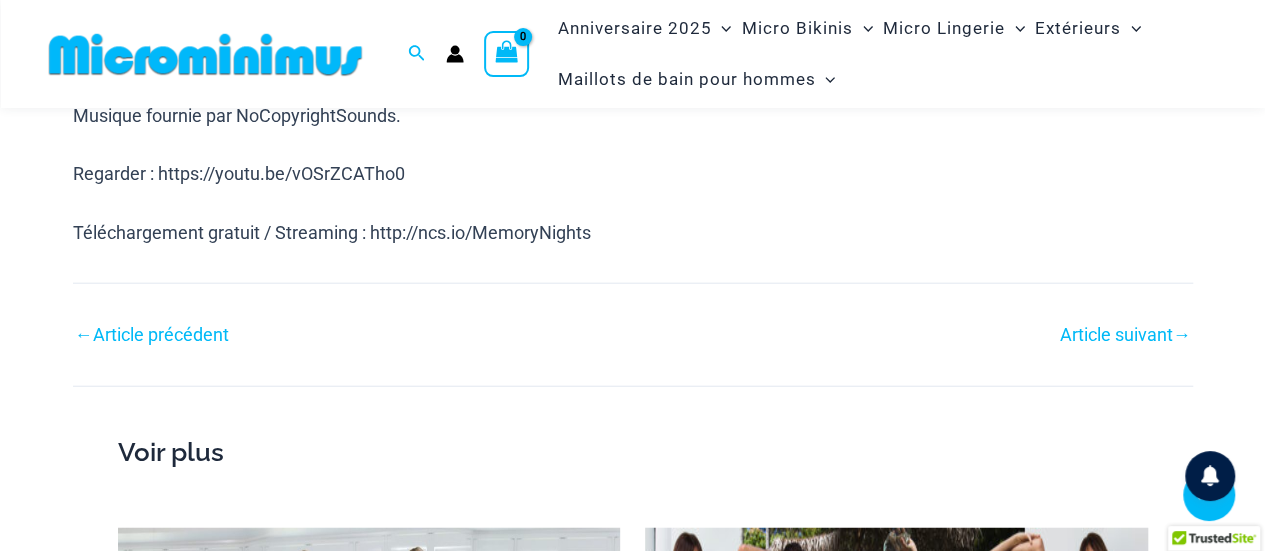 scroll, scrollTop: 2300, scrollLeft: 0, axis: vertical 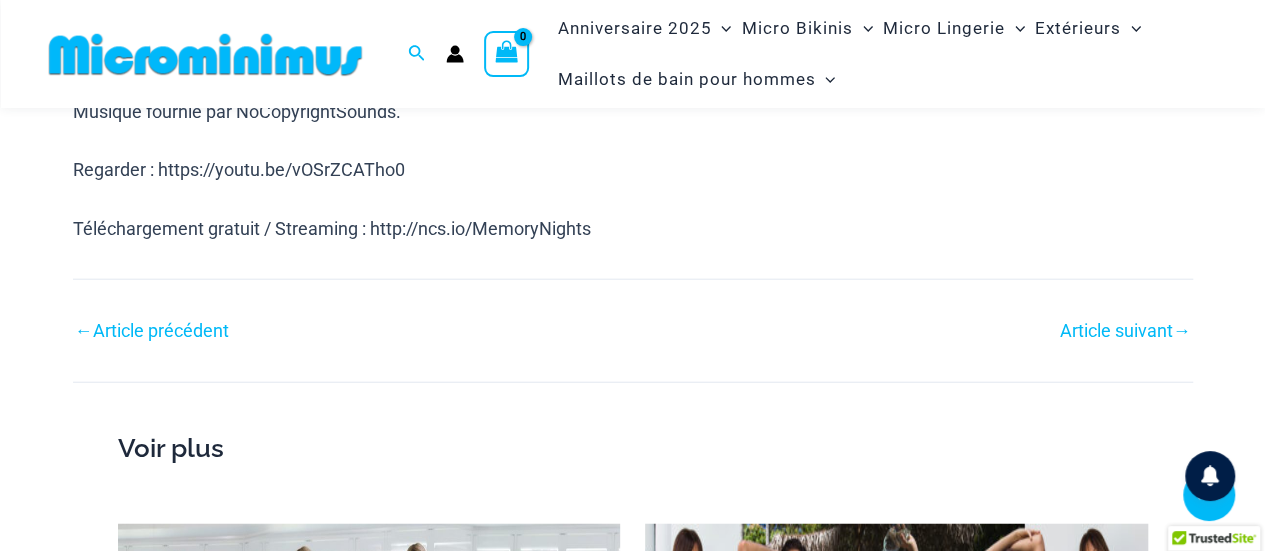 click on "Article précédent" at bounding box center [161, 330] 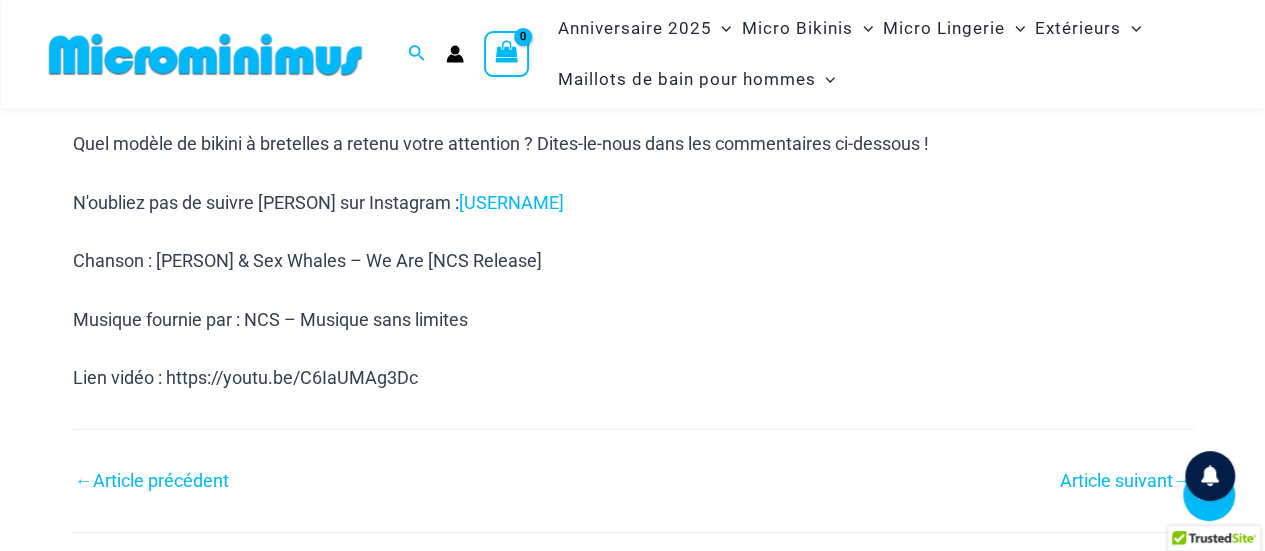scroll, scrollTop: 2385, scrollLeft: 0, axis: vertical 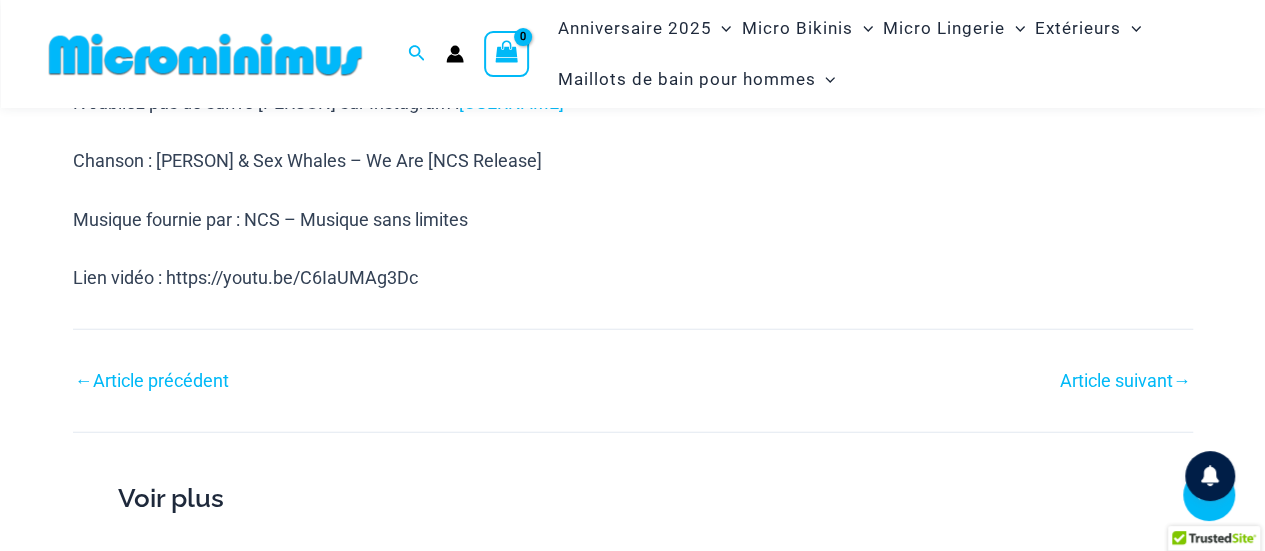 click on "Article précédent" at bounding box center [161, 380] 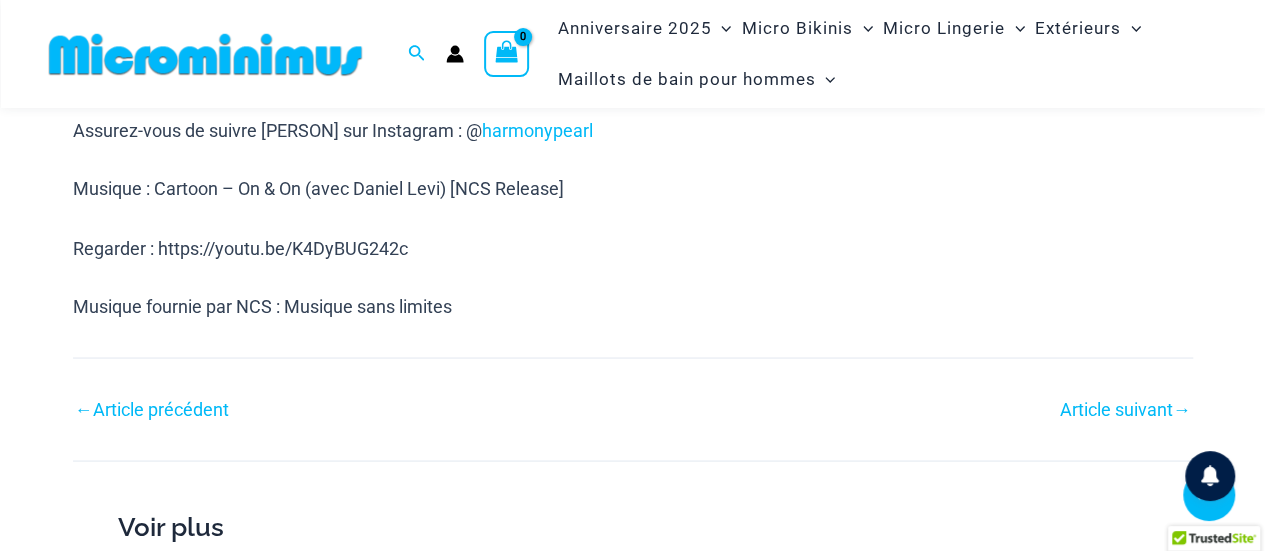 scroll, scrollTop: 1785, scrollLeft: 0, axis: vertical 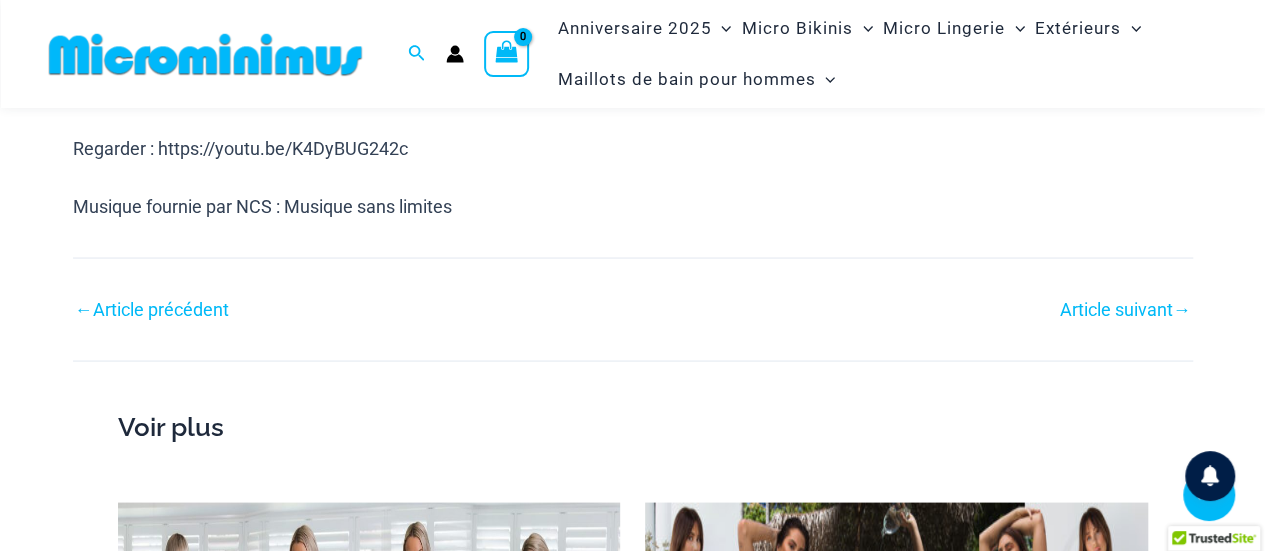 click on "Article précédent" at bounding box center [161, 308] 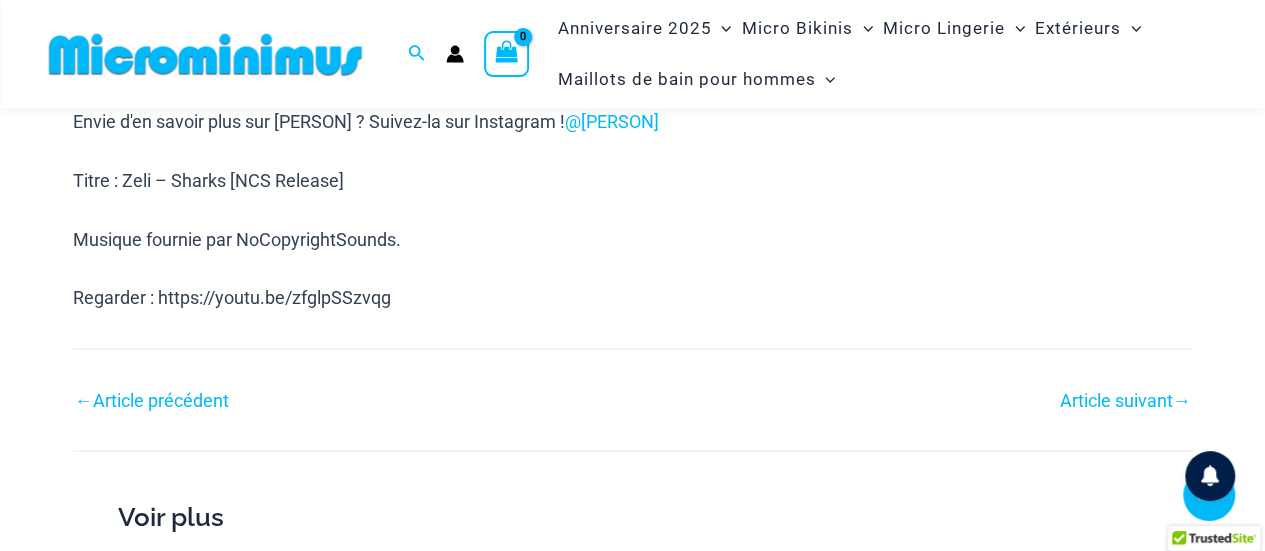 scroll, scrollTop: 1783, scrollLeft: 0, axis: vertical 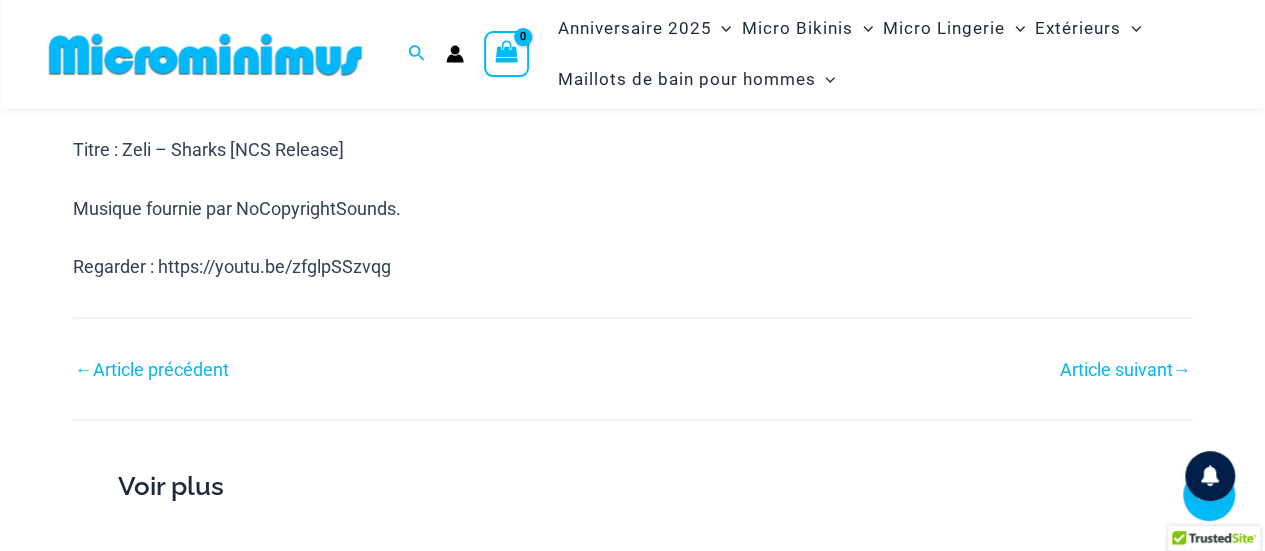 click on "Article précédent" at bounding box center [161, 368] 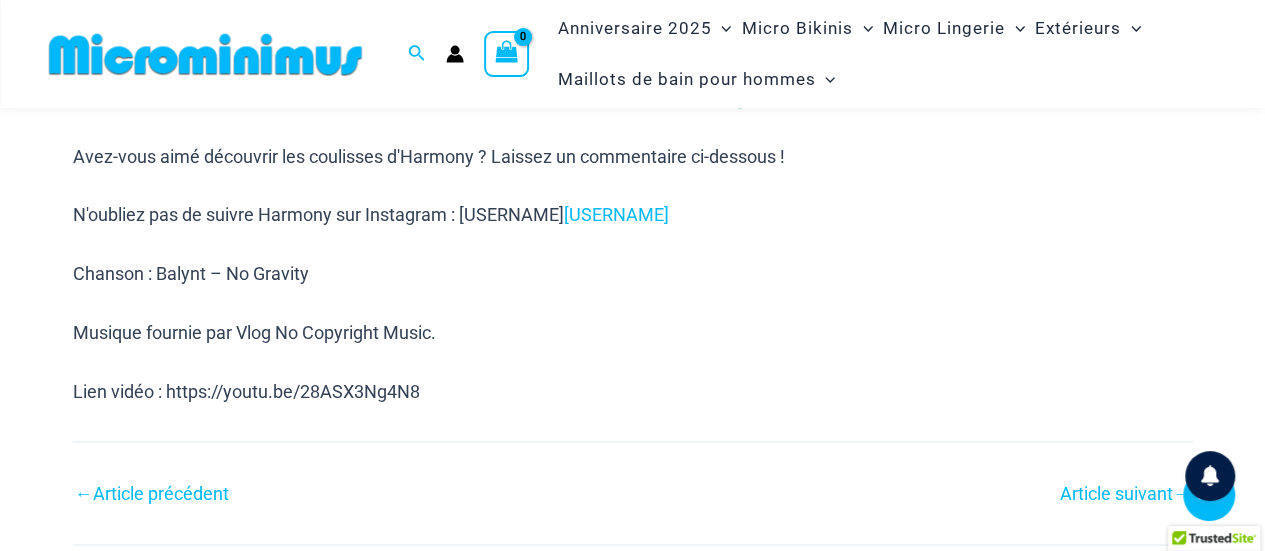 scroll, scrollTop: 1685, scrollLeft: 0, axis: vertical 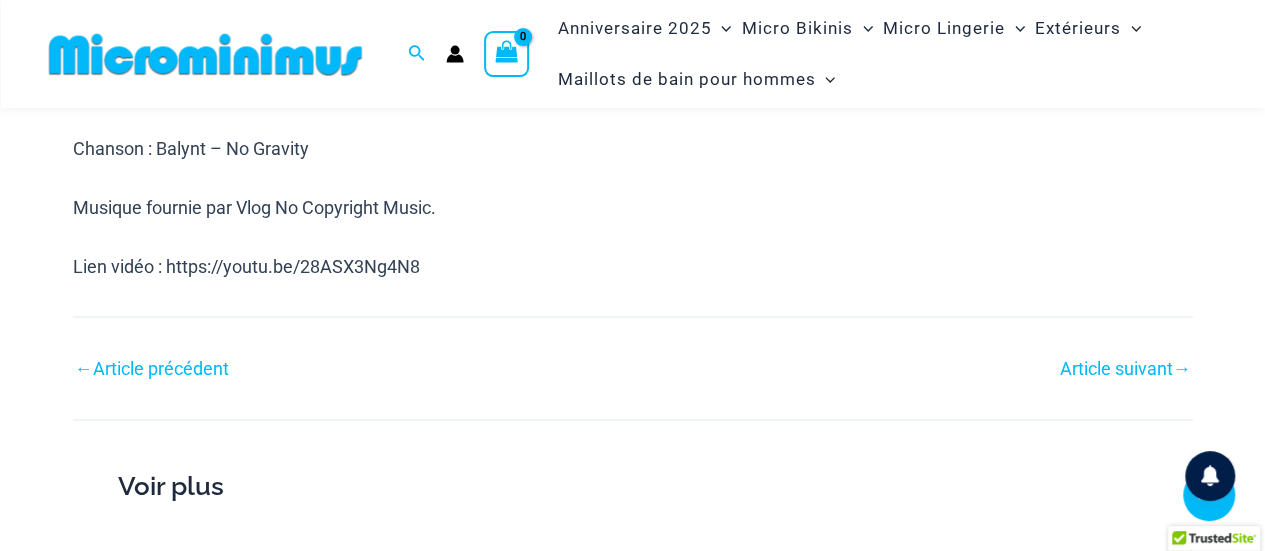 click on "Article précédent" at bounding box center [161, 367] 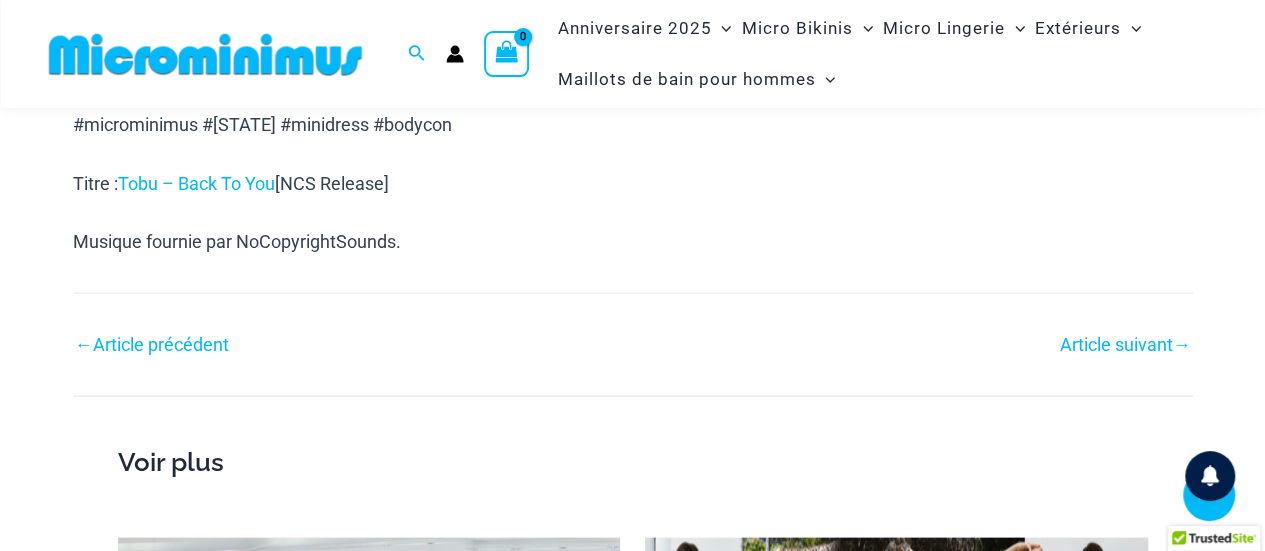 scroll, scrollTop: 1983, scrollLeft: 0, axis: vertical 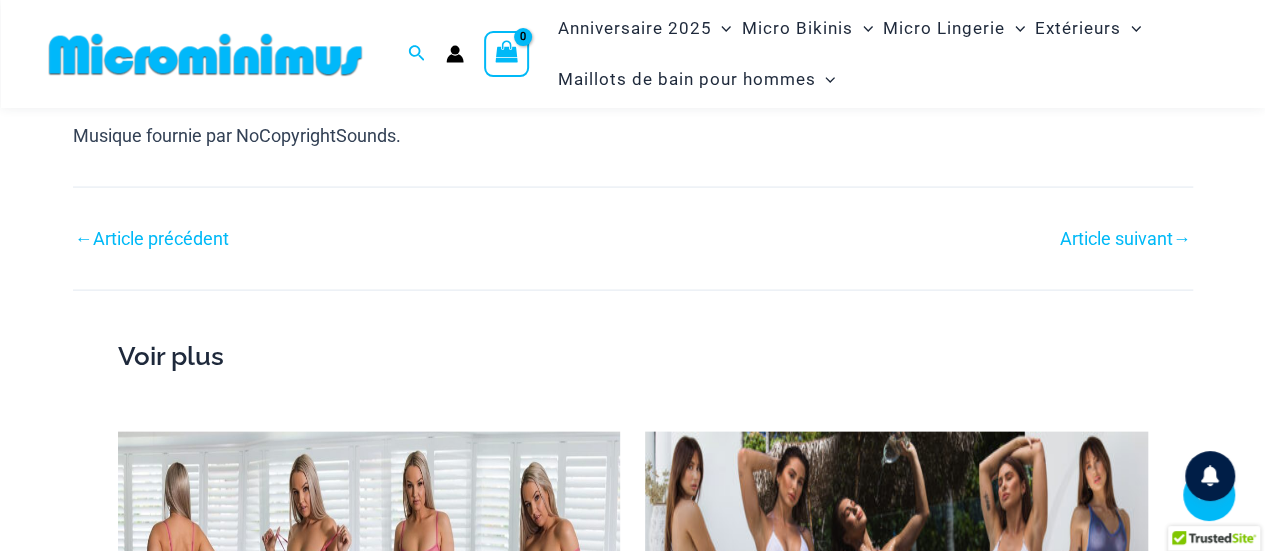 click on "Article précédent" at bounding box center [161, 238] 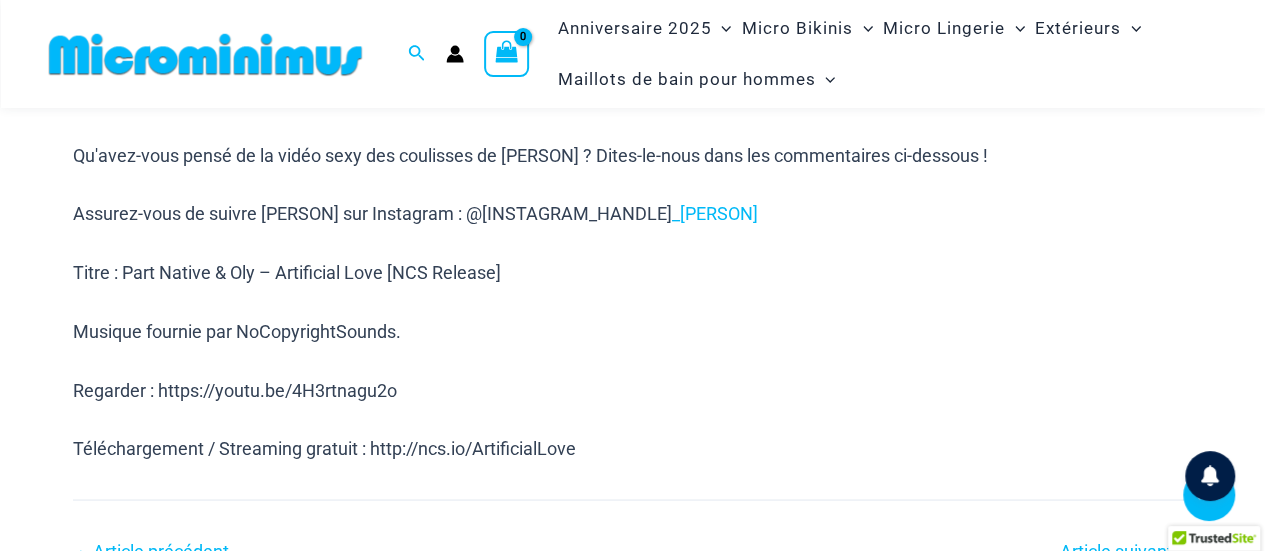 scroll, scrollTop: 1684, scrollLeft: 0, axis: vertical 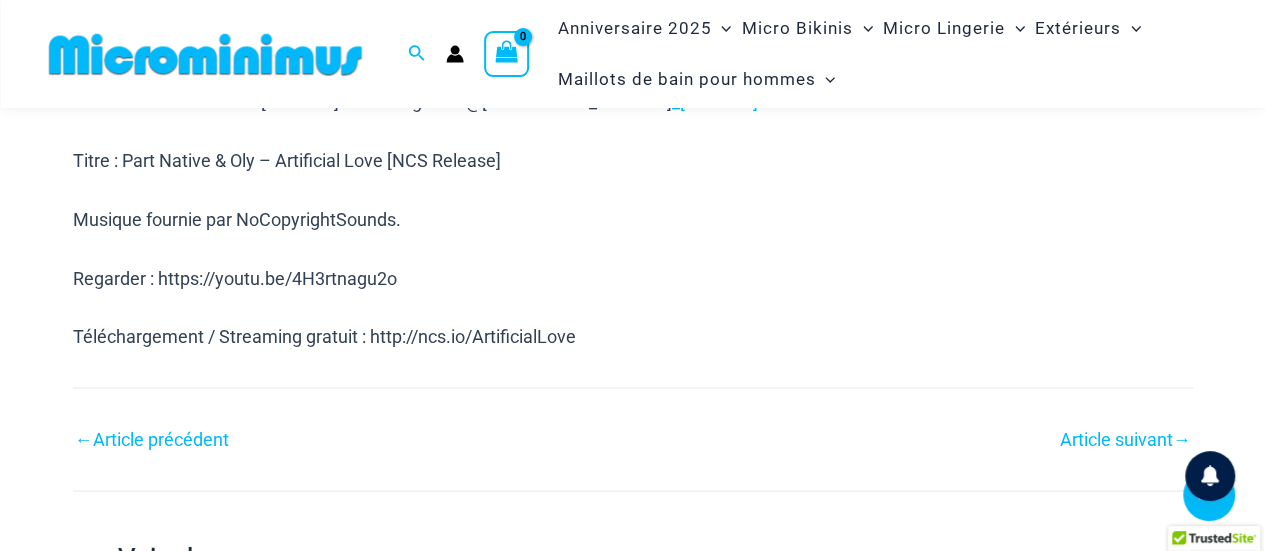click on "Article précédent" at bounding box center [161, 438] 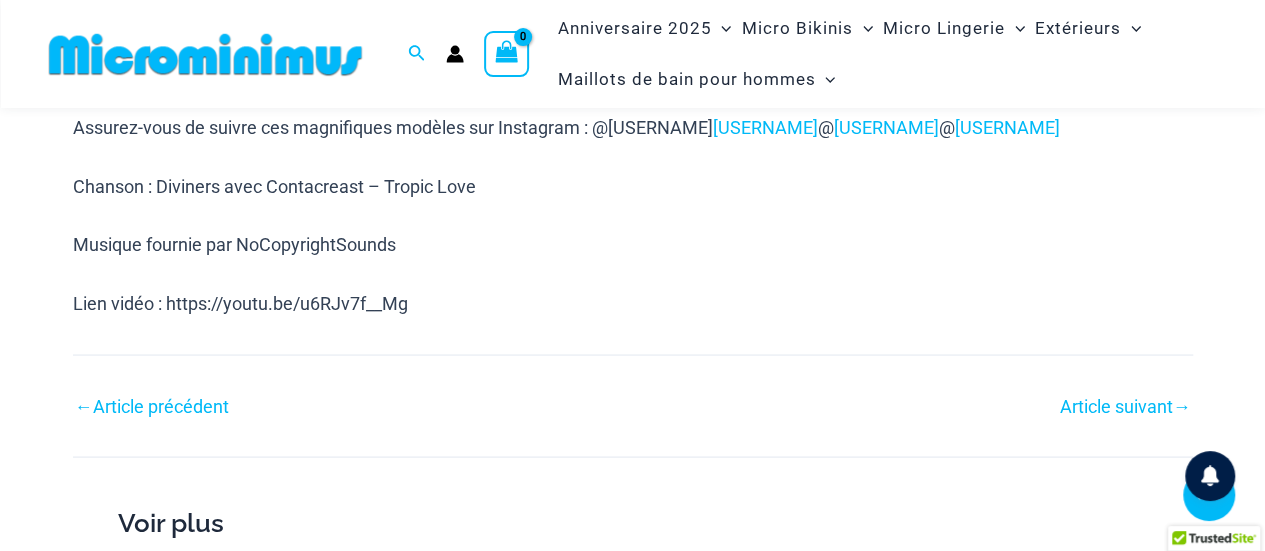 scroll, scrollTop: 1884, scrollLeft: 0, axis: vertical 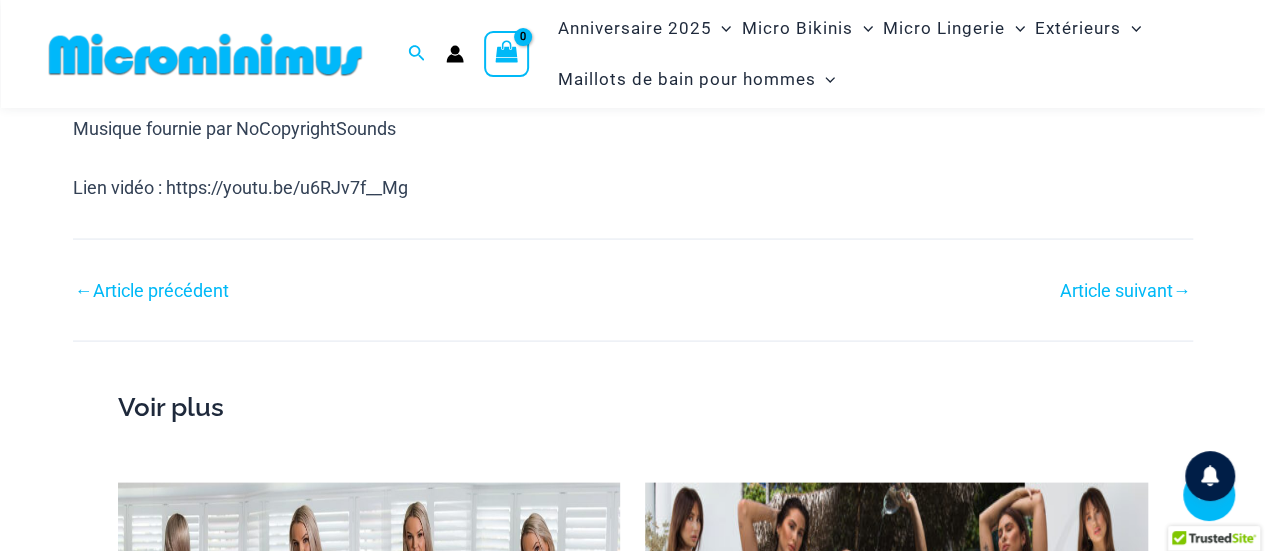 click on "Article précédent" at bounding box center (161, 289) 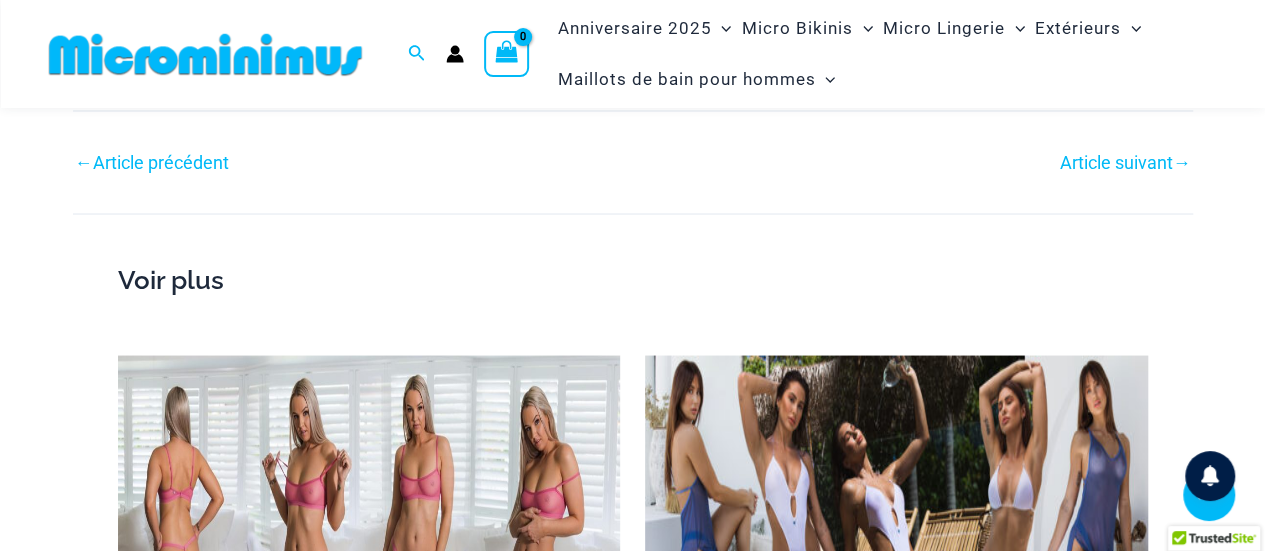 scroll, scrollTop: 1783, scrollLeft: 0, axis: vertical 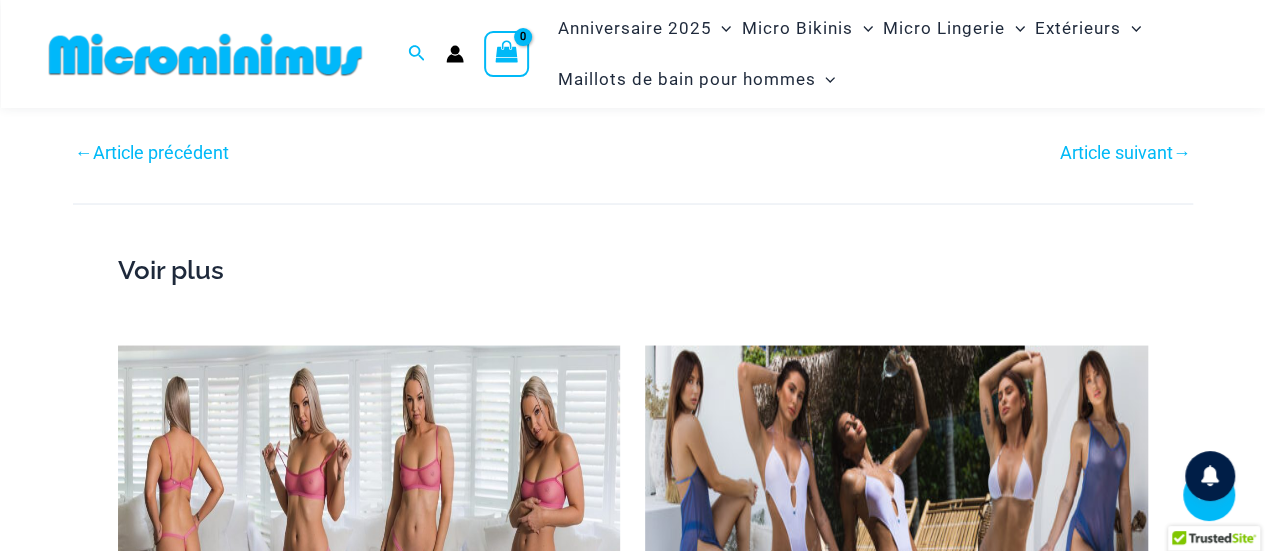 click on "Article précédent" at bounding box center (161, 151) 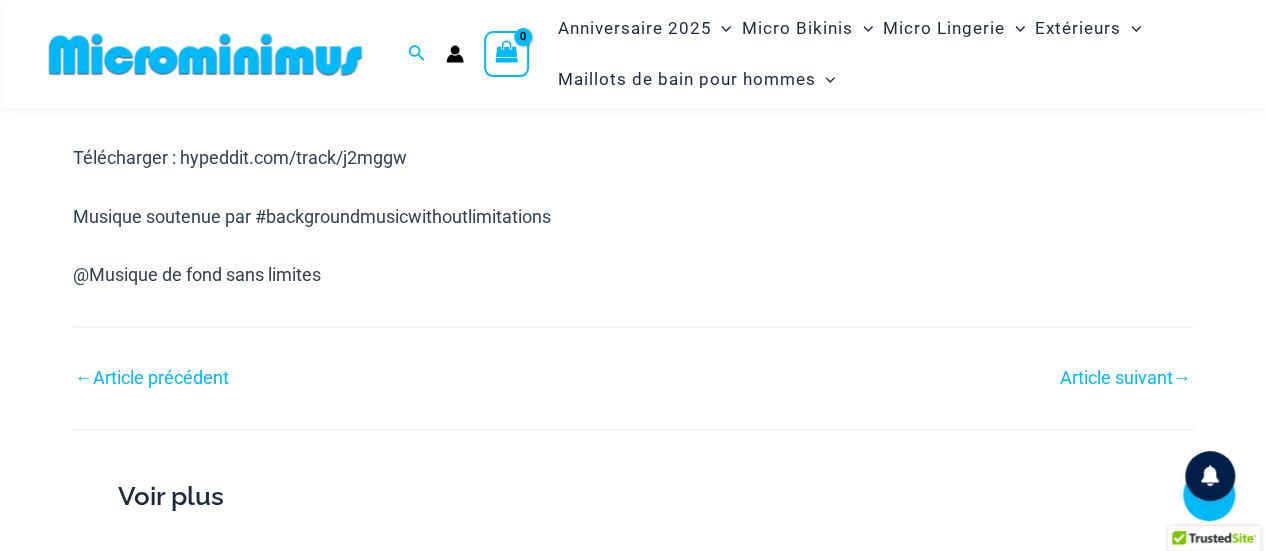 scroll, scrollTop: 1383, scrollLeft: 0, axis: vertical 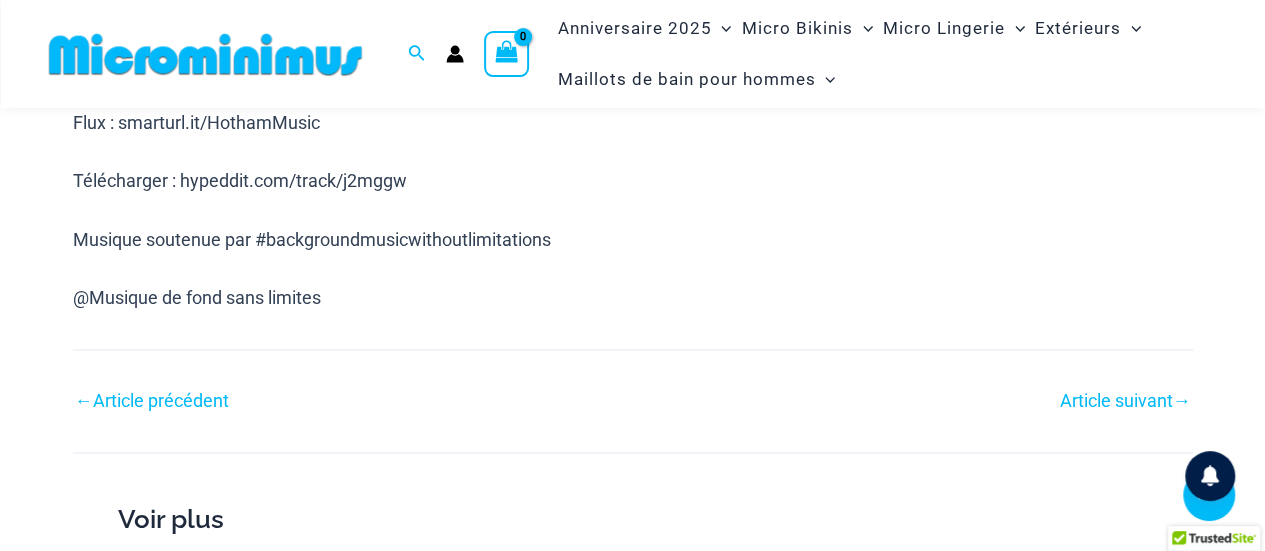 click on "Article précédent" at bounding box center [161, 400] 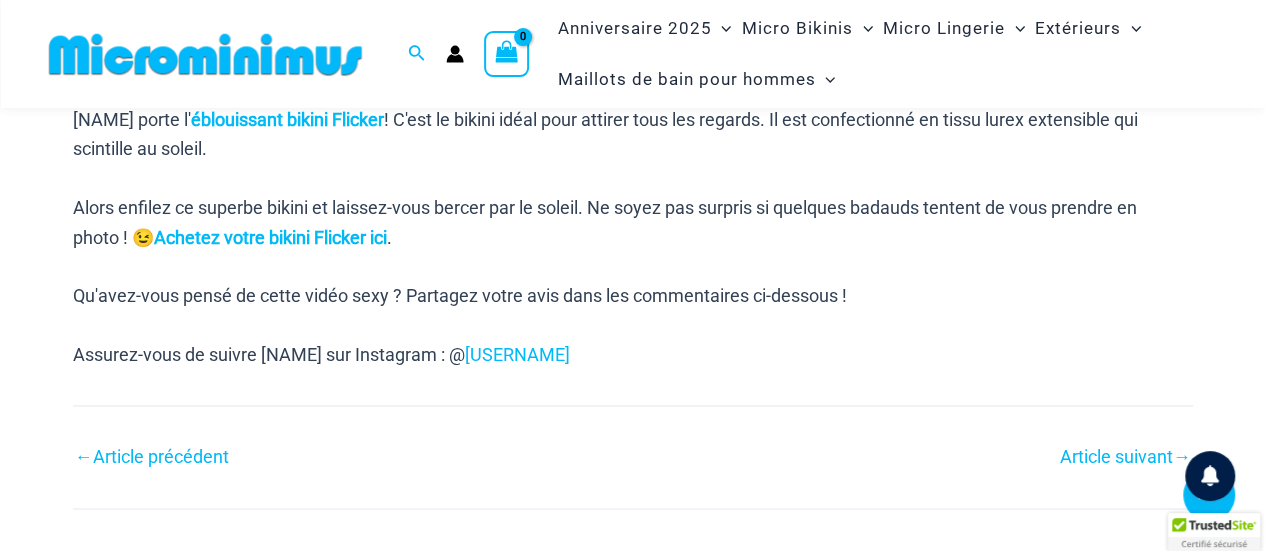 scroll, scrollTop: 1385, scrollLeft: 0, axis: vertical 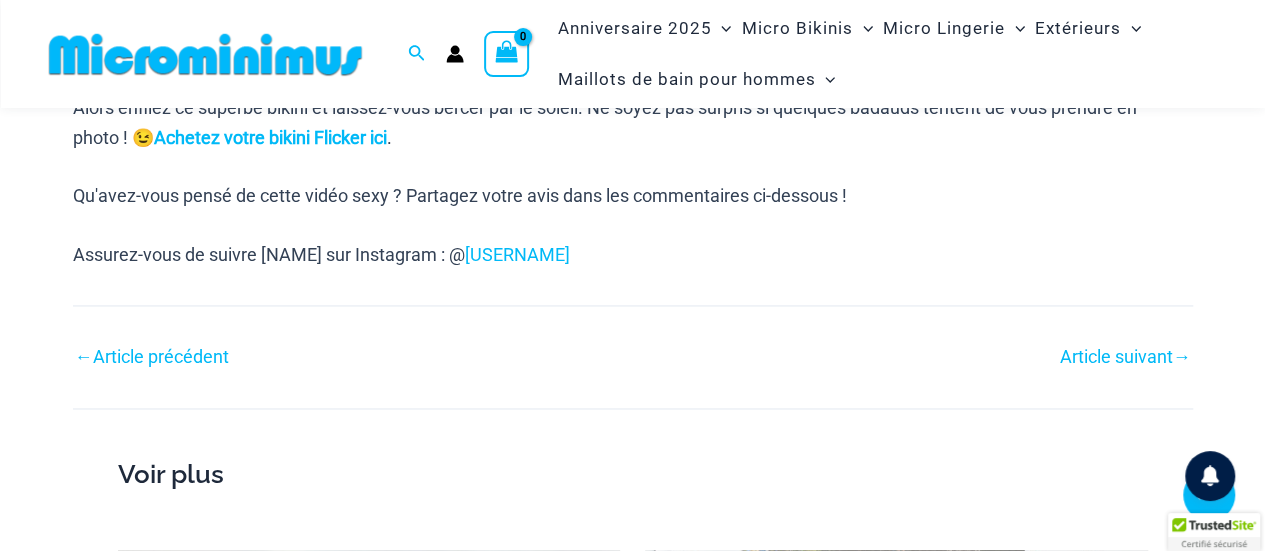 click on "Article précédent" at bounding box center (161, 356) 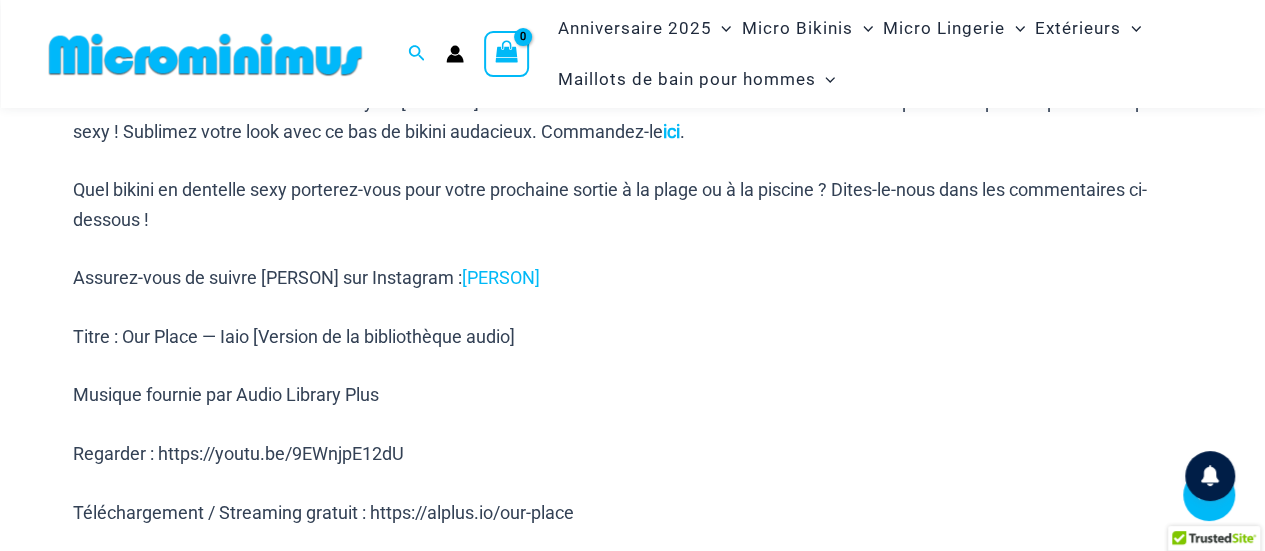 scroll, scrollTop: 1683, scrollLeft: 0, axis: vertical 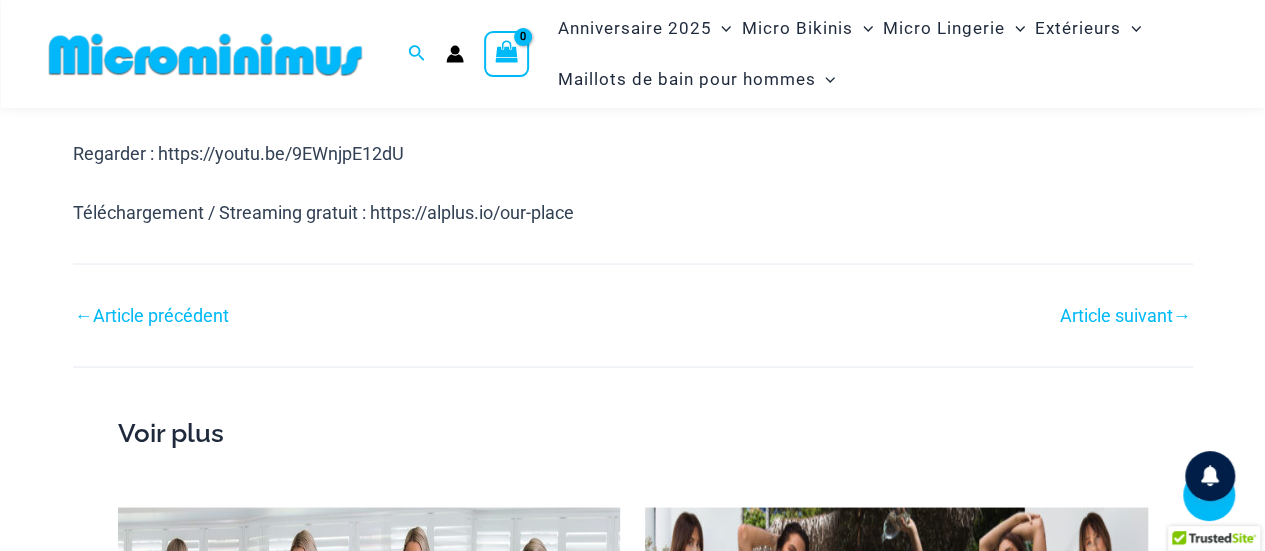 click on "Article précédent" at bounding box center [161, 314] 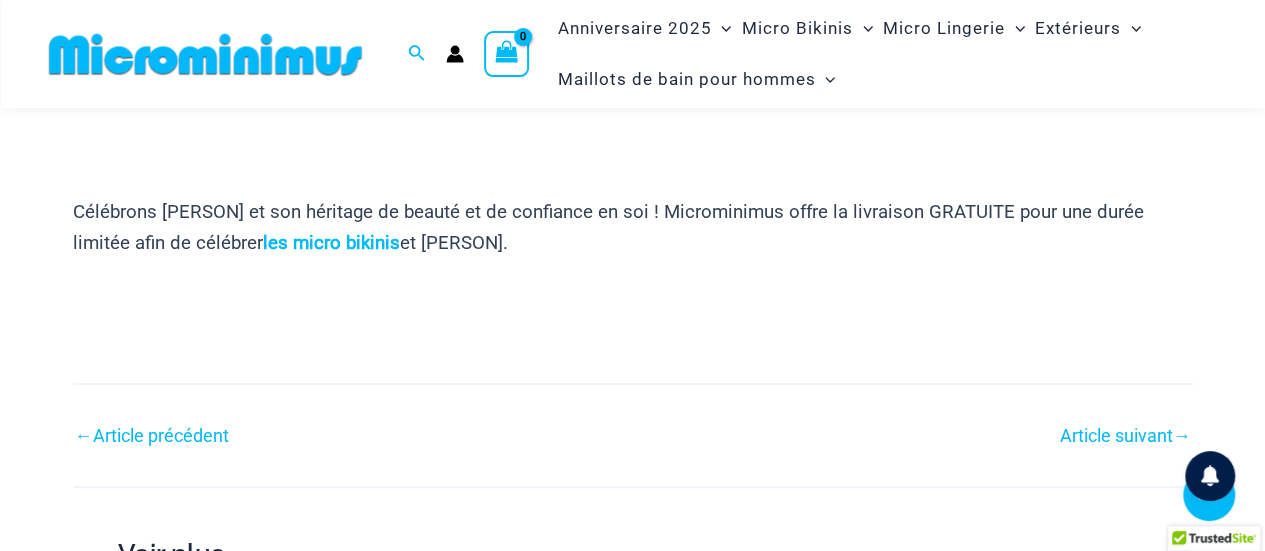 scroll, scrollTop: 1587, scrollLeft: 0, axis: vertical 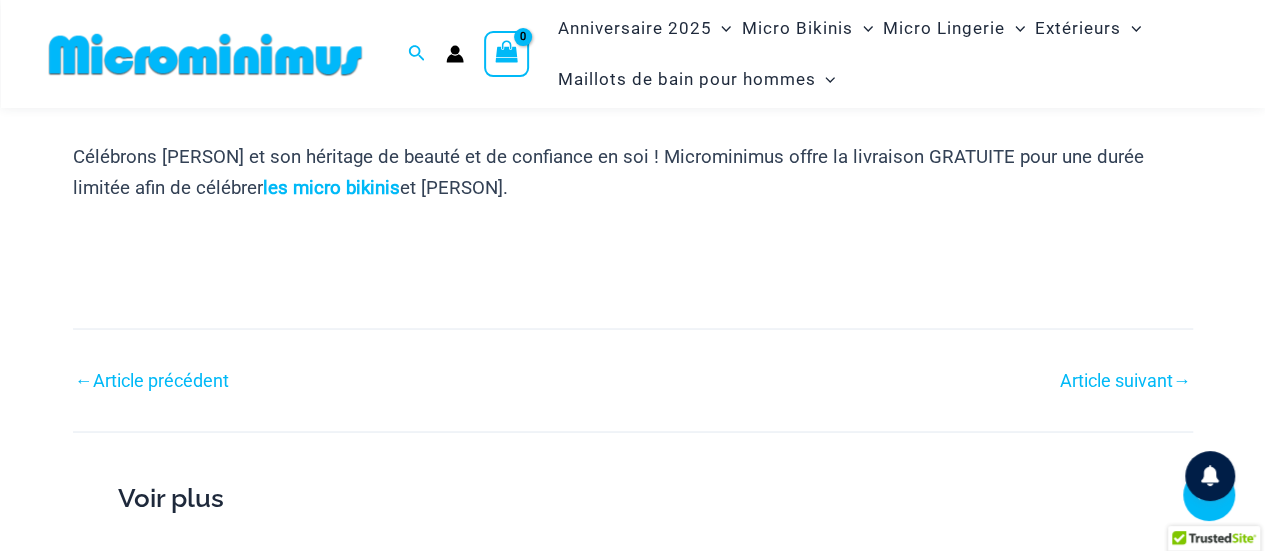 click on "Article précédent" at bounding box center [161, 379] 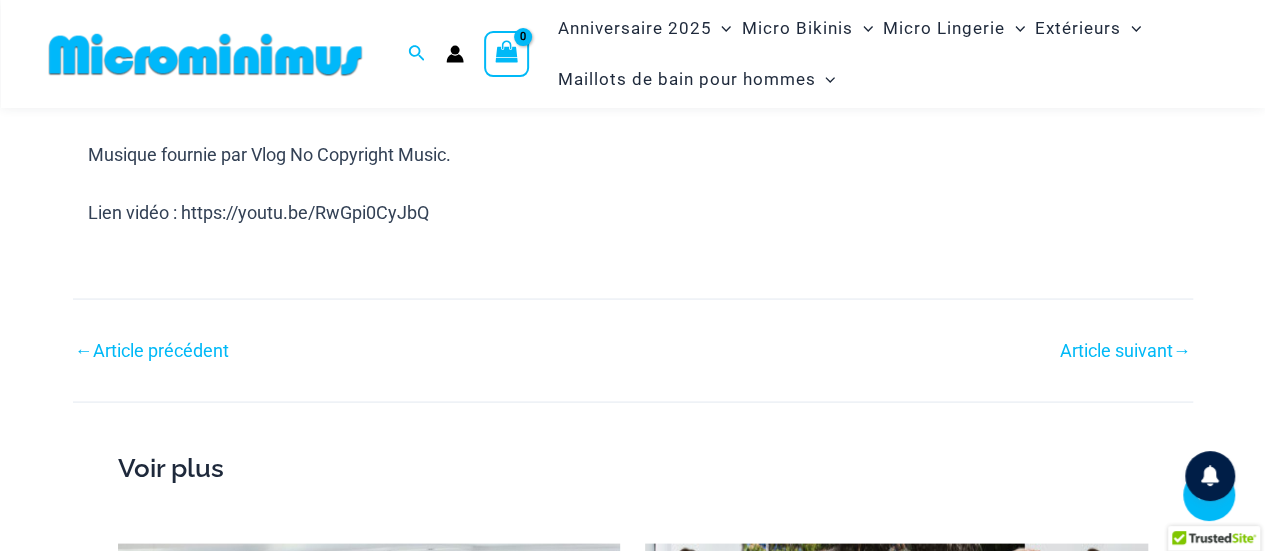scroll, scrollTop: 1785, scrollLeft: 0, axis: vertical 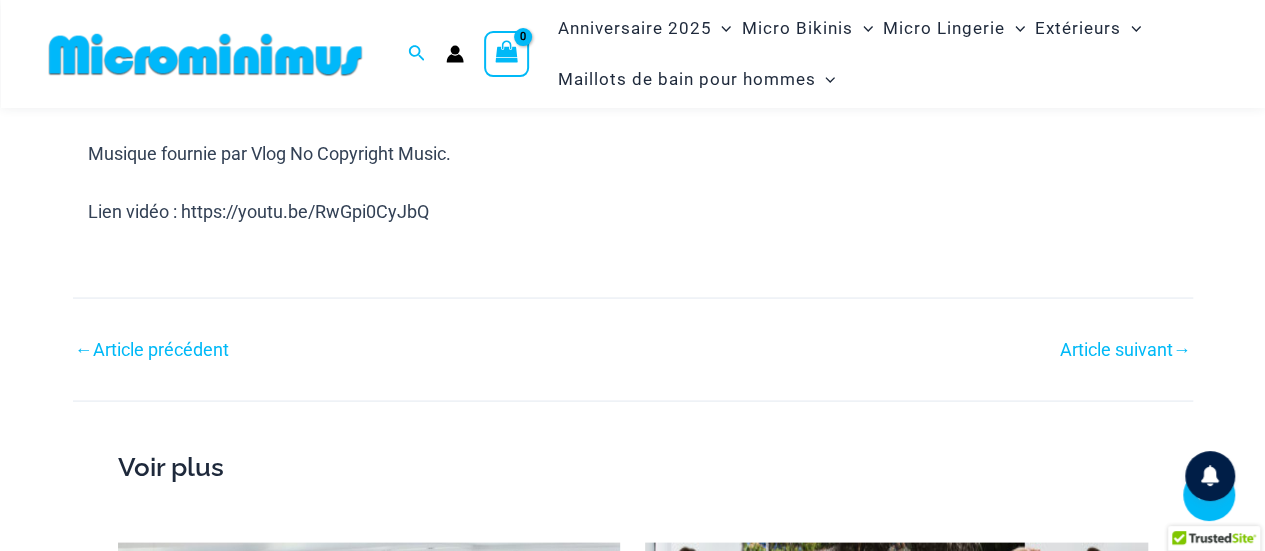 click on "Article précédent" at bounding box center [161, 348] 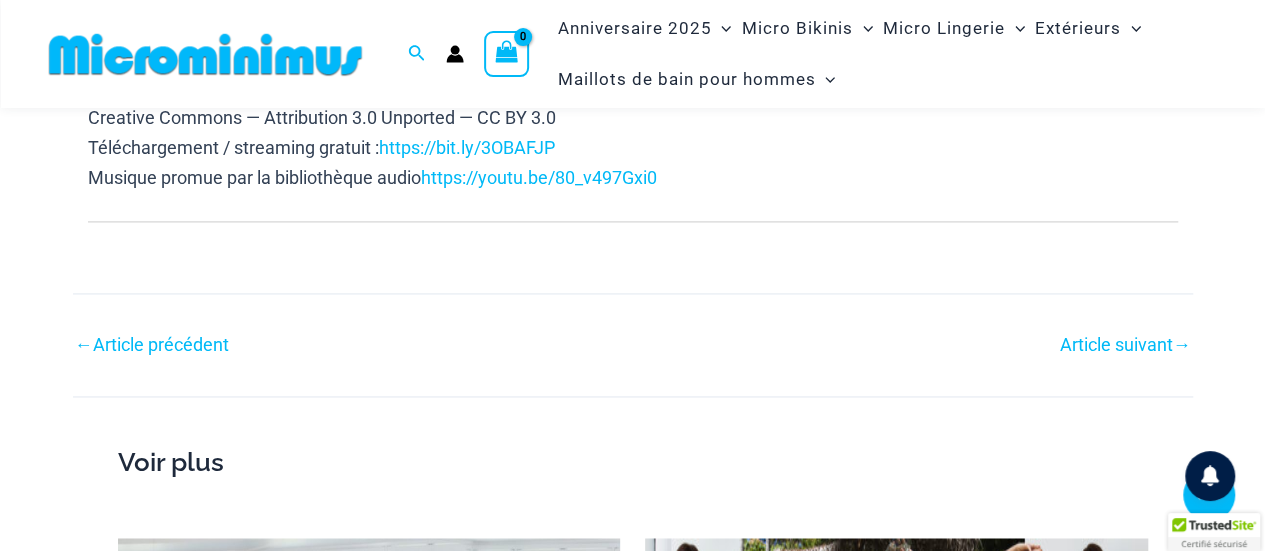 scroll, scrollTop: 1484, scrollLeft: 0, axis: vertical 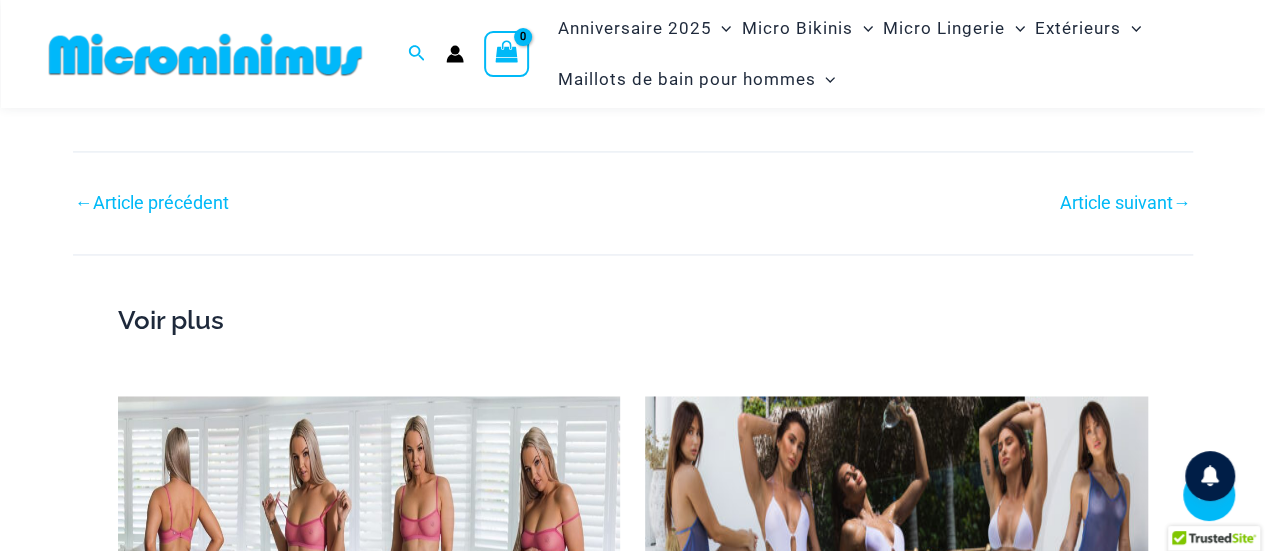 click on "Article précédent" at bounding box center [161, 202] 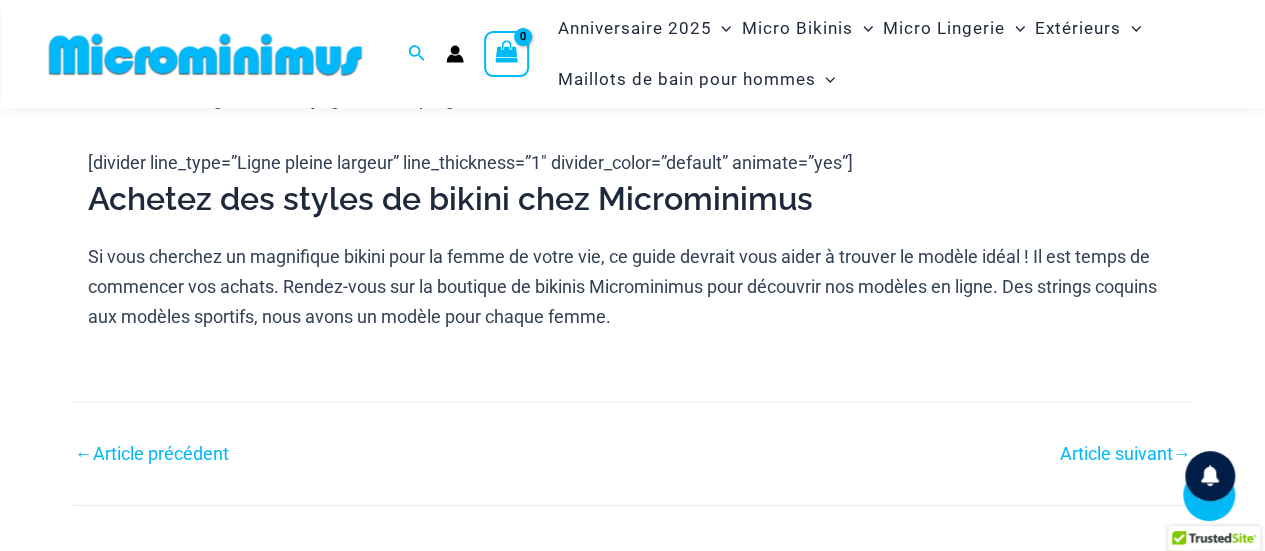 scroll, scrollTop: 2280, scrollLeft: 0, axis: vertical 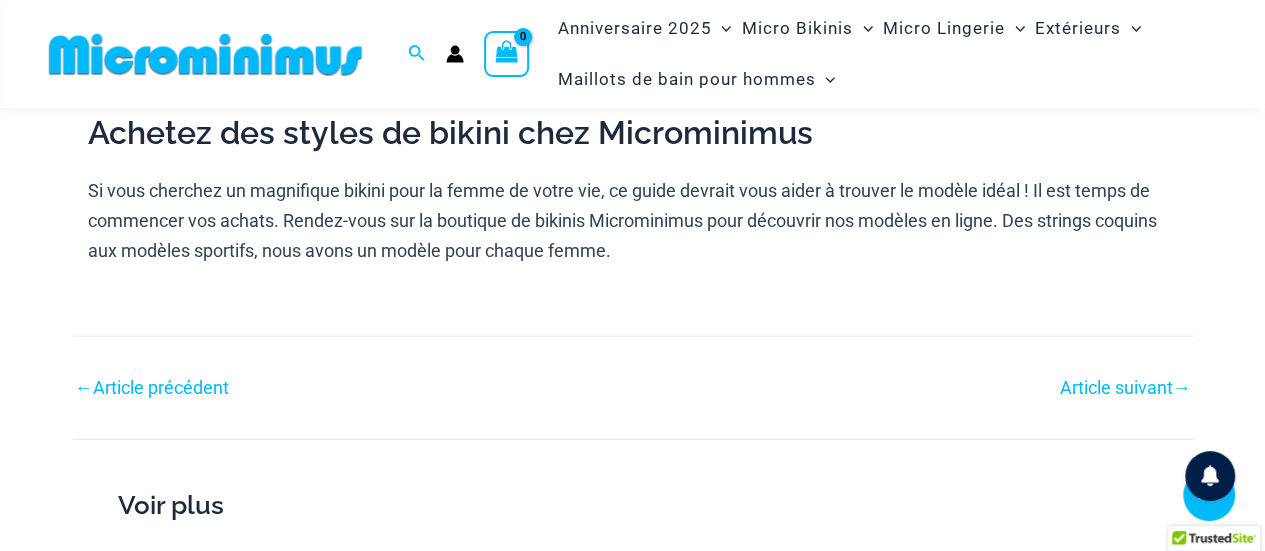 click on "Article précédent" at bounding box center (161, 387) 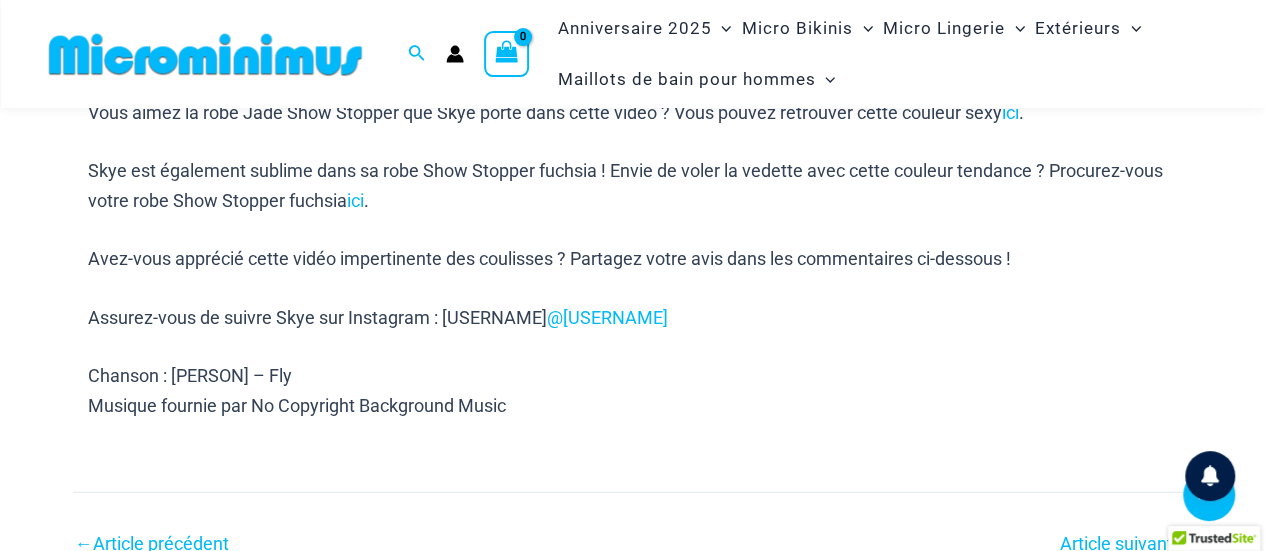 scroll, scrollTop: 2485, scrollLeft: 0, axis: vertical 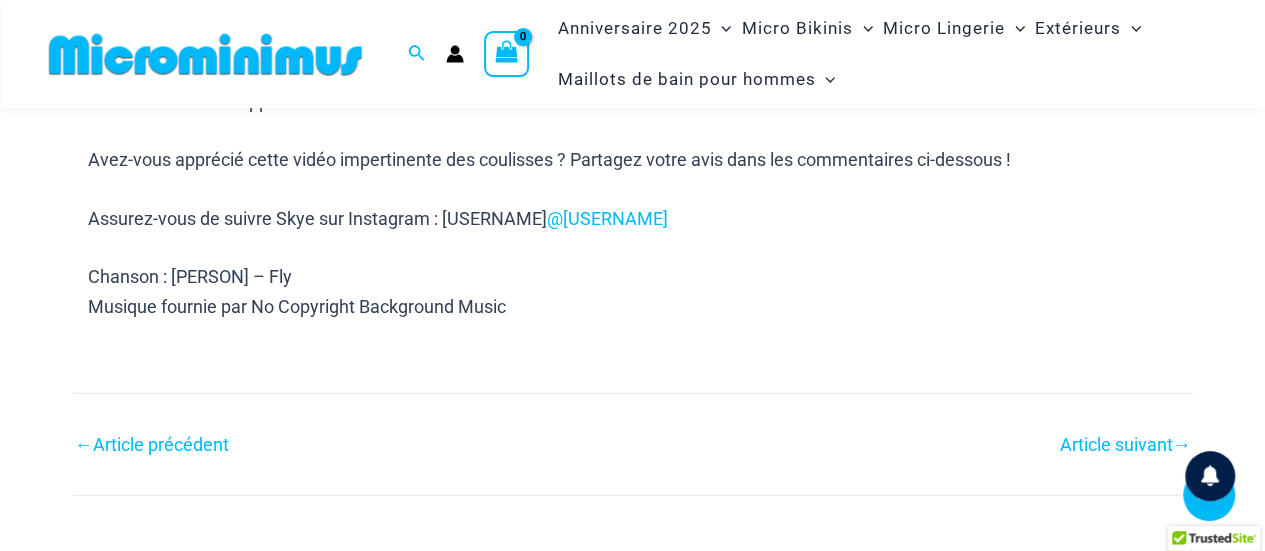 click on "Article précédent" at bounding box center (161, 444) 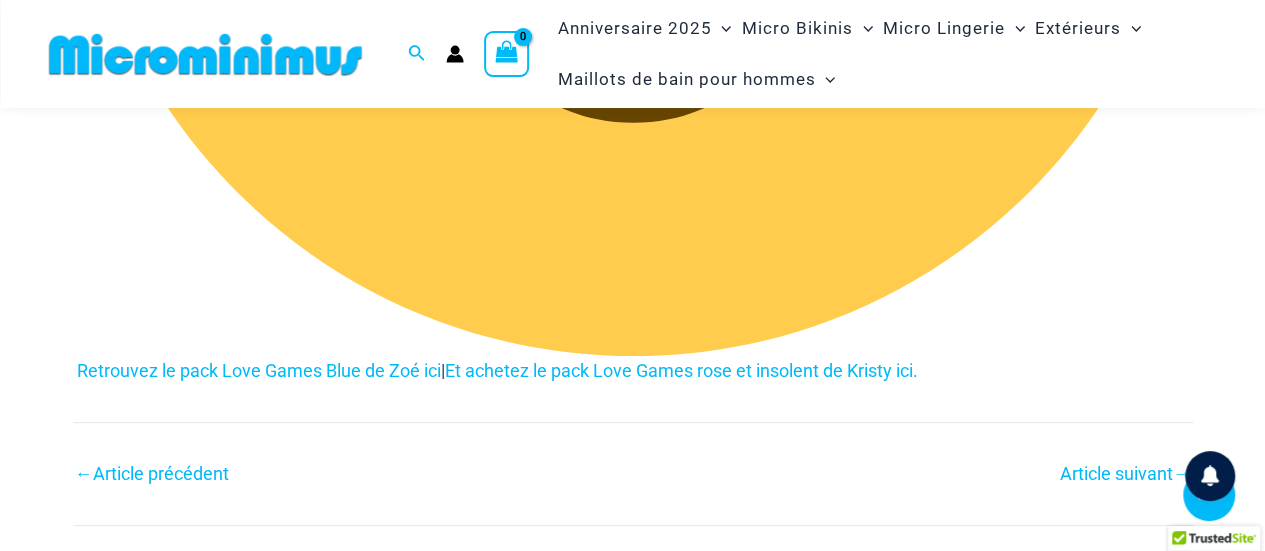 scroll, scrollTop: 3987, scrollLeft: 0, axis: vertical 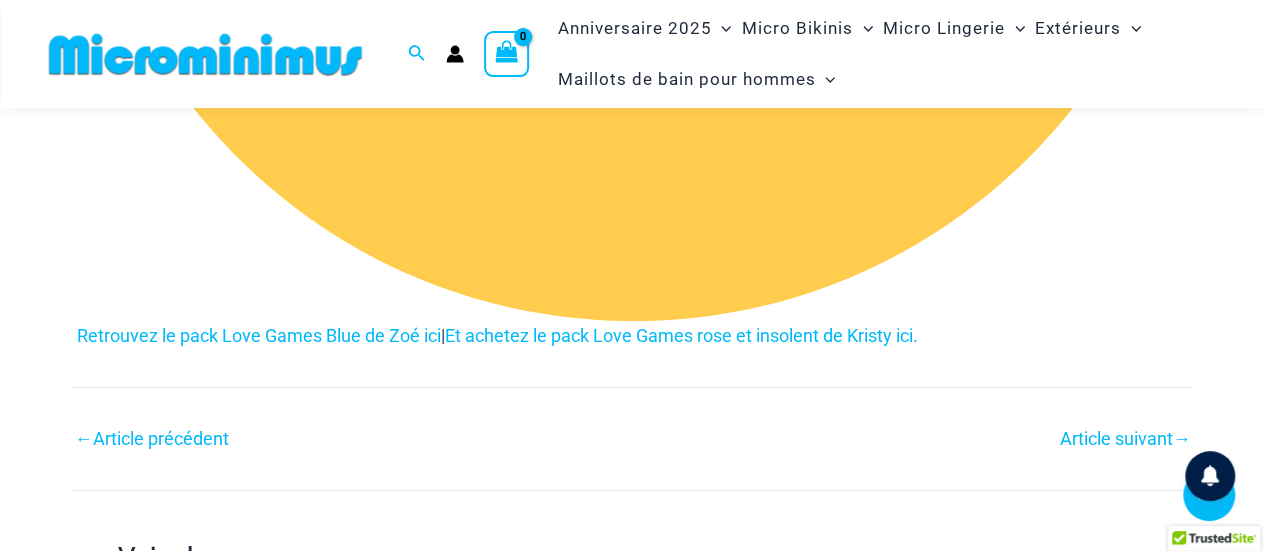click on "Article précédent" at bounding box center (161, 438) 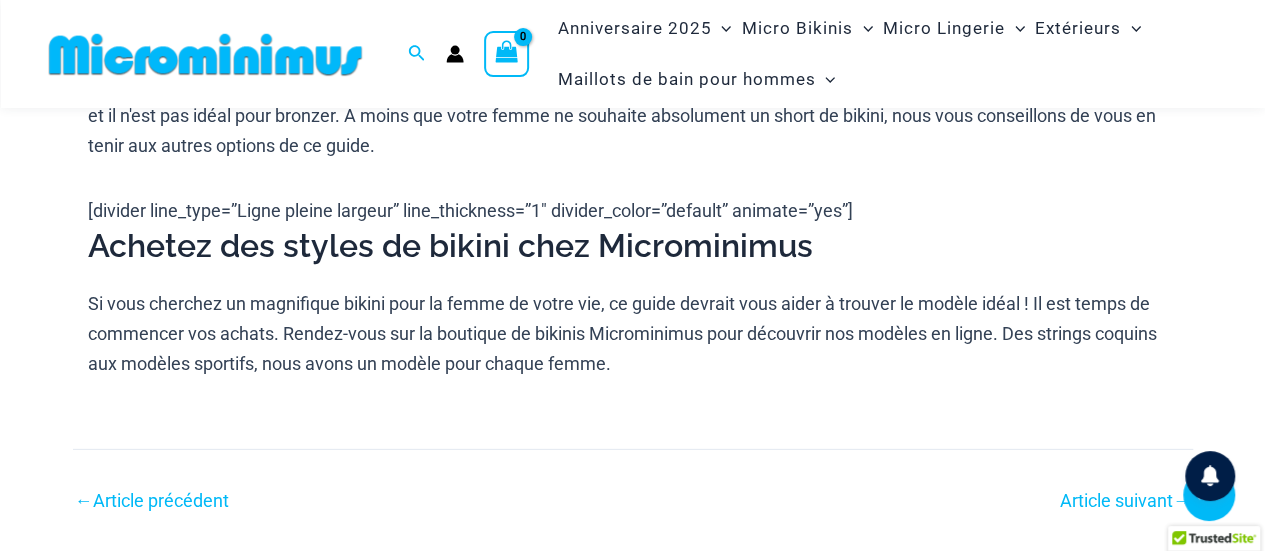 scroll, scrollTop: 2782, scrollLeft: 0, axis: vertical 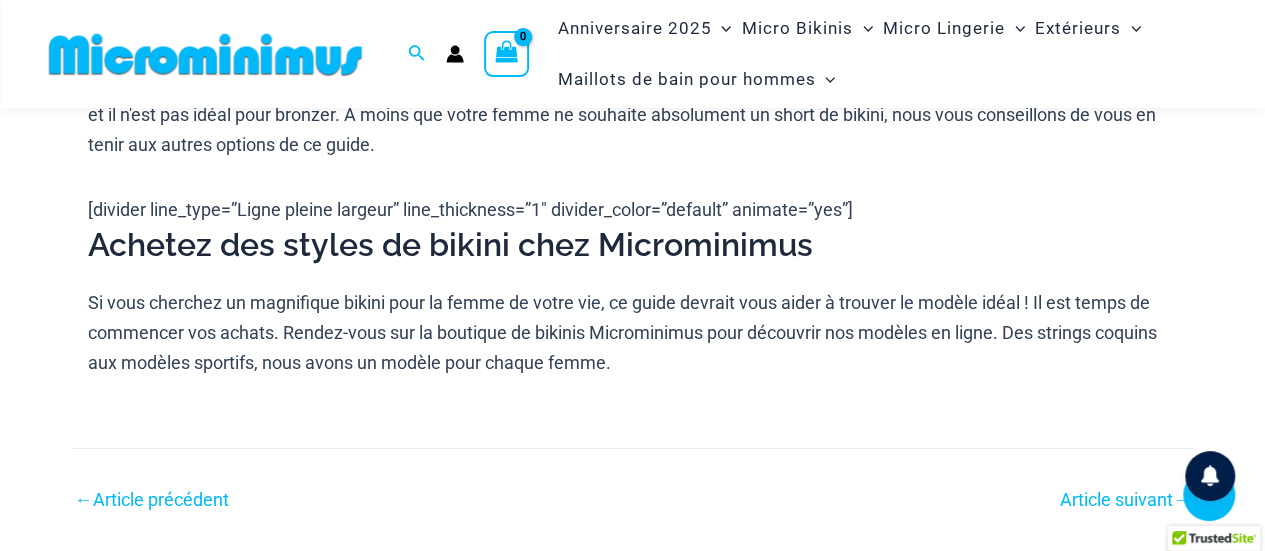 click on "Article précédent" at bounding box center [161, 499] 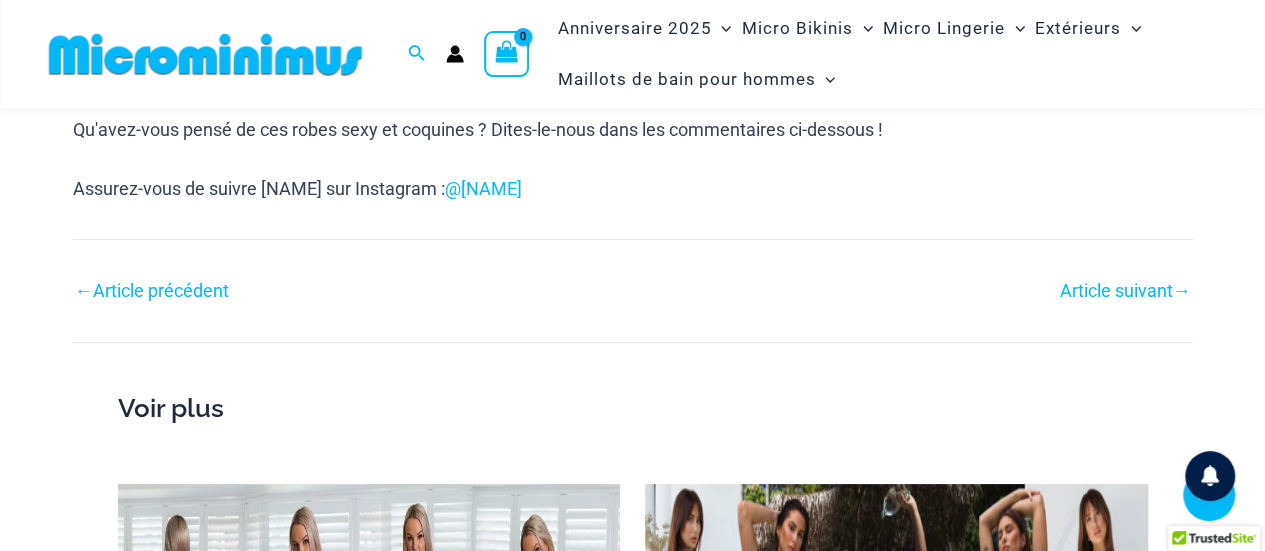 scroll, scrollTop: 3684, scrollLeft: 0, axis: vertical 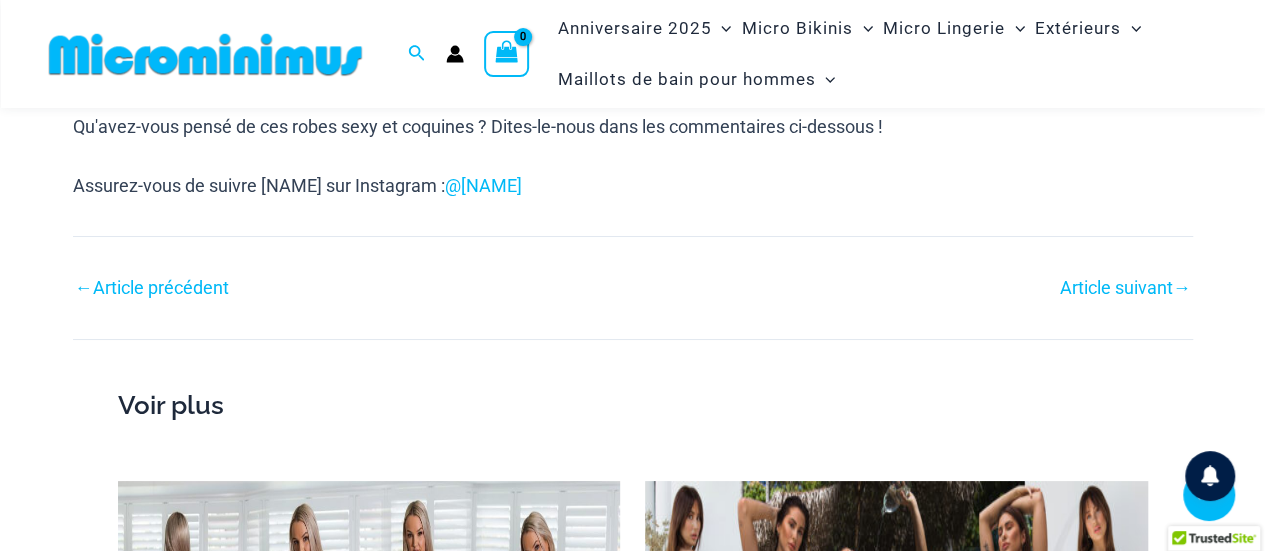 click on "Article précédent" at bounding box center [161, 287] 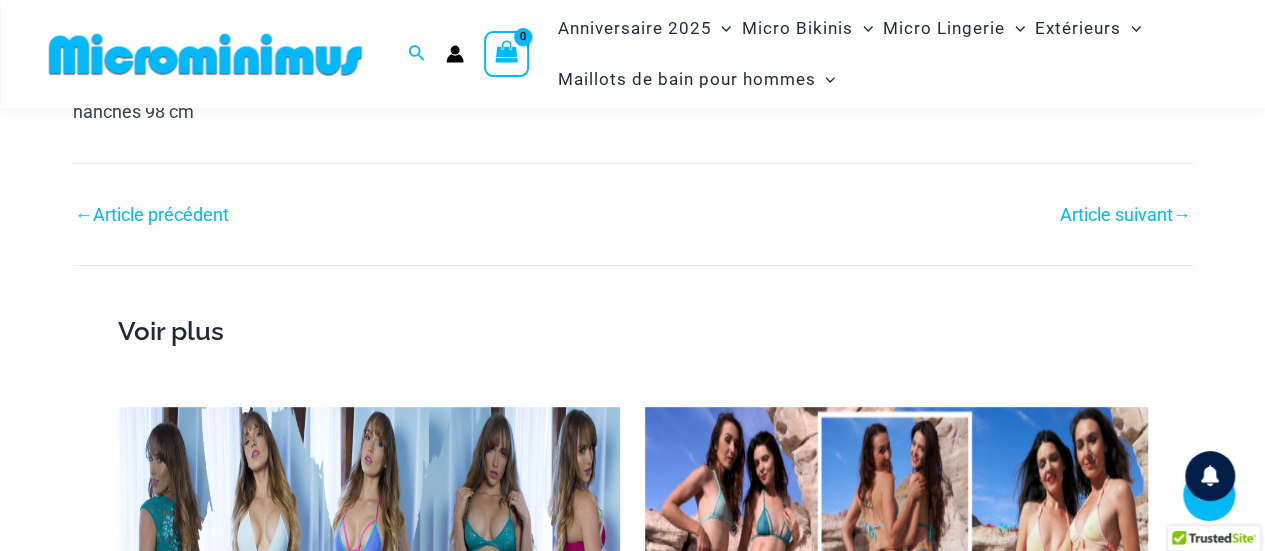 scroll, scrollTop: 4082, scrollLeft: 0, axis: vertical 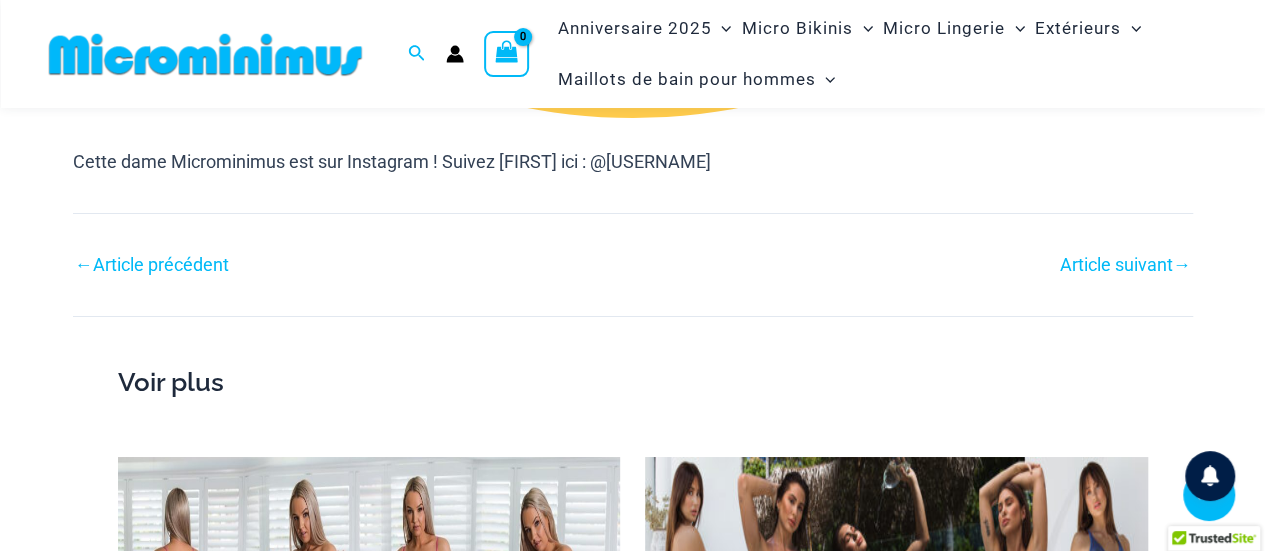 click on "Article précédent" at bounding box center [161, 264] 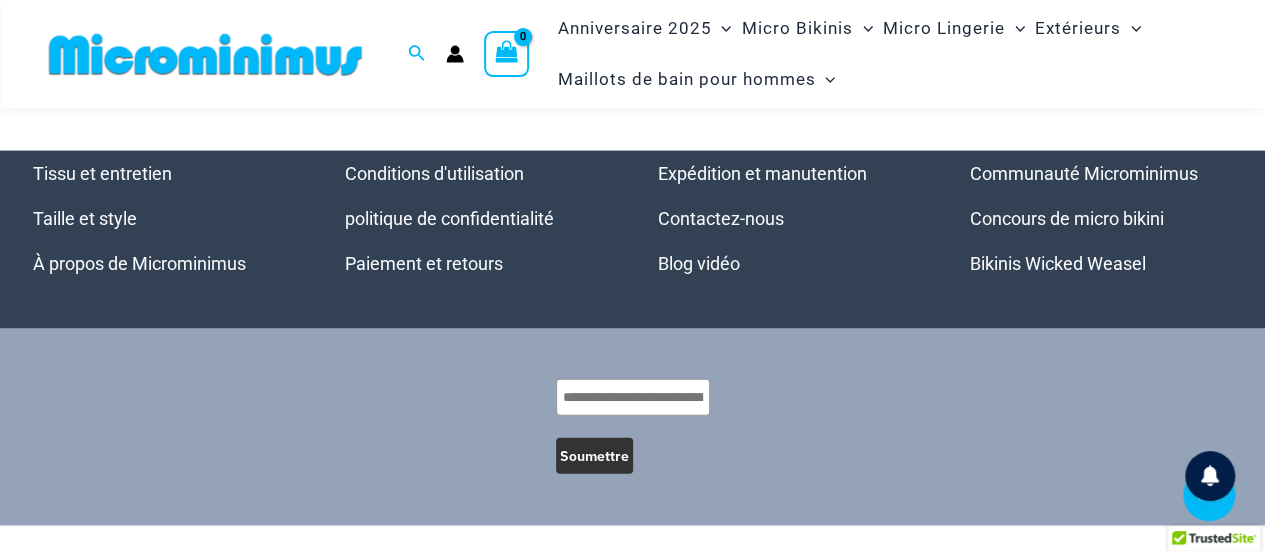 scroll, scrollTop: 2154, scrollLeft: 0, axis: vertical 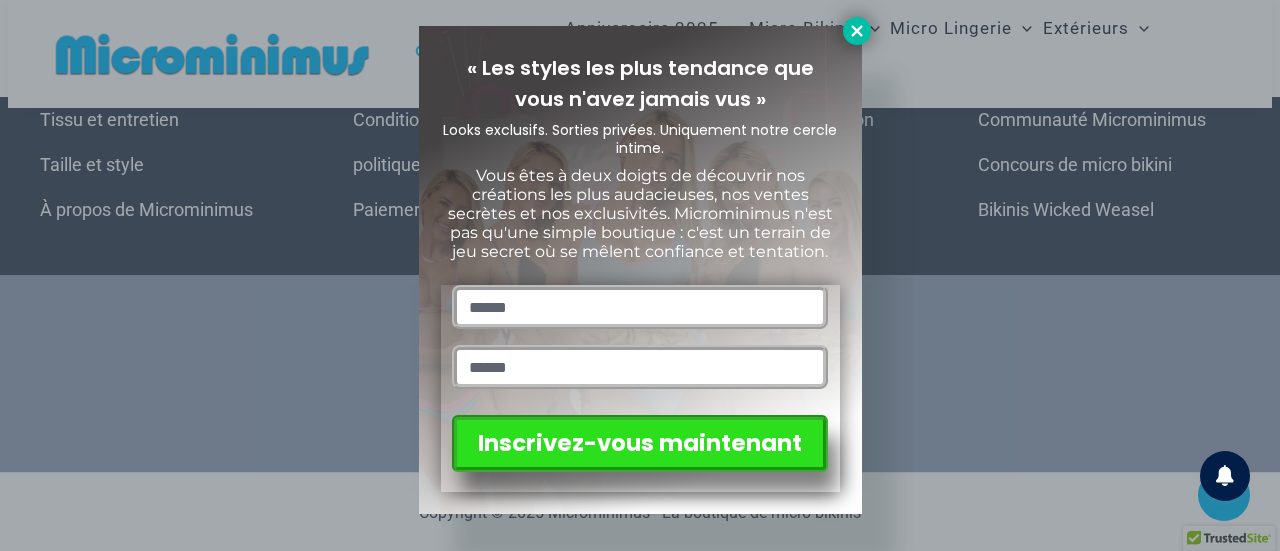 click 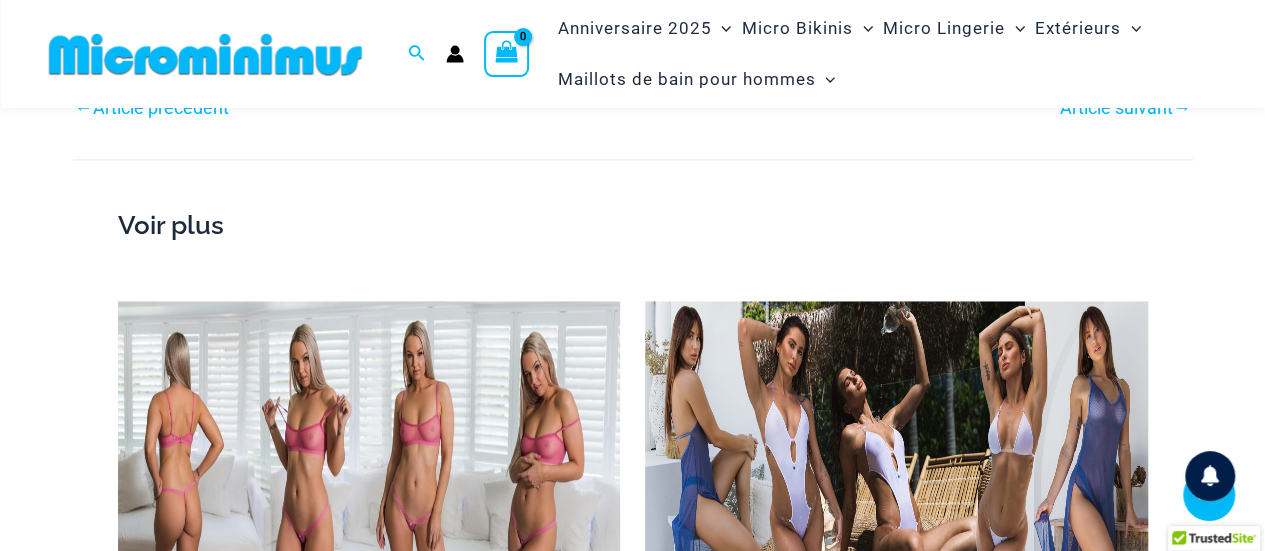 scroll, scrollTop: 1254, scrollLeft: 0, axis: vertical 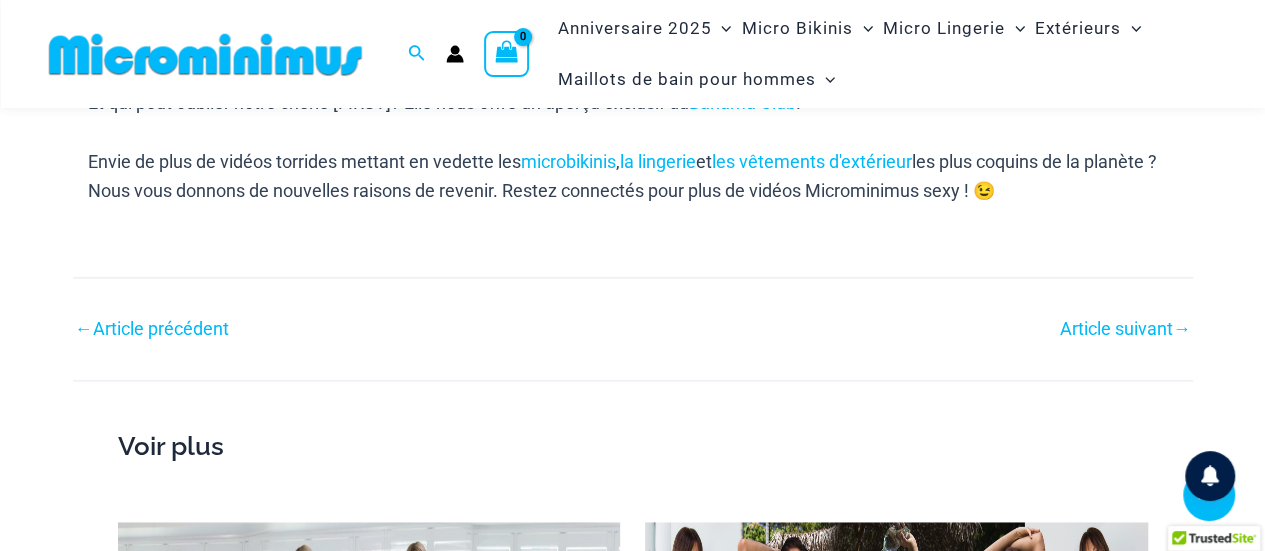 click on "Article précédent" at bounding box center [161, 328] 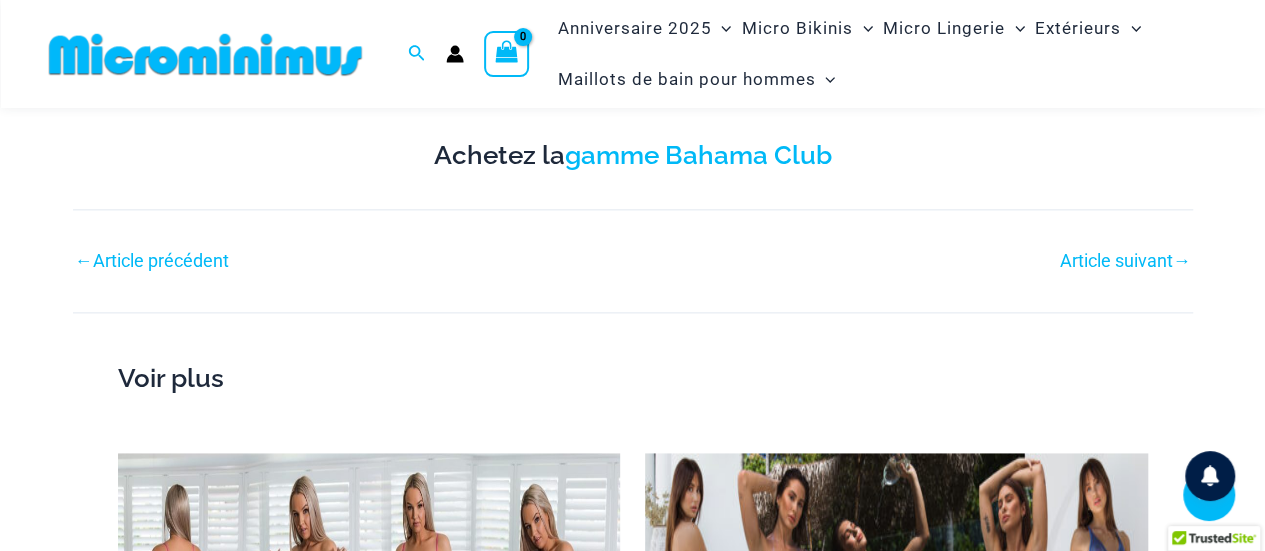 scroll, scrollTop: 1085, scrollLeft: 0, axis: vertical 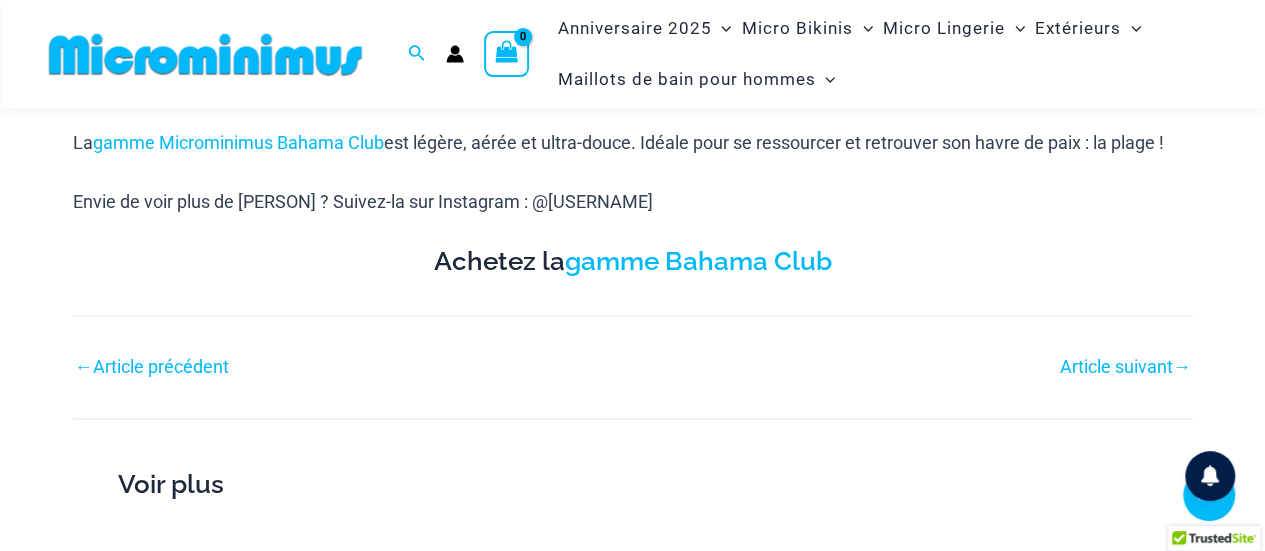 click on "Article précédent" at bounding box center (161, 366) 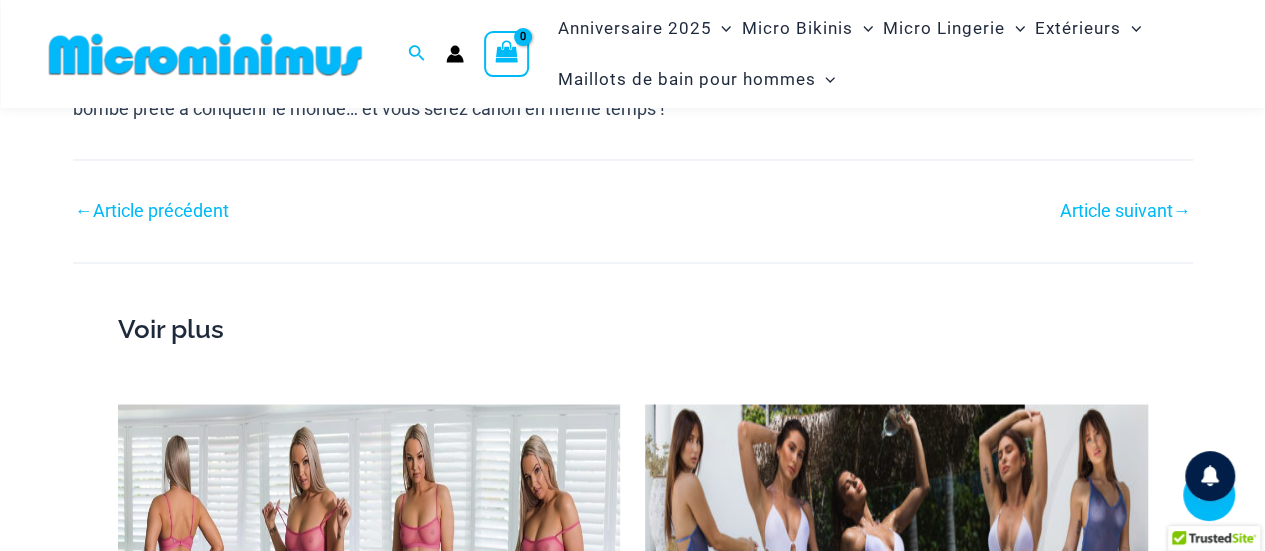 scroll, scrollTop: 1485, scrollLeft: 0, axis: vertical 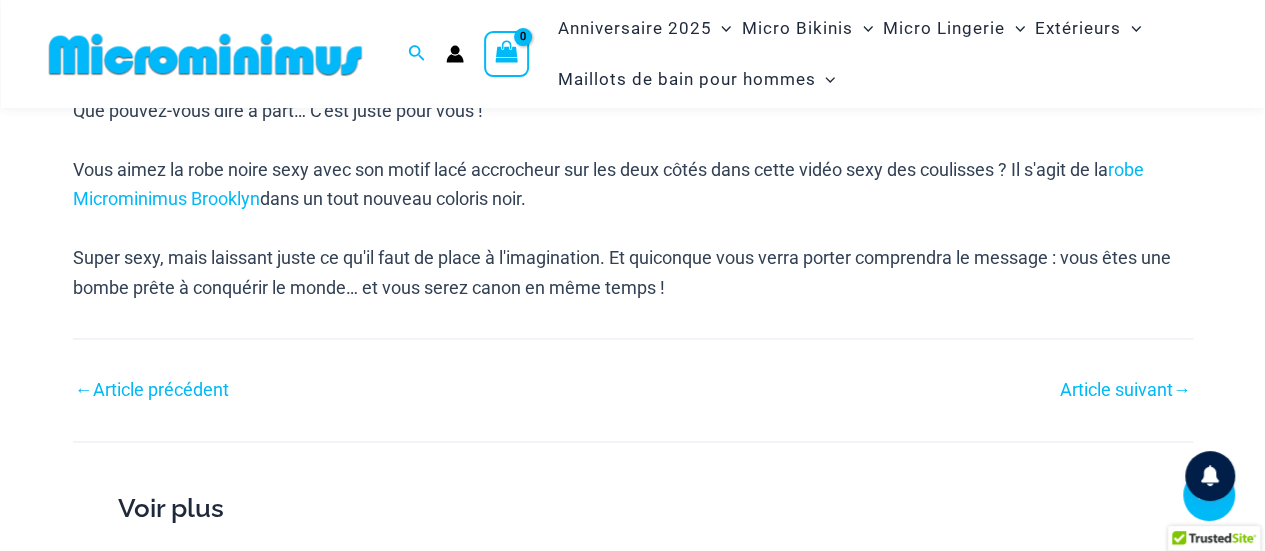 click on "Article précédent" at bounding box center (161, 389) 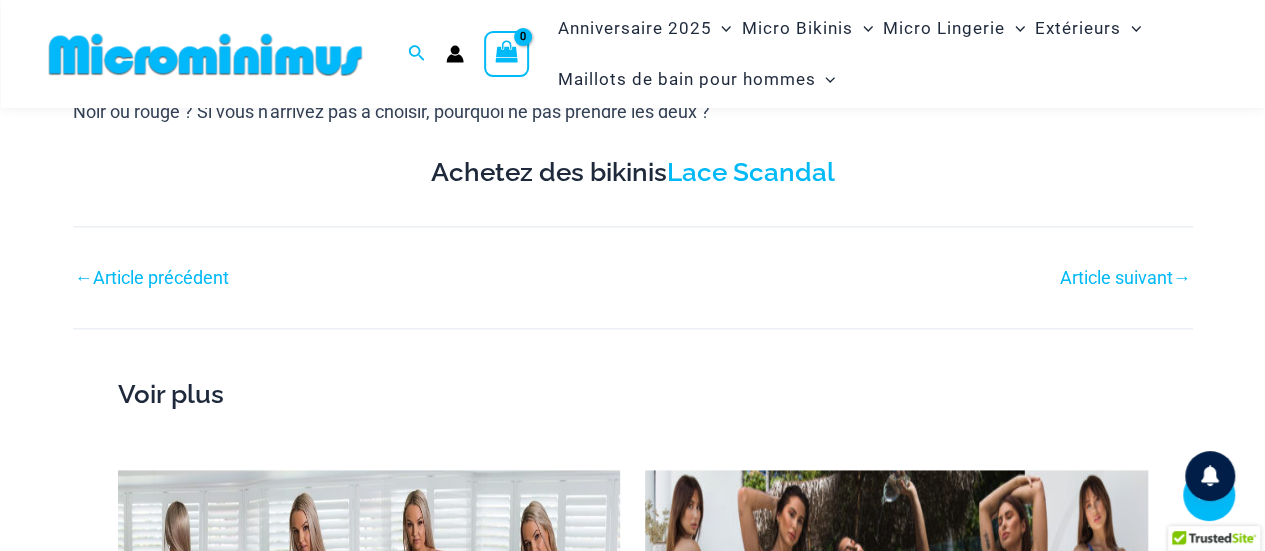 scroll, scrollTop: 1186, scrollLeft: 0, axis: vertical 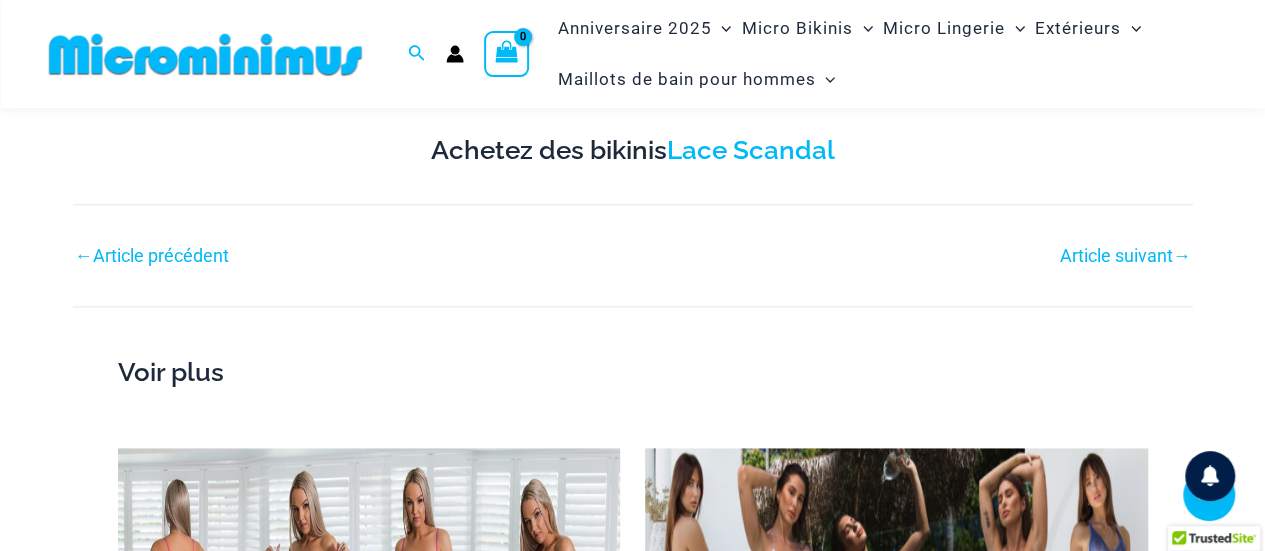 click on "Article précédent" at bounding box center [161, 255] 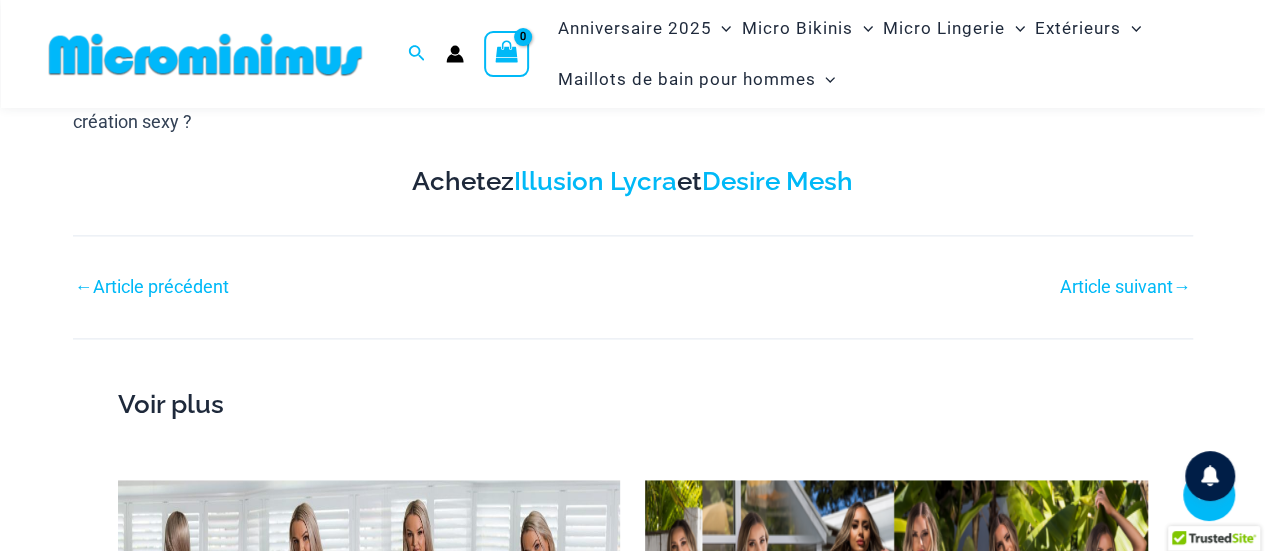 scroll, scrollTop: 1183, scrollLeft: 0, axis: vertical 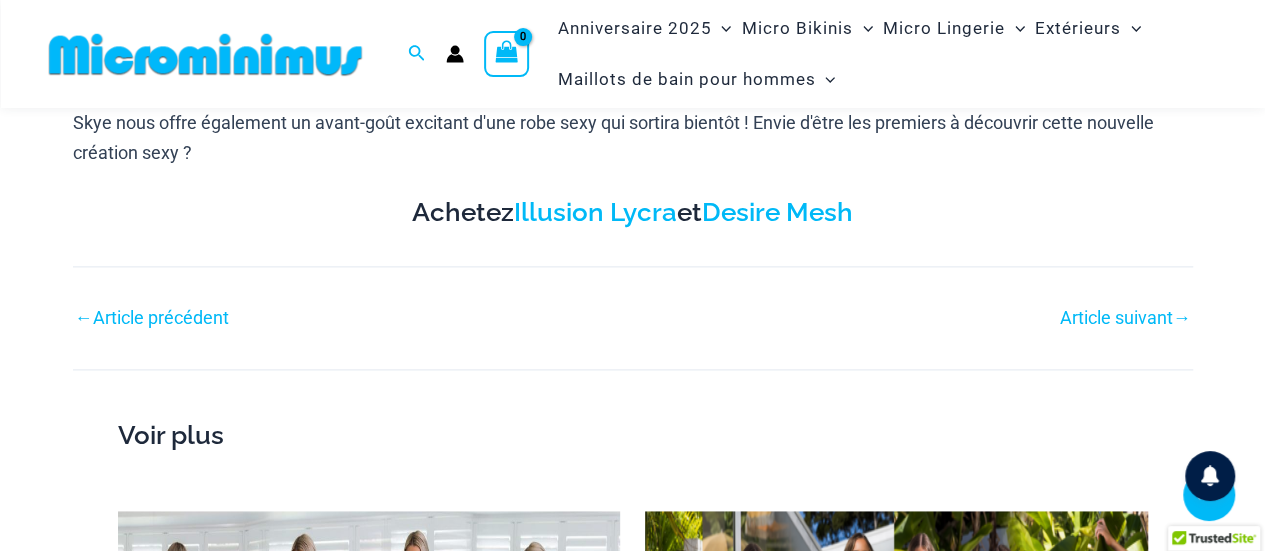 click on "Article précédent" at bounding box center [161, 317] 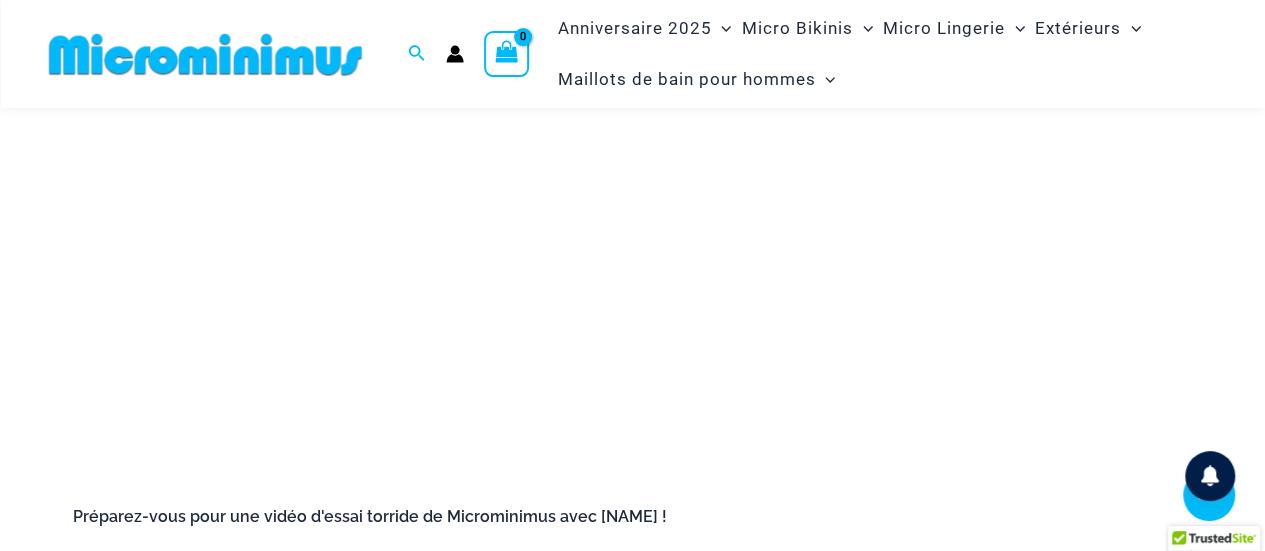 scroll, scrollTop: 486, scrollLeft: 0, axis: vertical 